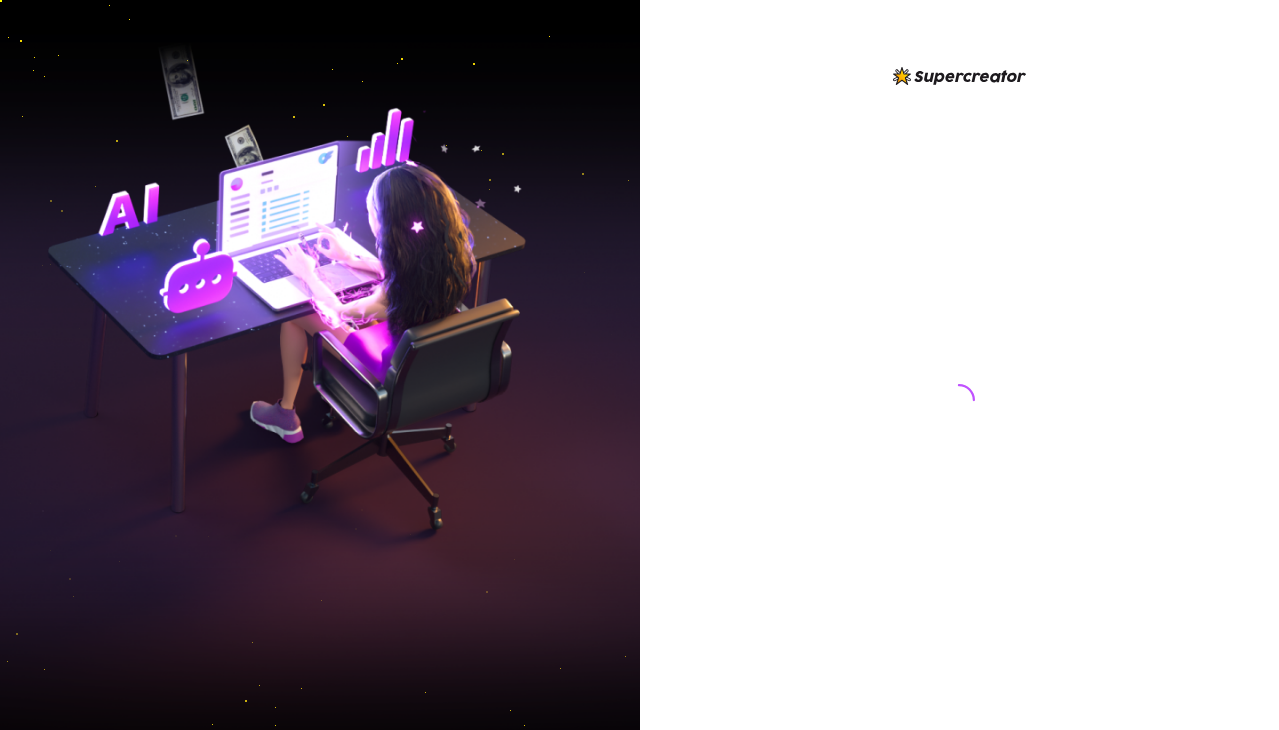 scroll, scrollTop: 0, scrollLeft: 0, axis: both 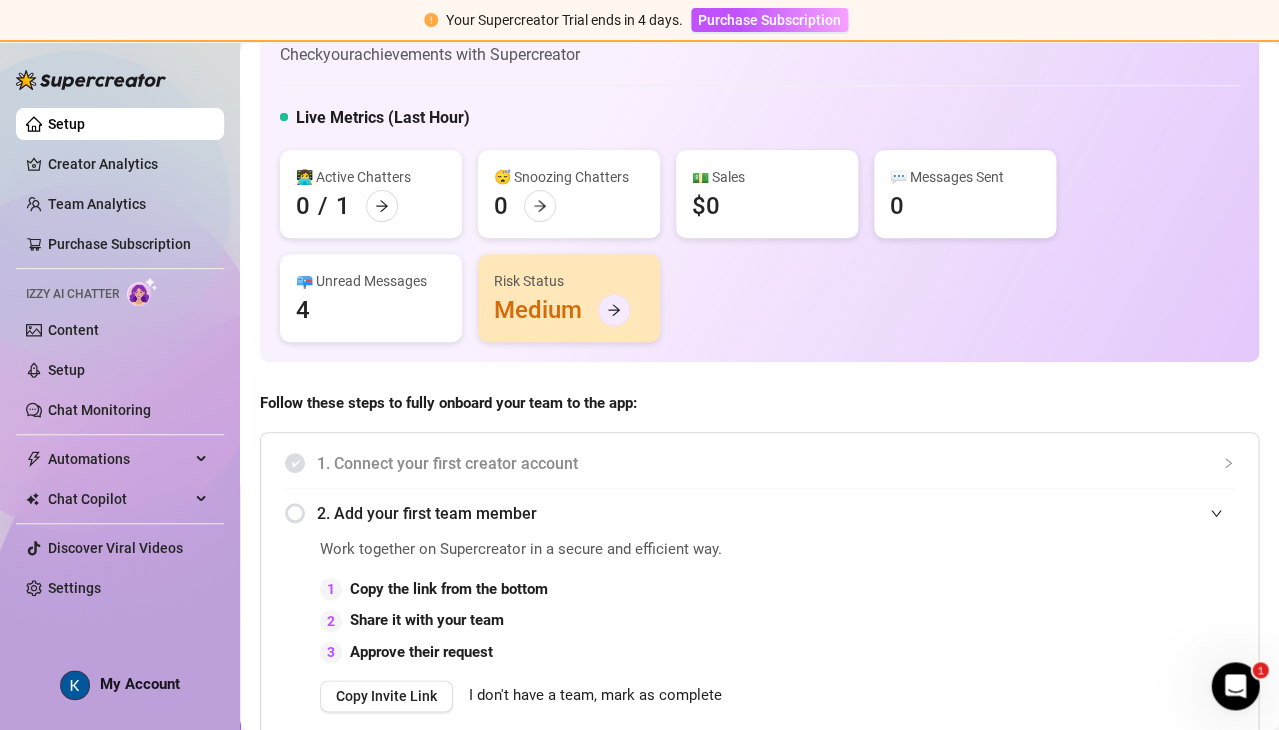 click 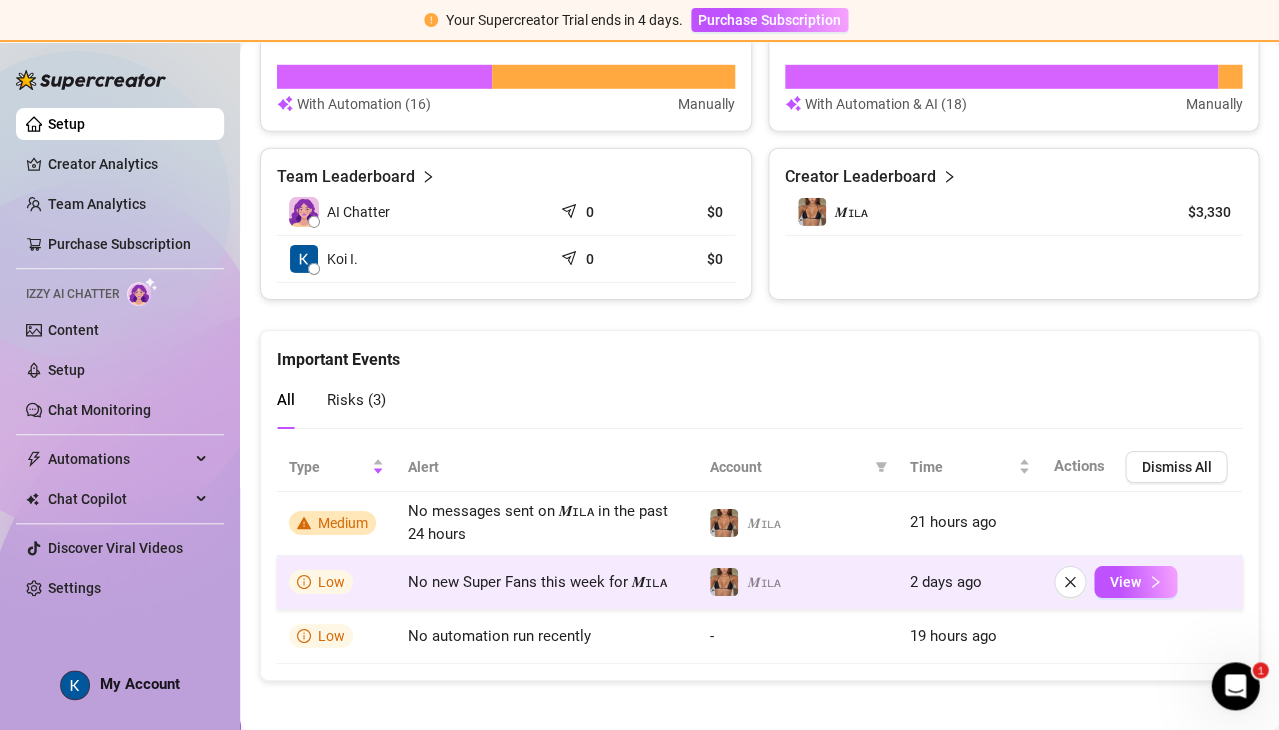 scroll, scrollTop: 0, scrollLeft: 0, axis: both 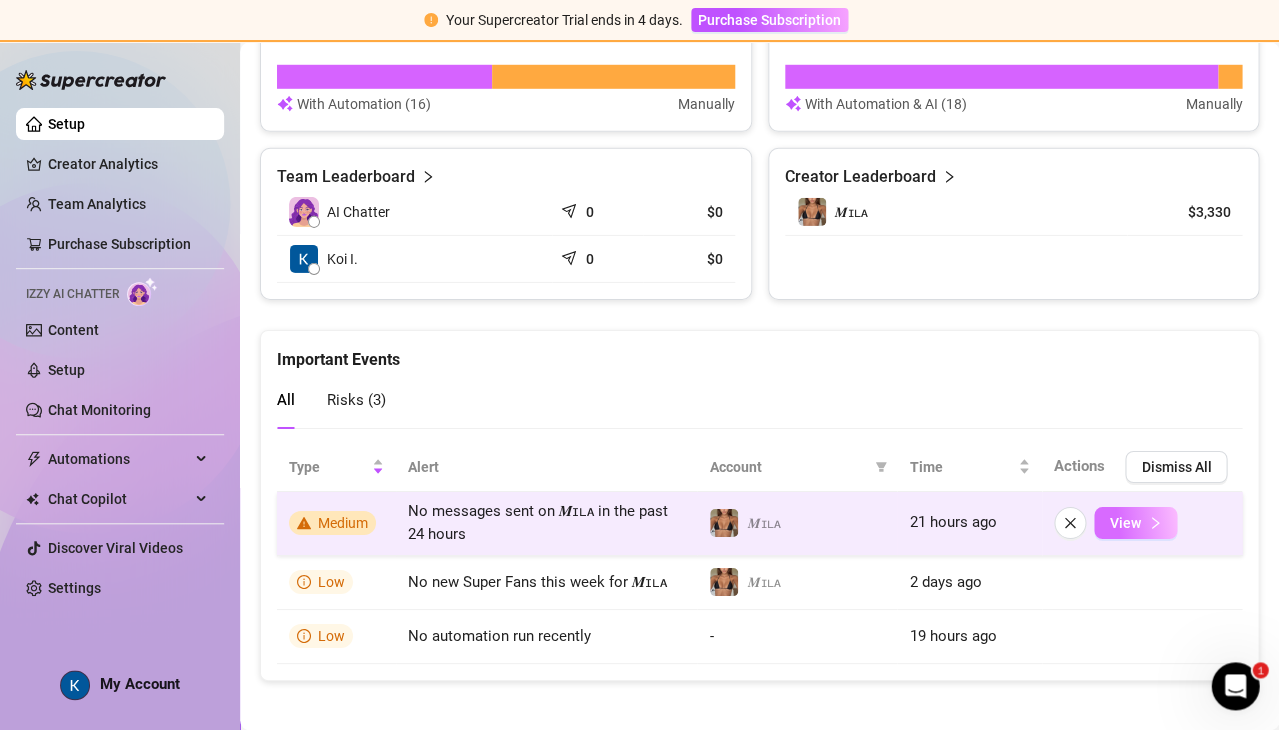 click on "View" at bounding box center [1124, 523] 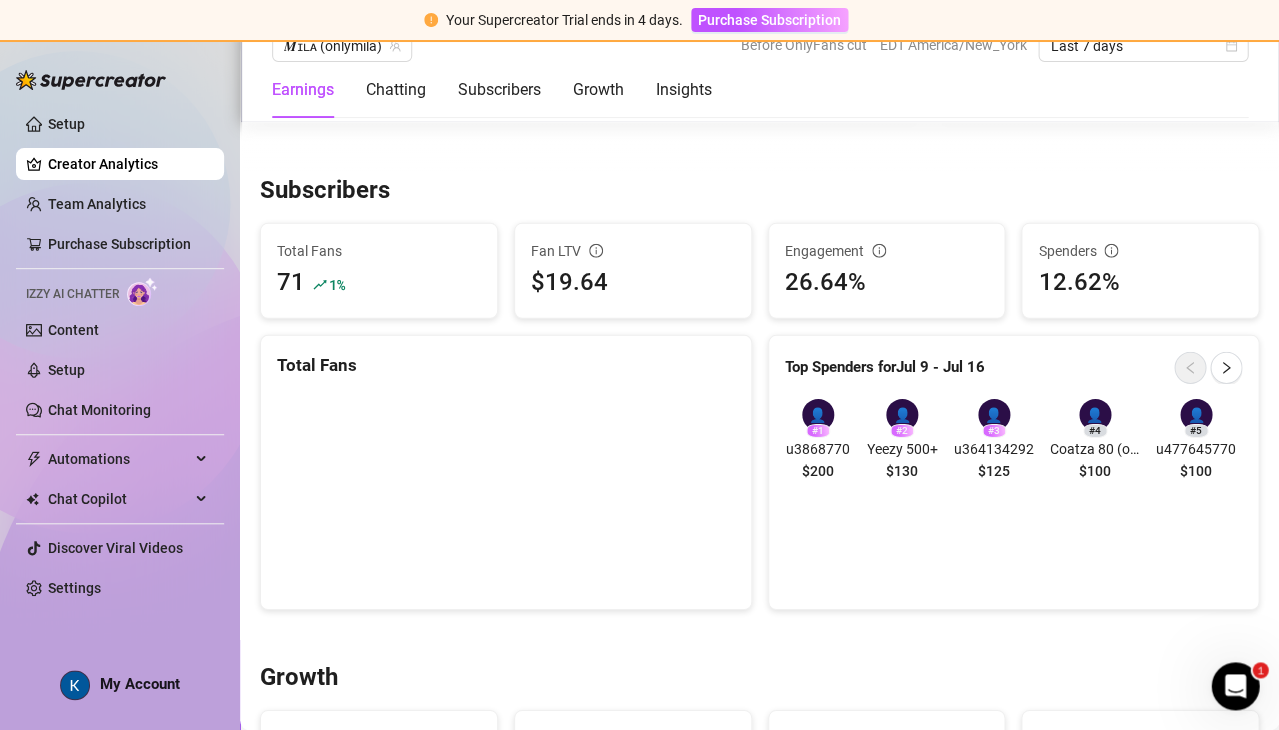 scroll, scrollTop: 1166, scrollLeft: 0, axis: vertical 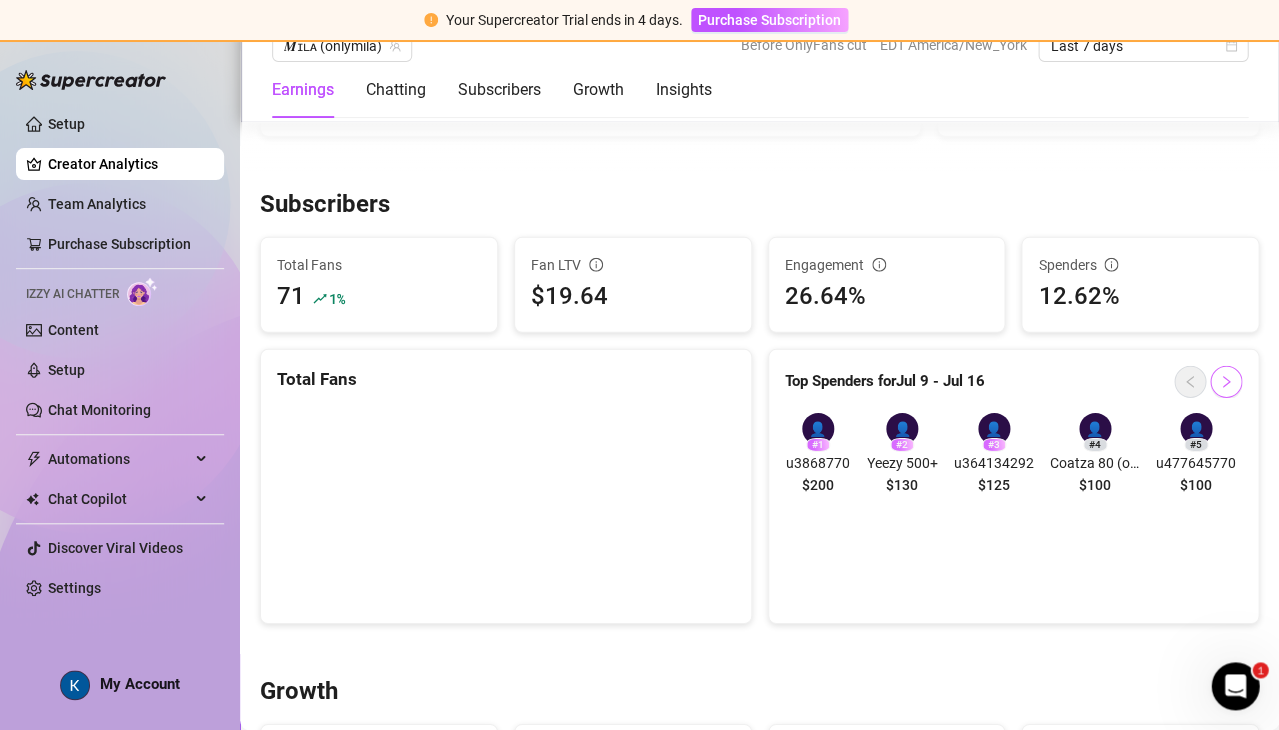 click 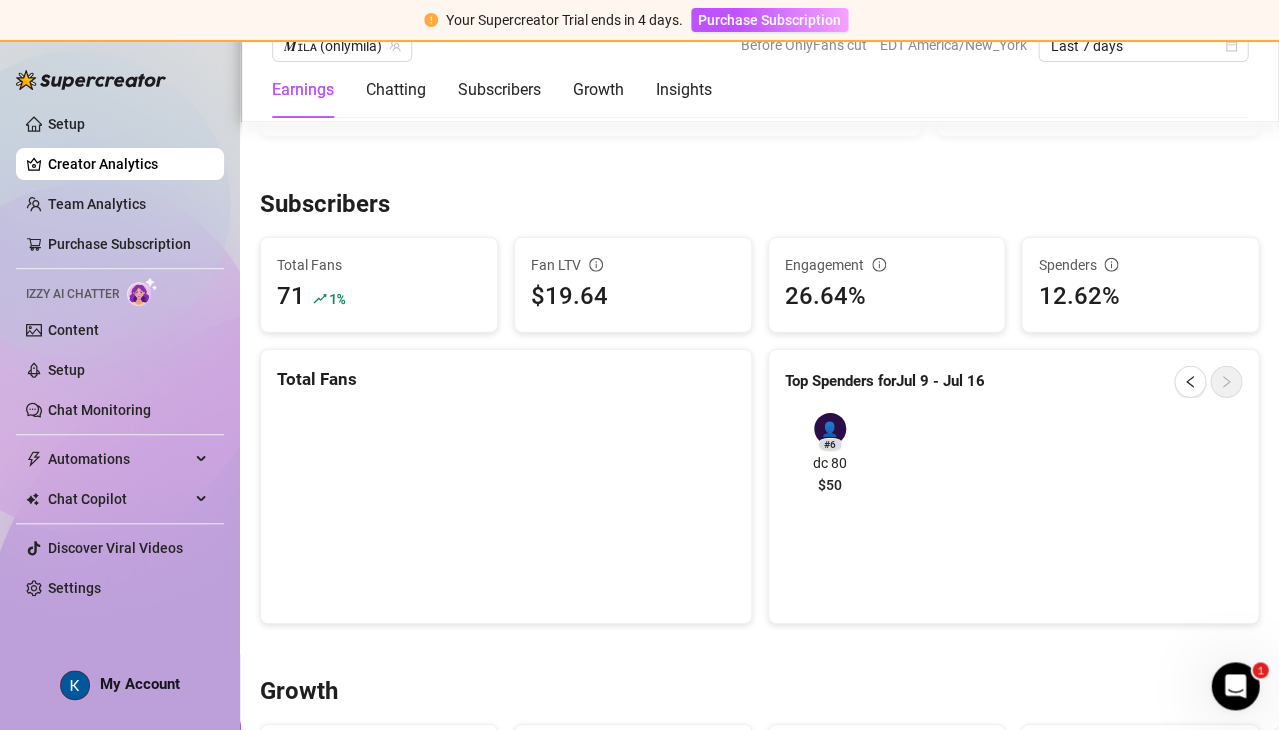 scroll, scrollTop: 0, scrollLeft: 1, axis: horizontal 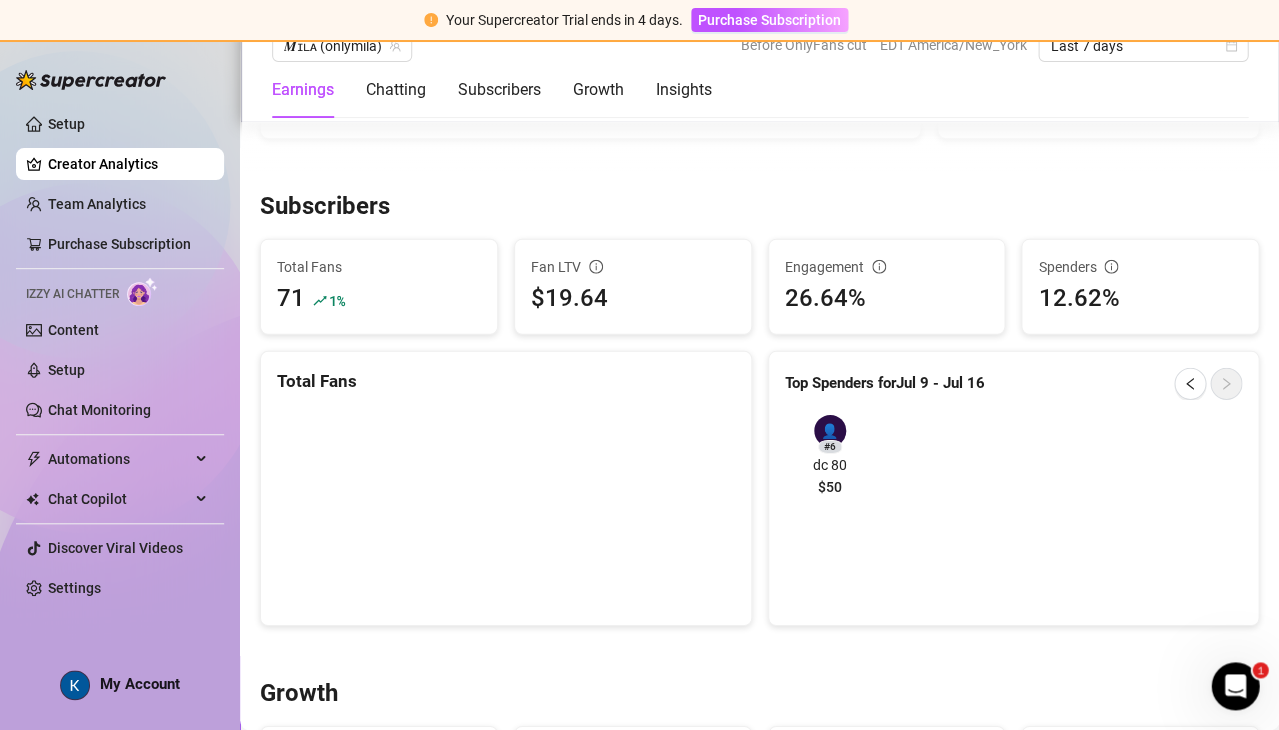 click at bounding box center [502, 509] 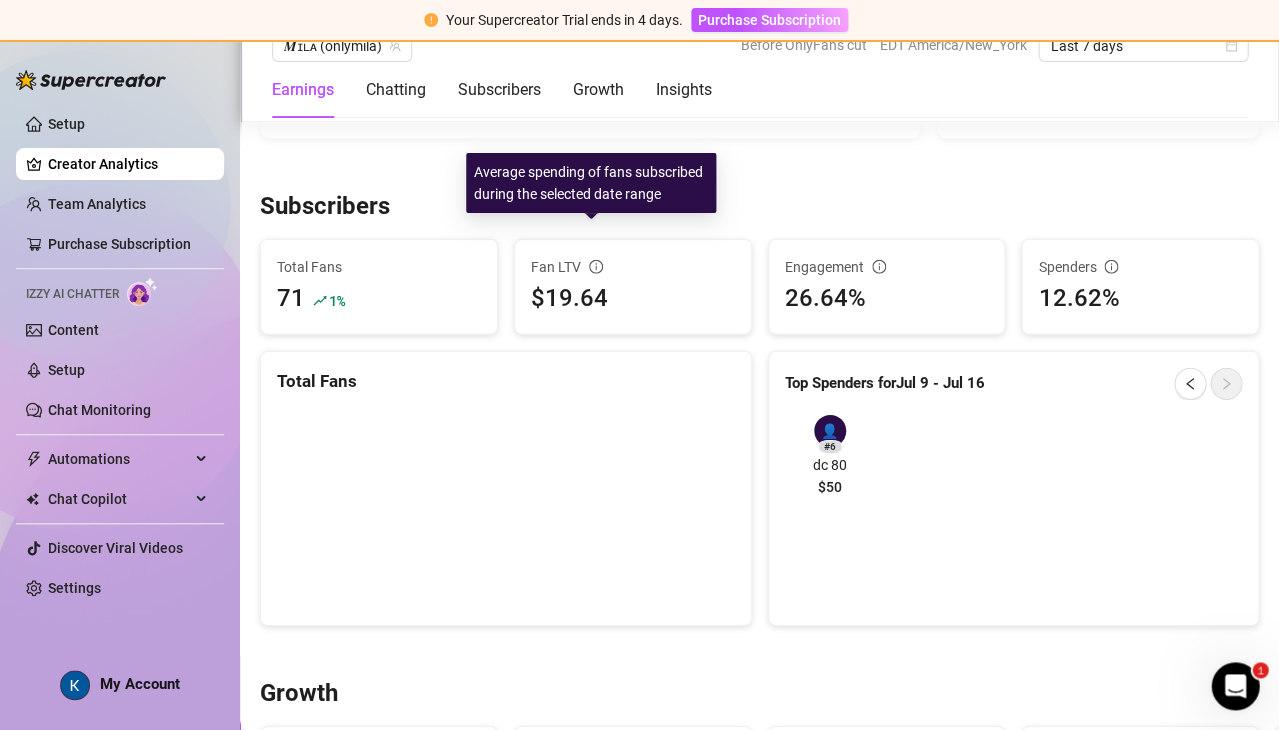 click 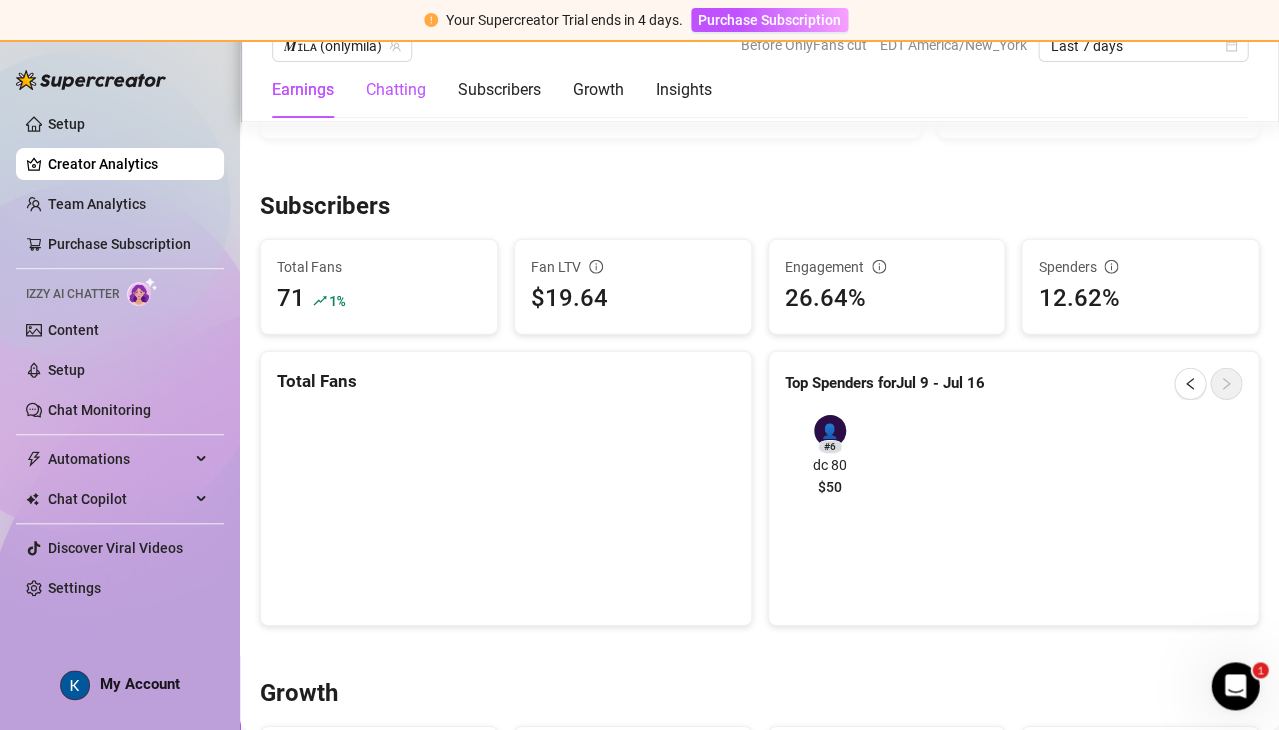 click on "Chatting" at bounding box center (396, 90) 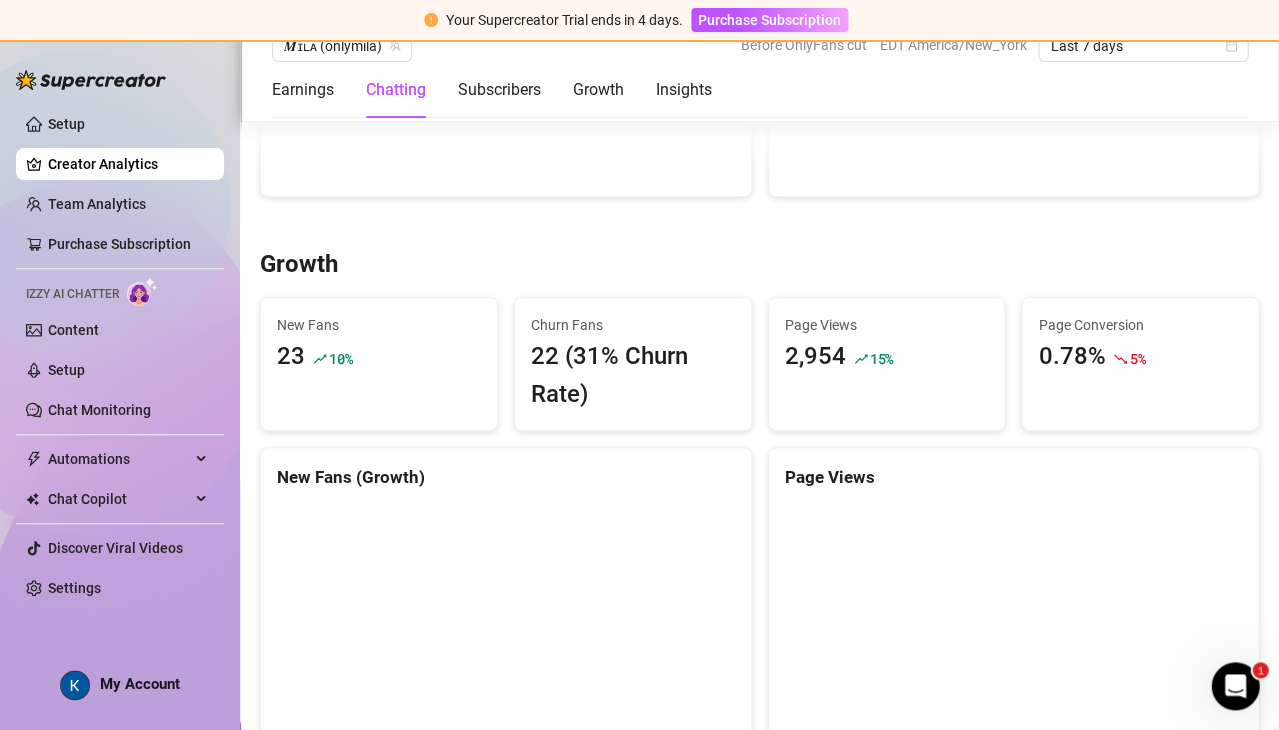 scroll, scrollTop: 1593, scrollLeft: 0, axis: vertical 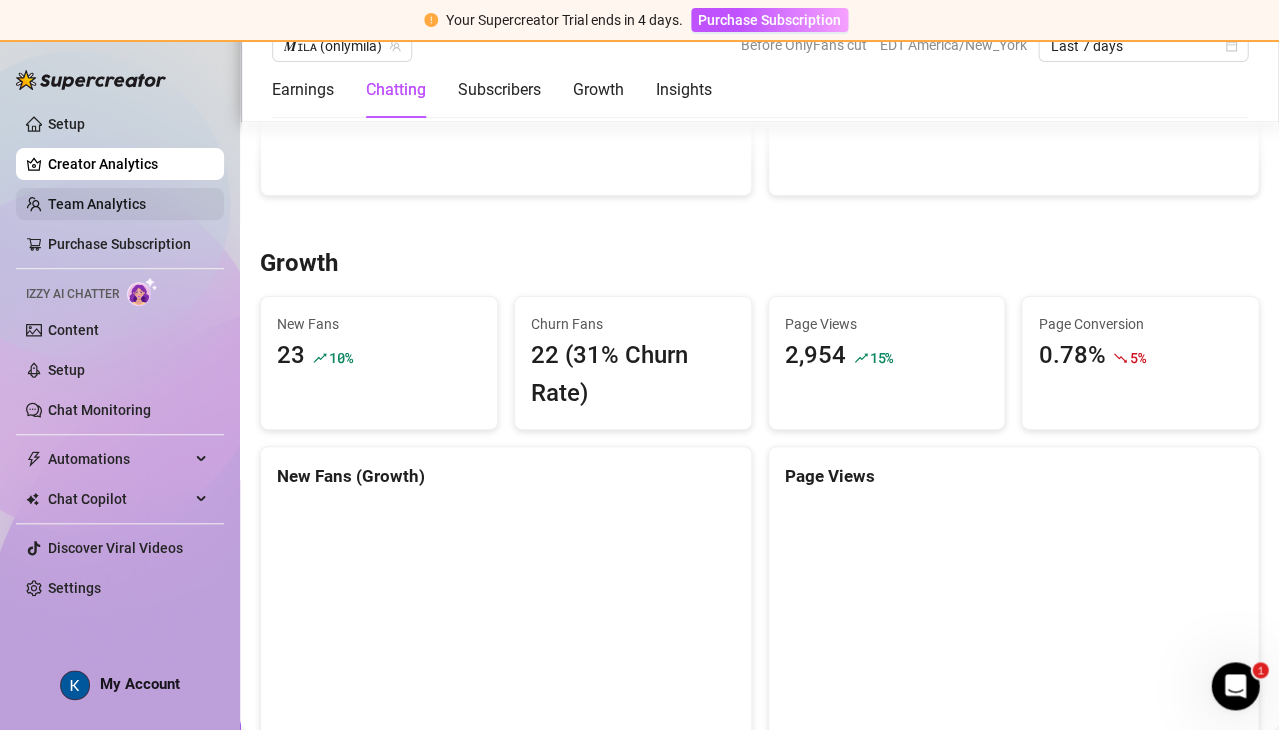 click on "Team Analytics" at bounding box center [97, 204] 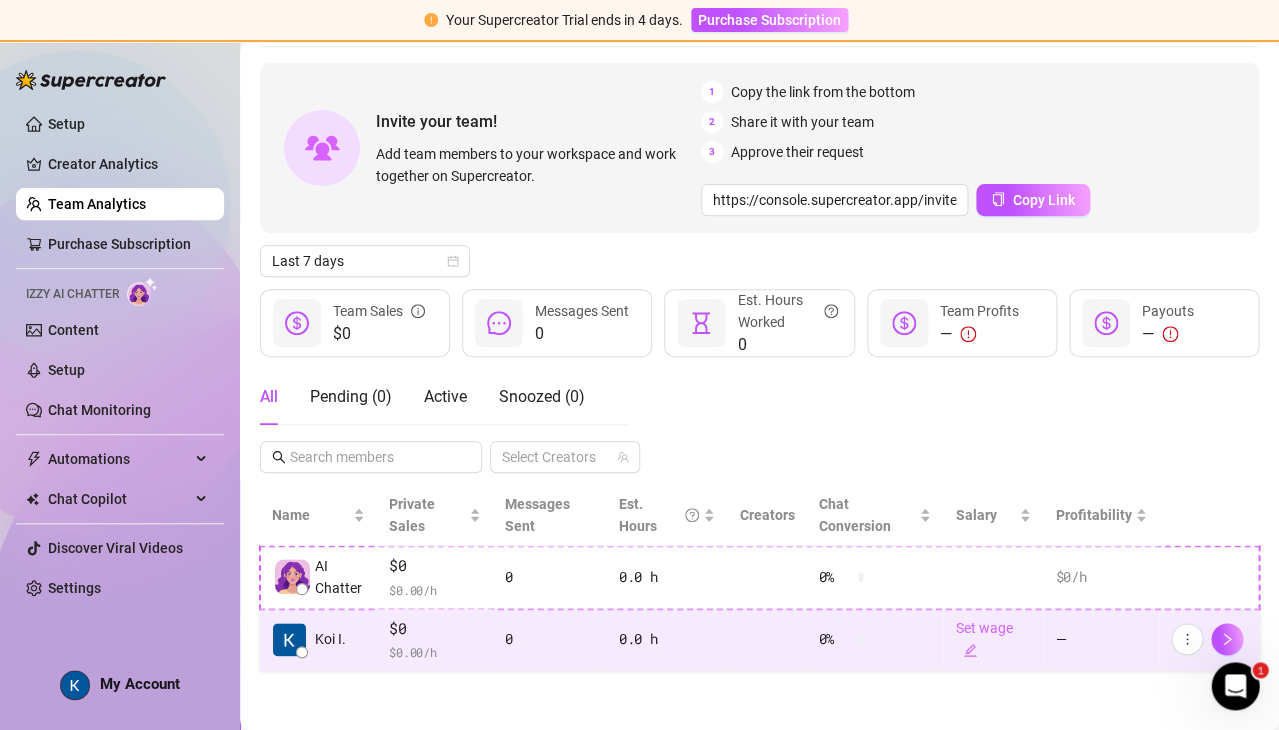 scroll, scrollTop: 71, scrollLeft: 0, axis: vertical 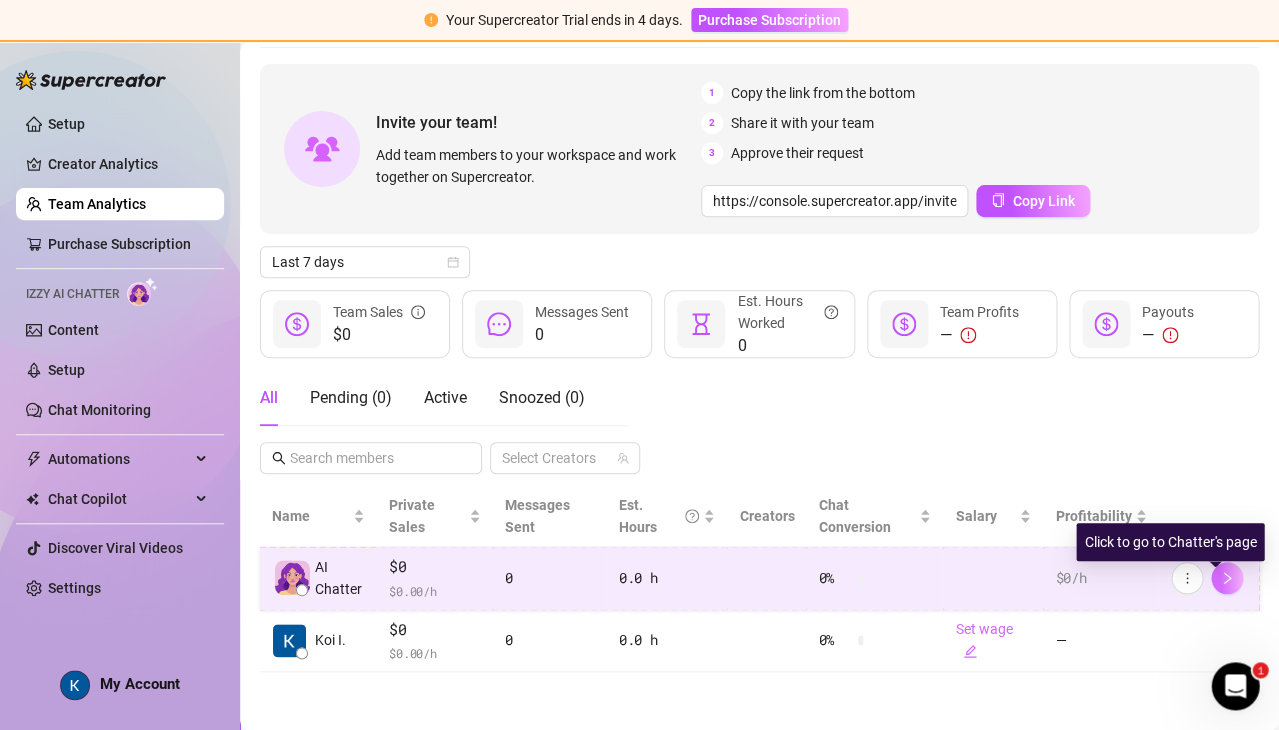click 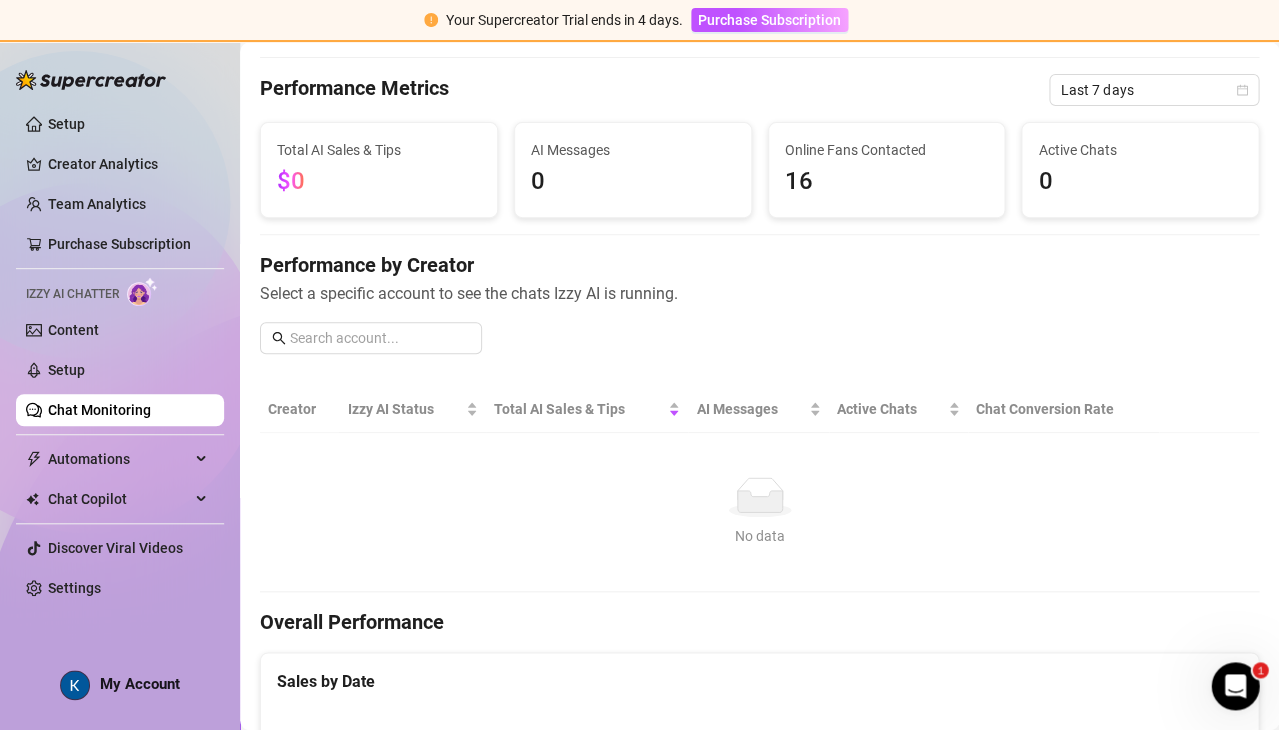 scroll, scrollTop: 35, scrollLeft: 0, axis: vertical 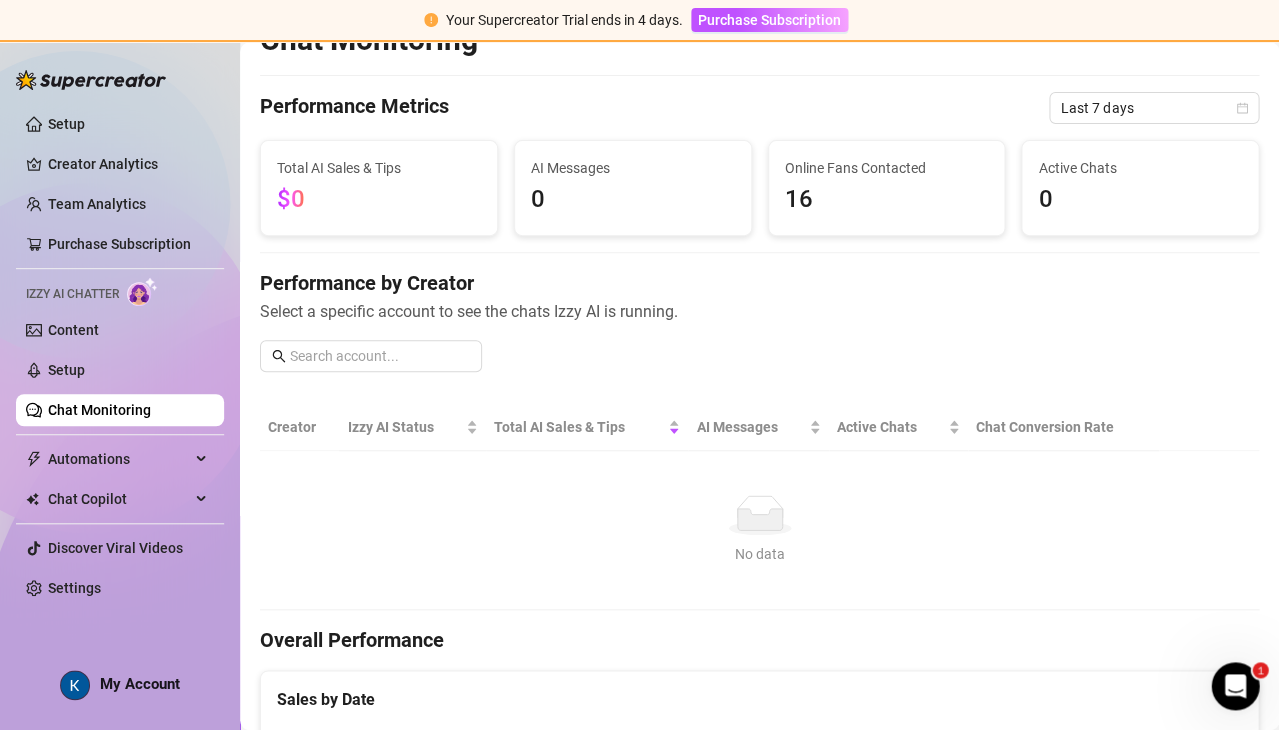 click 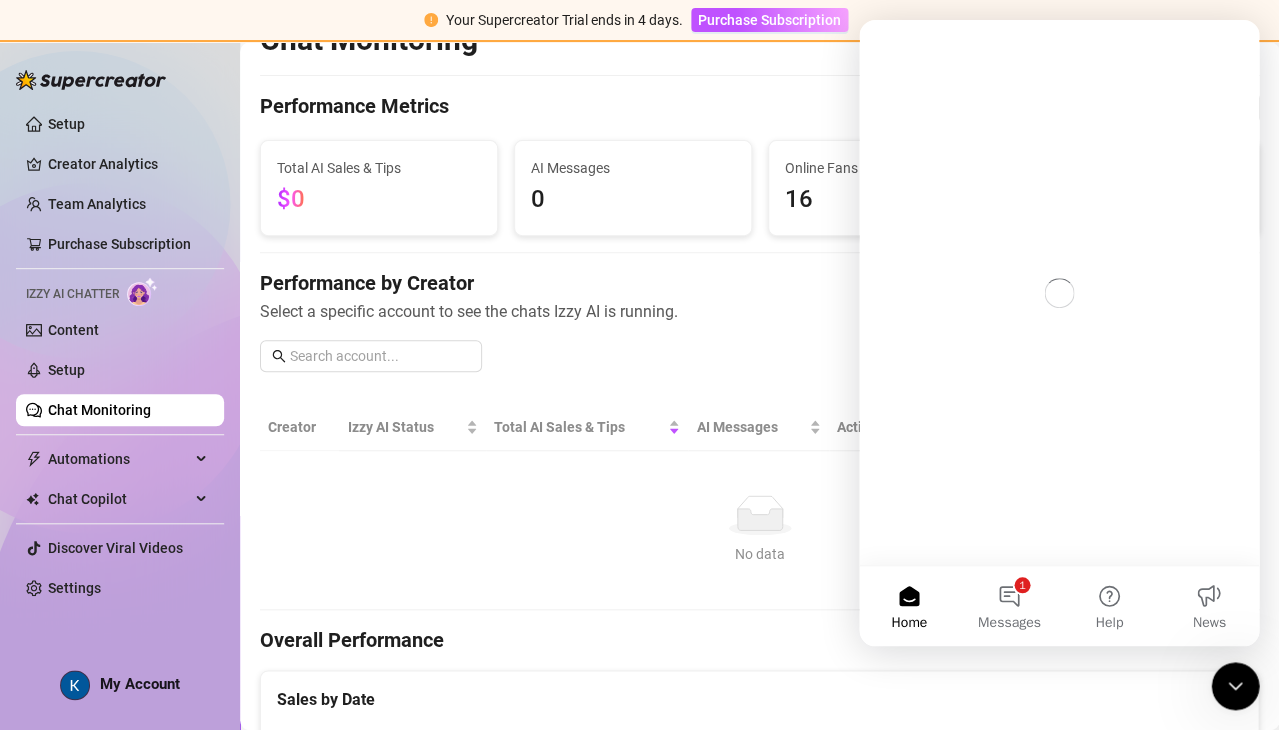 scroll, scrollTop: 0, scrollLeft: 0, axis: both 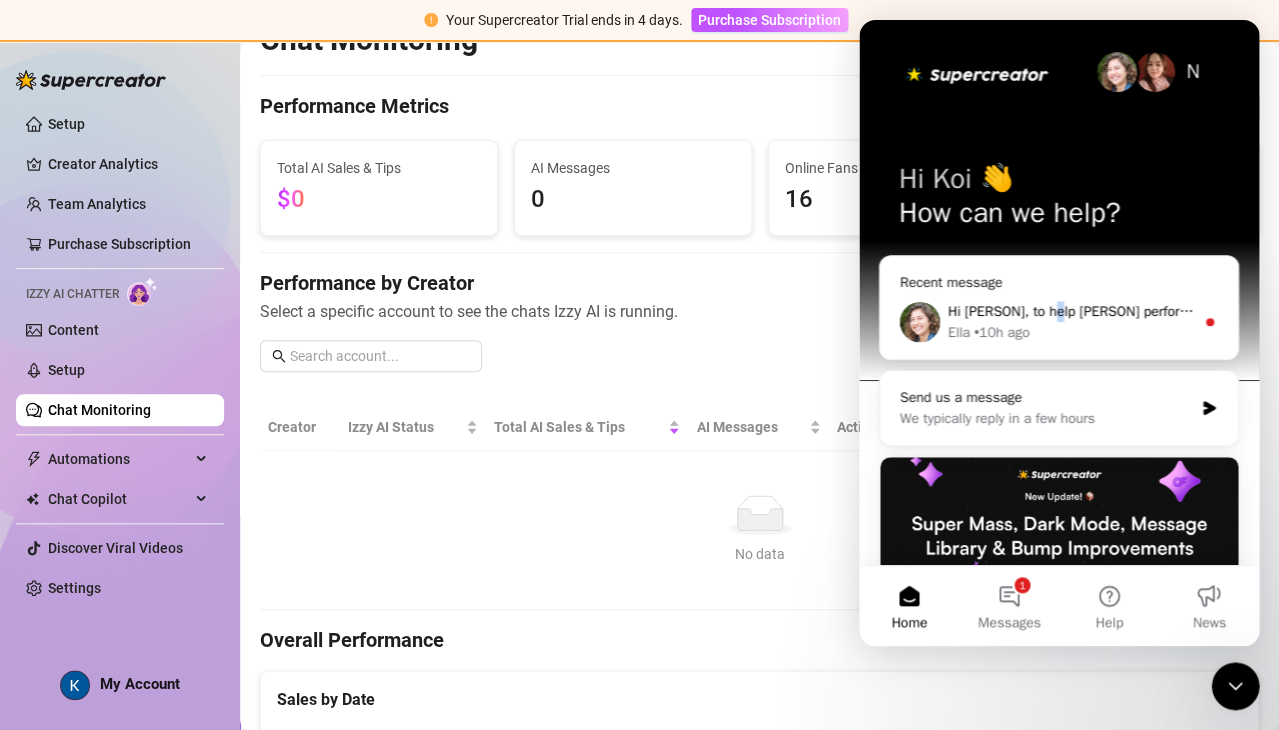 click on "Hi [PERSON], to help [PERSON] perform at her best, make sure your product catalog description is at least 20 characters long and that you have set the Content Exclusivity Scale. This information is all [PERSON] will have access to when creating messages, so the more detail you provide, the better she’ll be able to personalize and convert. ​ Please take a moment to review both your bio and product catalog, and let us know once that’s done so we can take another look for you." at bounding box center (2417, 311) 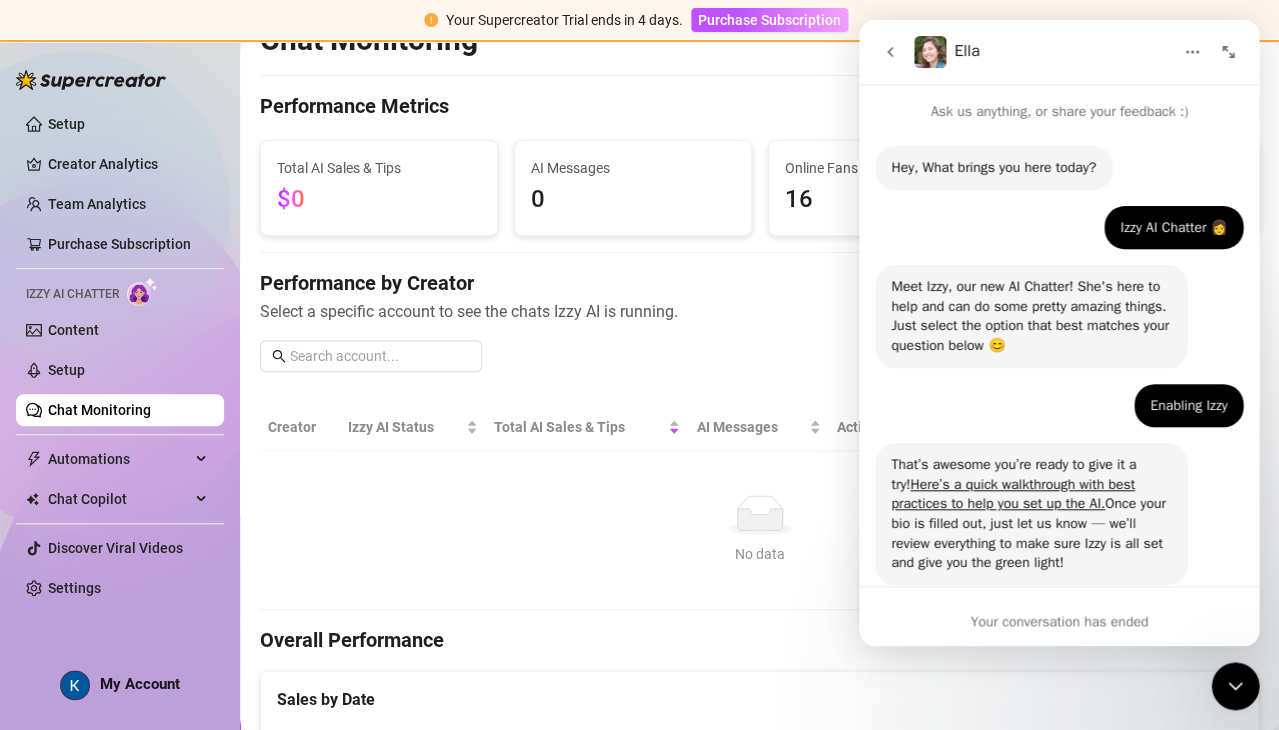 scroll, scrollTop: 4, scrollLeft: 0, axis: vertical 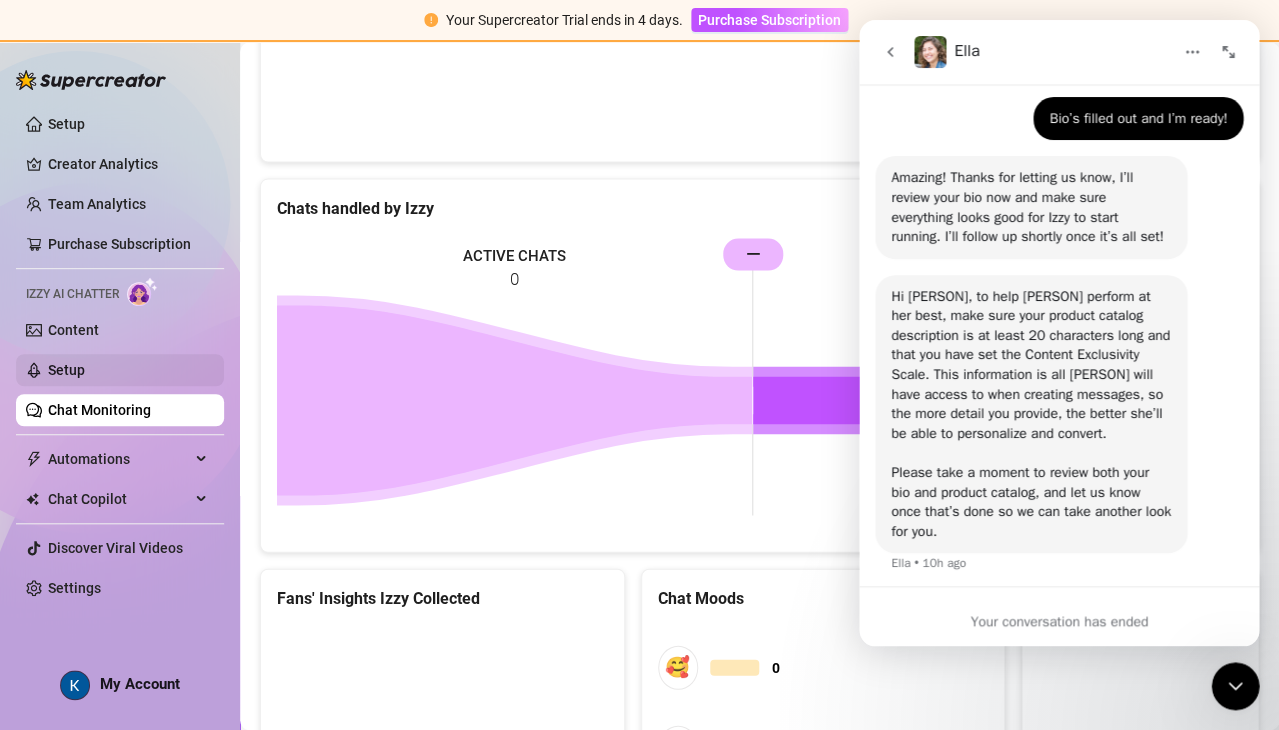 click on "Setup" at bounding box center (66, 370) 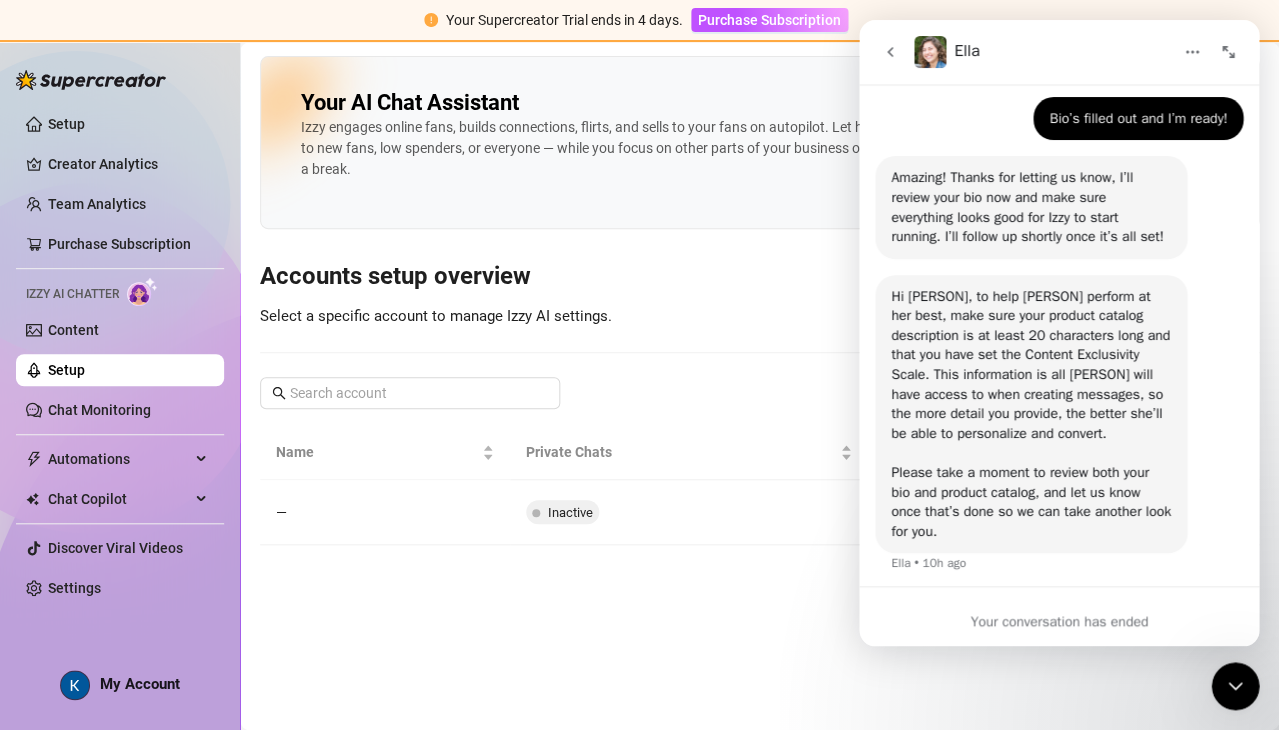 scroll, scrollTop: 0, scrollLeft: 0, axis: both 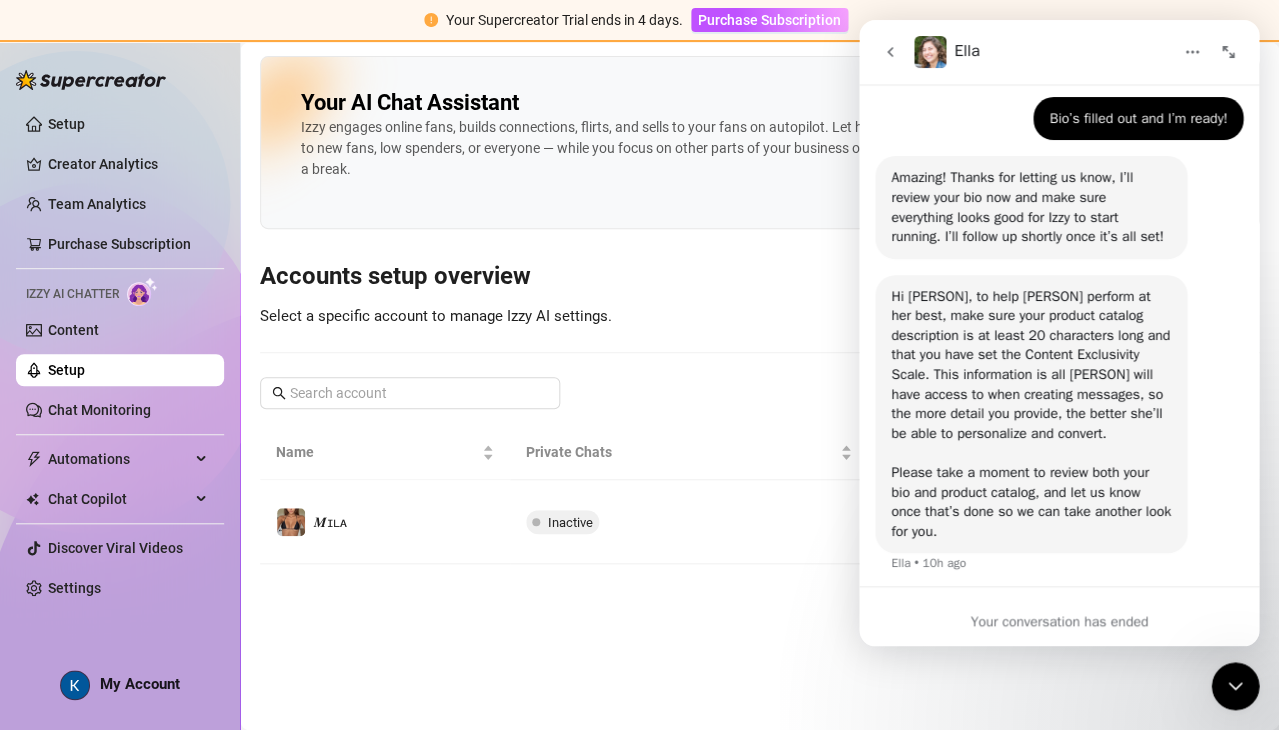 click on "Accounts setup overview" at bounding box center [759, 277] 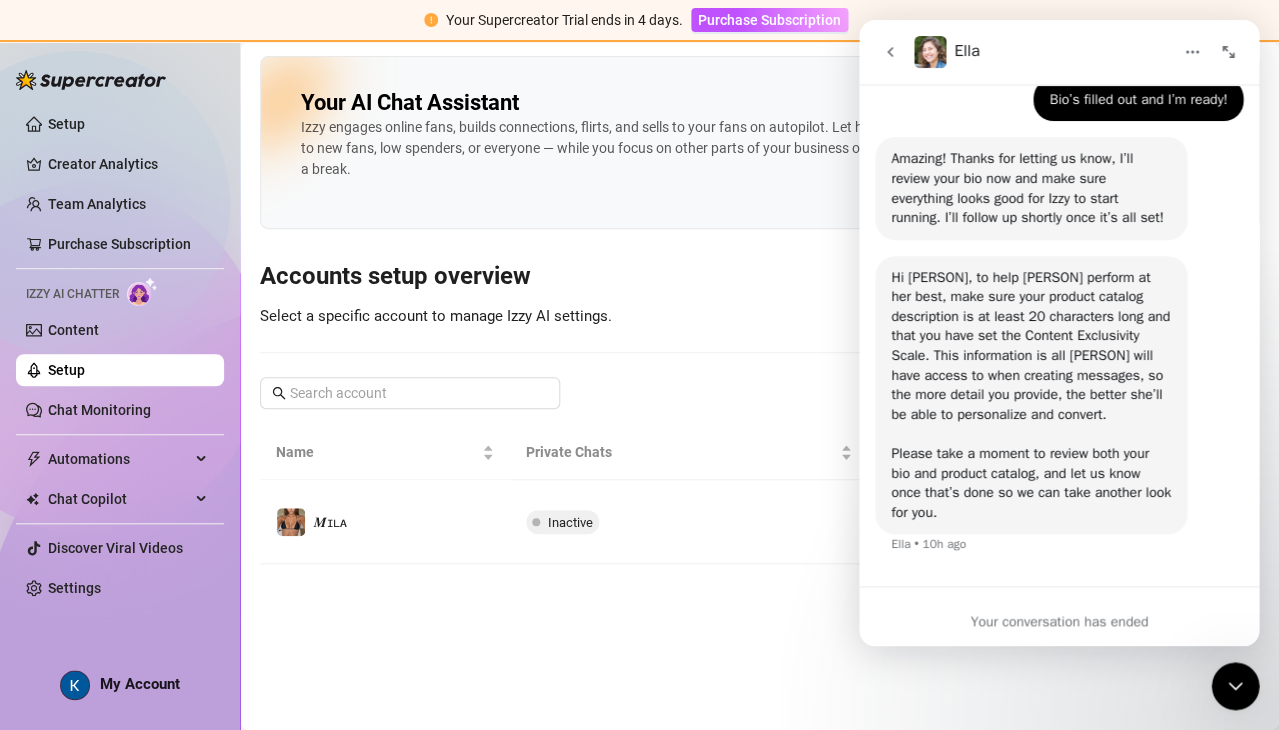 scroll, scrollTop: 519, scrollLeft: 0, axis: vertical 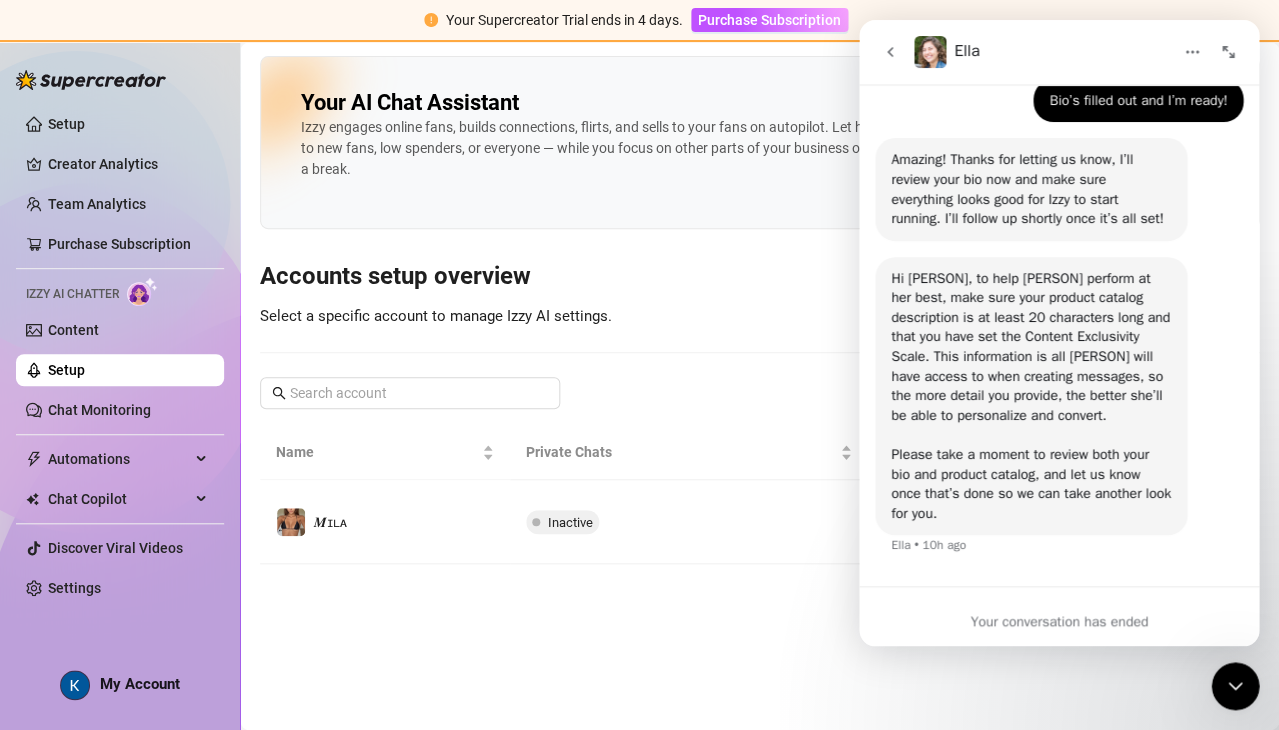 click at bounding box center [890, 52] 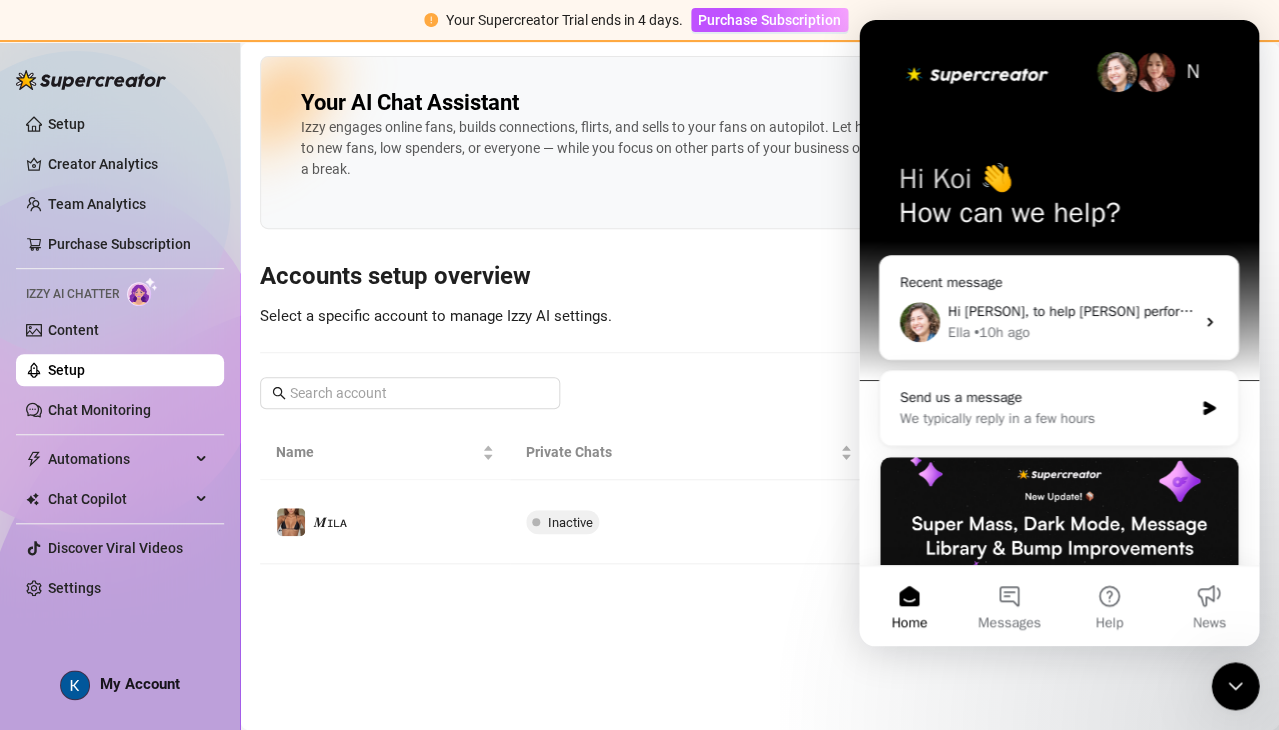 scroll, scrollTop: 0, scrollLeft: 0, axis: both 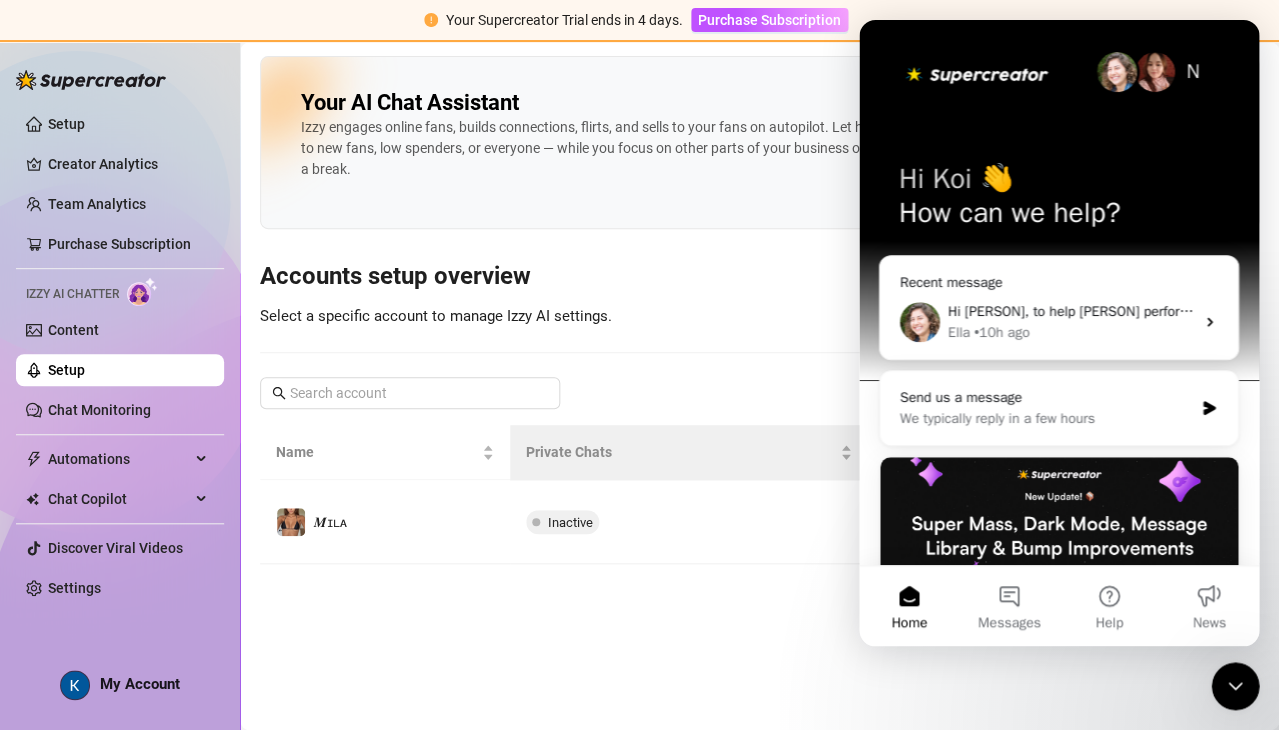 click on "Private Chats" at bounding box center (697, 452) 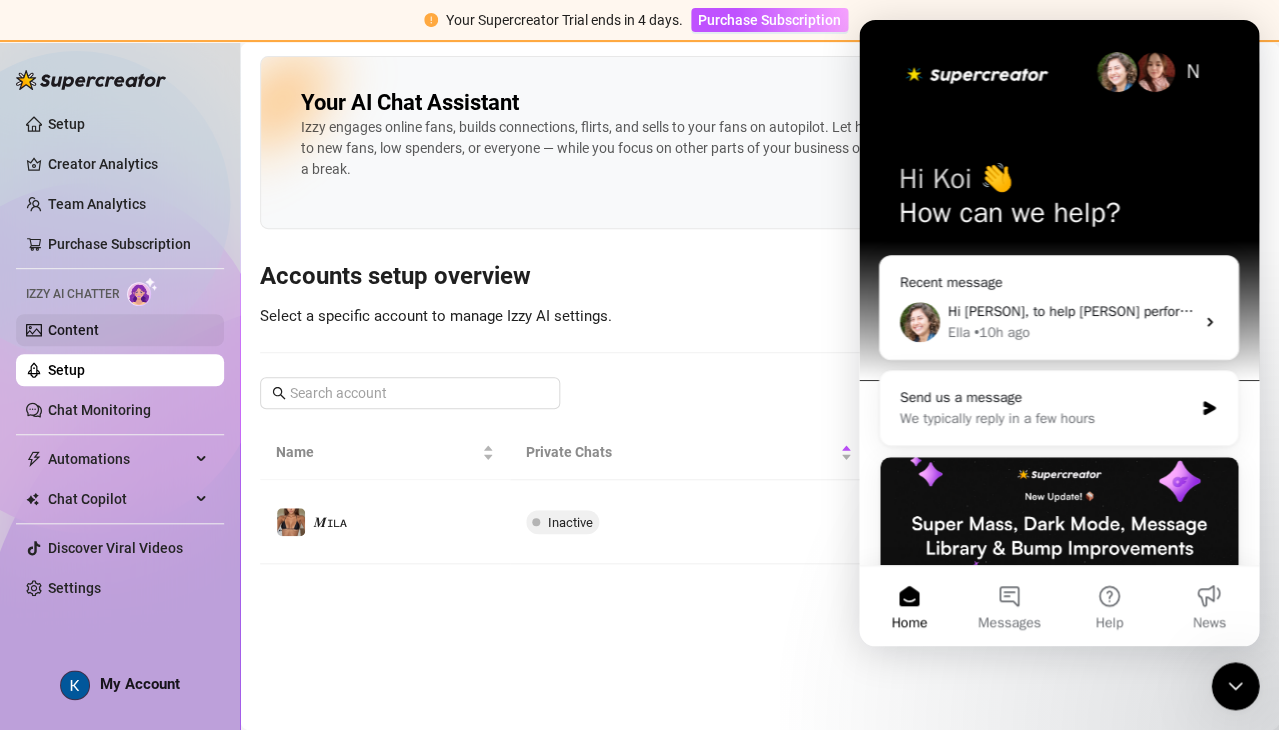 click on "Content" at bounding box center [73, 330] 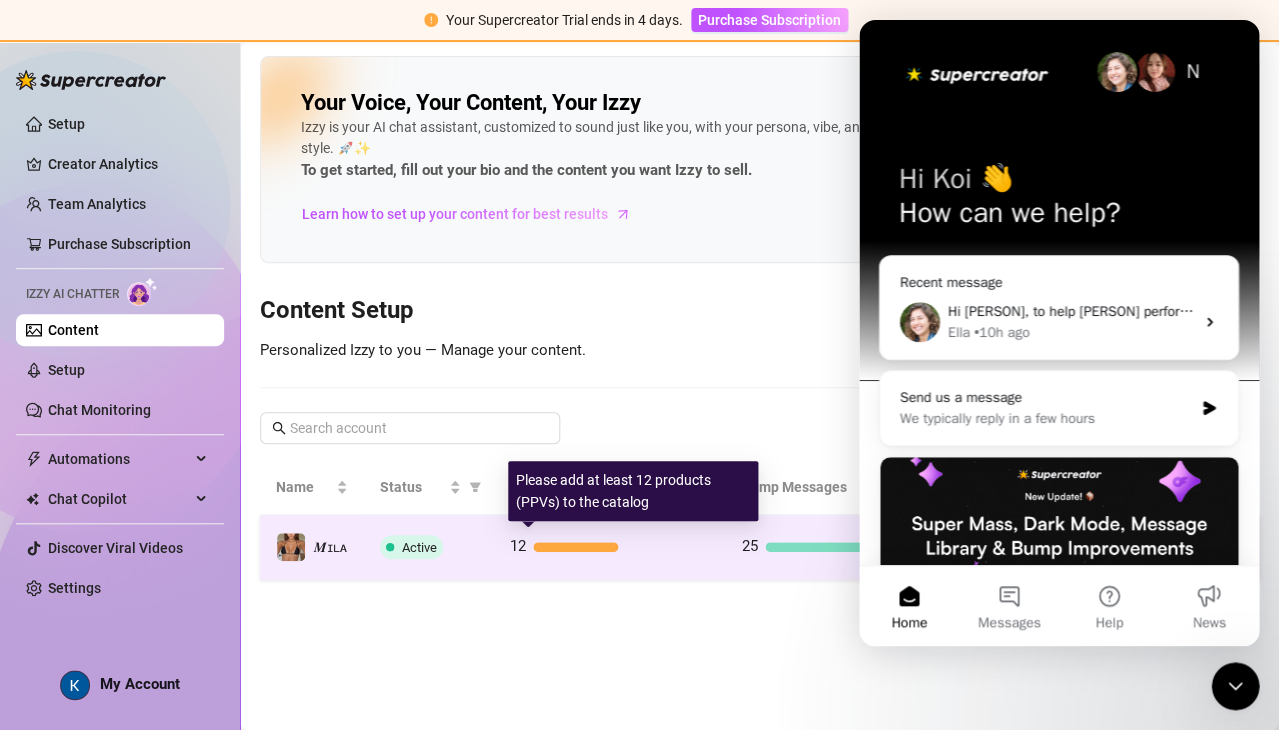 click at bounding box center (575, 547) 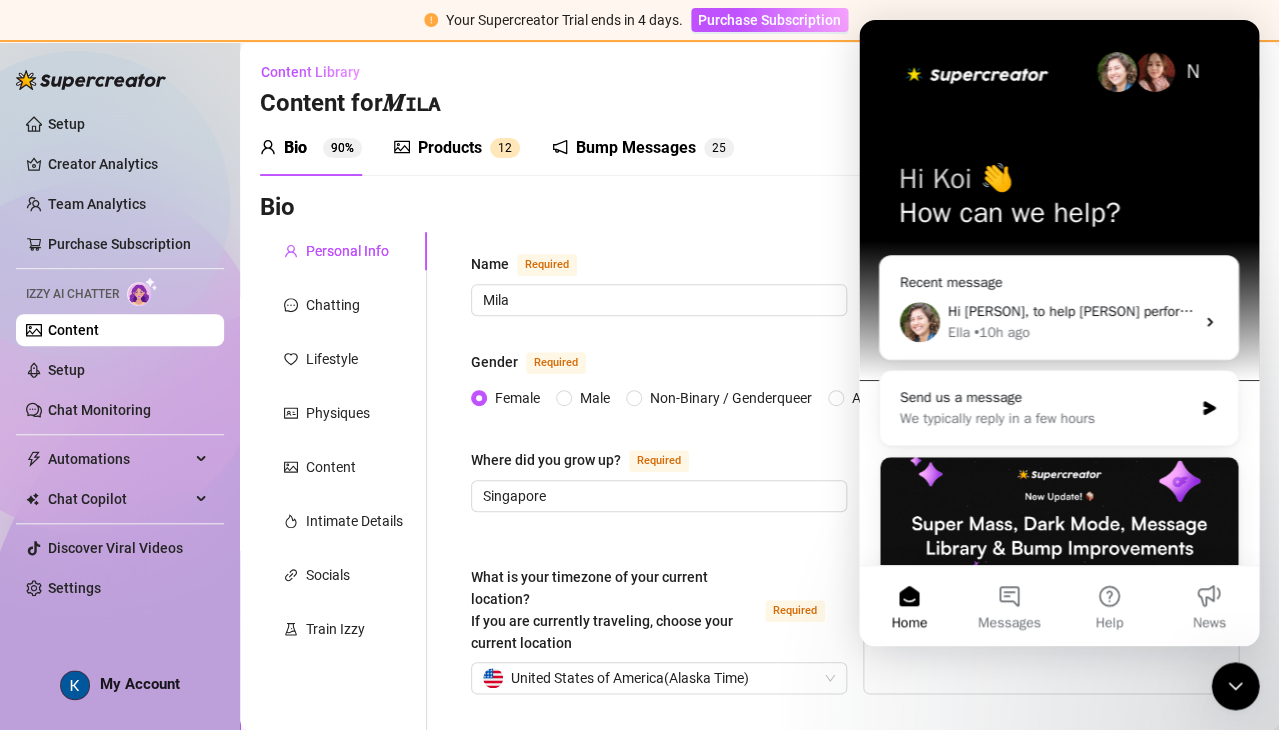 click 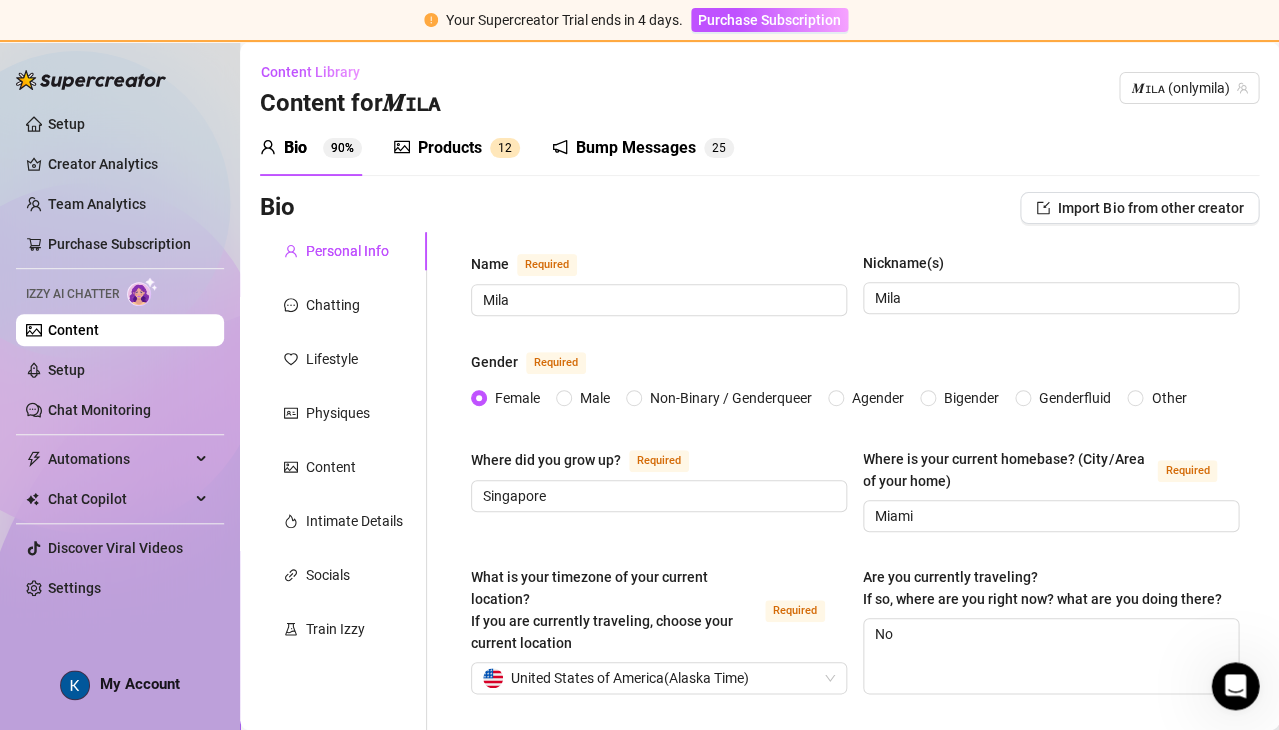 scroll, scrollTop: 0, scrollLeft: 0, axis: both 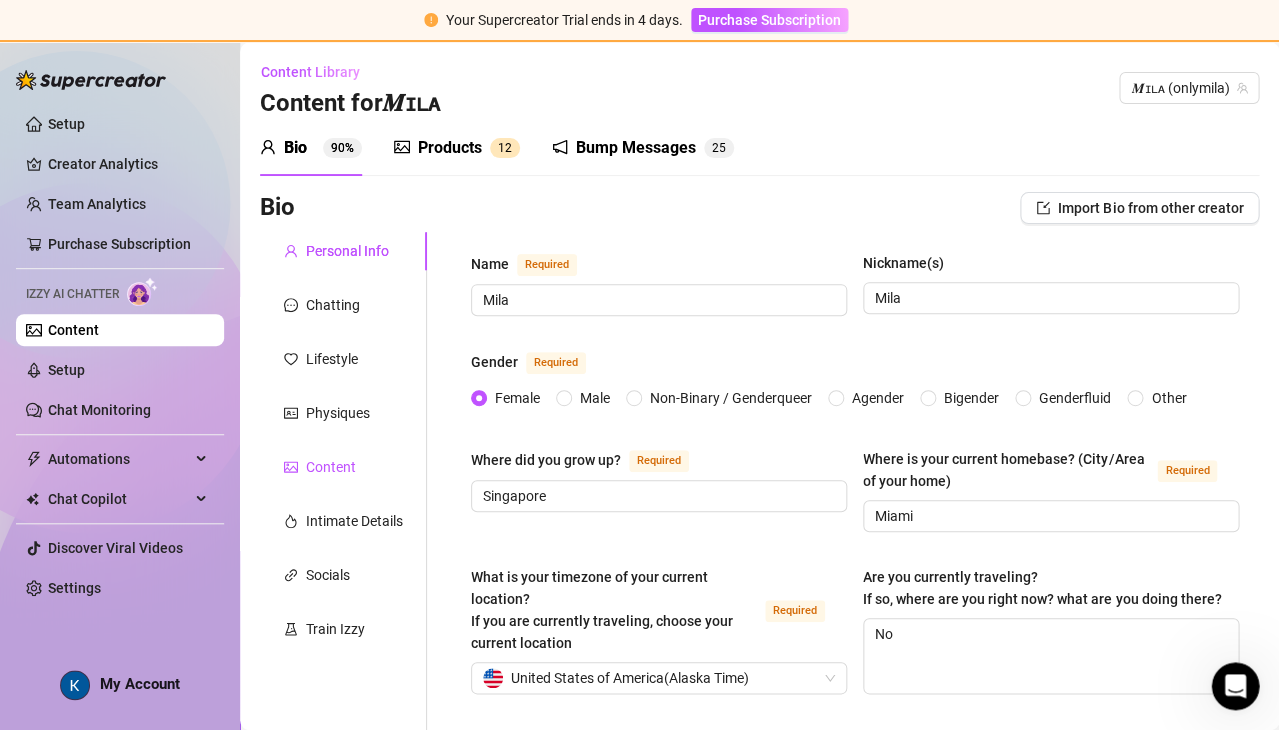 click on "Content" at bounding box center [331, 467] 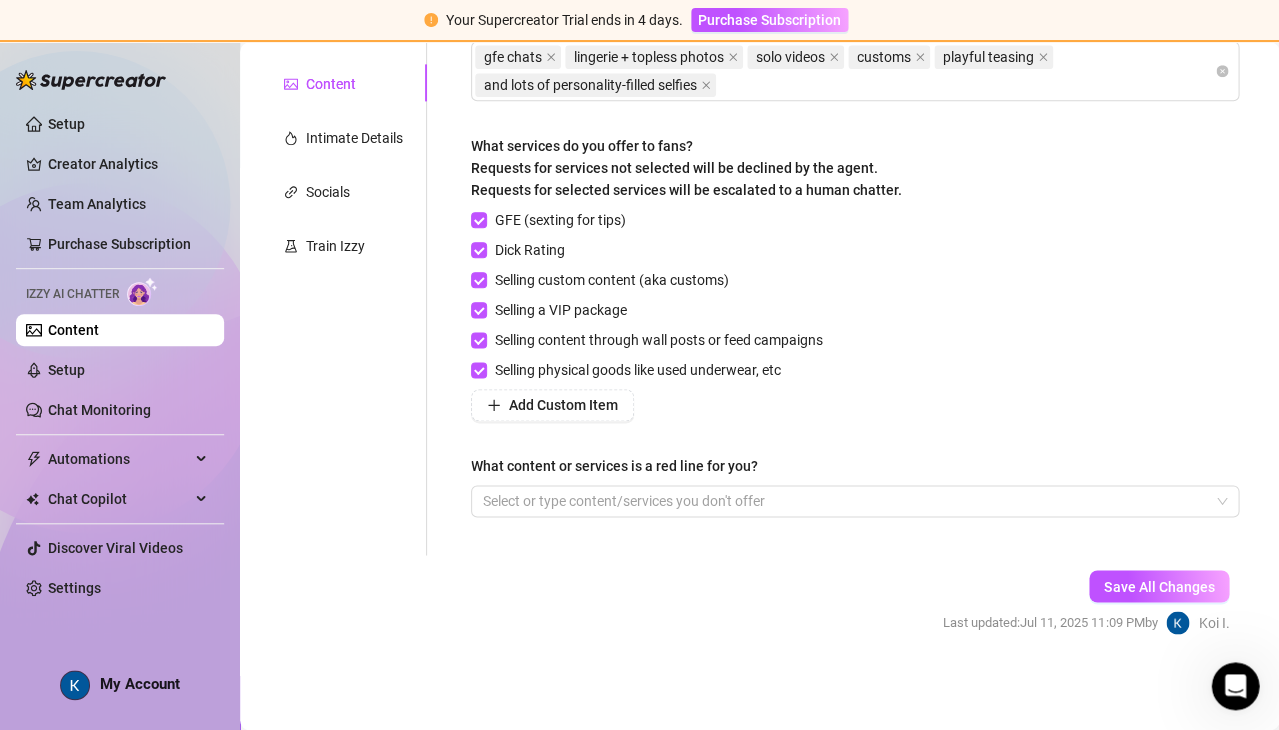 scroll, scrollTop: 379, scrollLeft: 0, axis: vertical 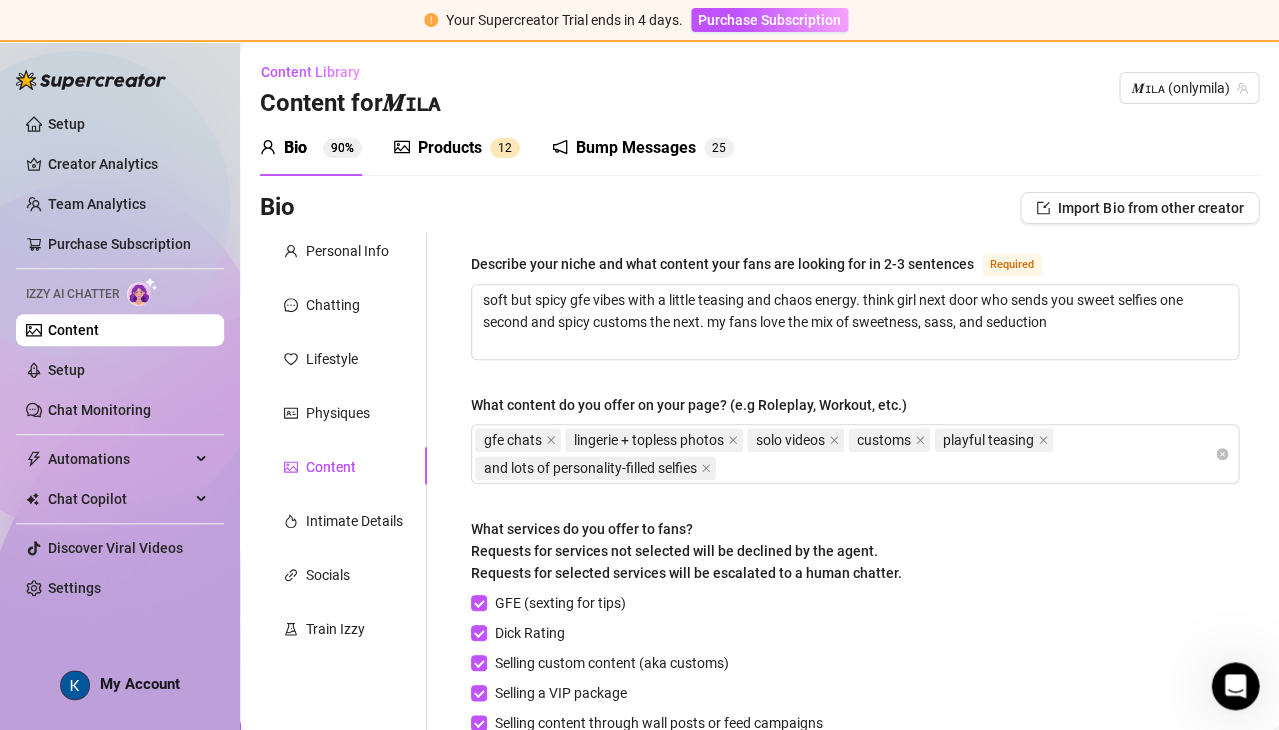 click on "Products" at bounding box center [450, 148] 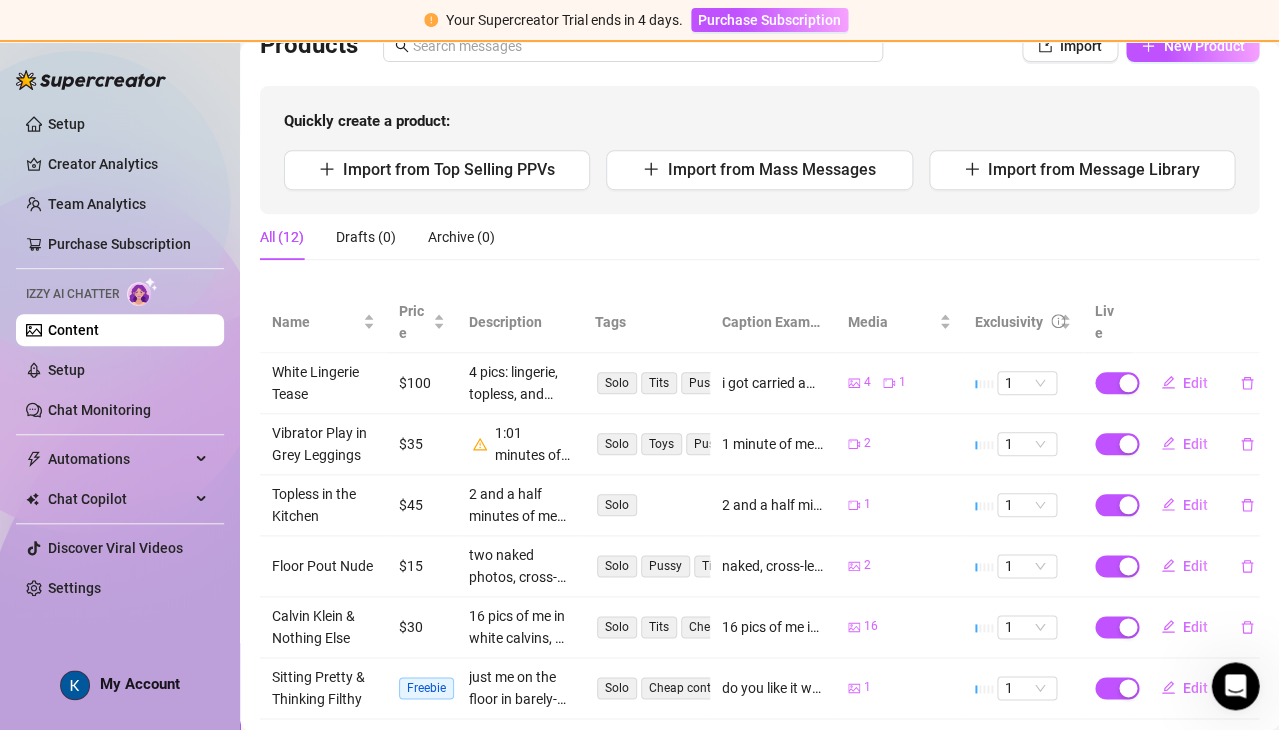 scroll, scrollTop: 166, scrollLeft: 0, axis: vertical 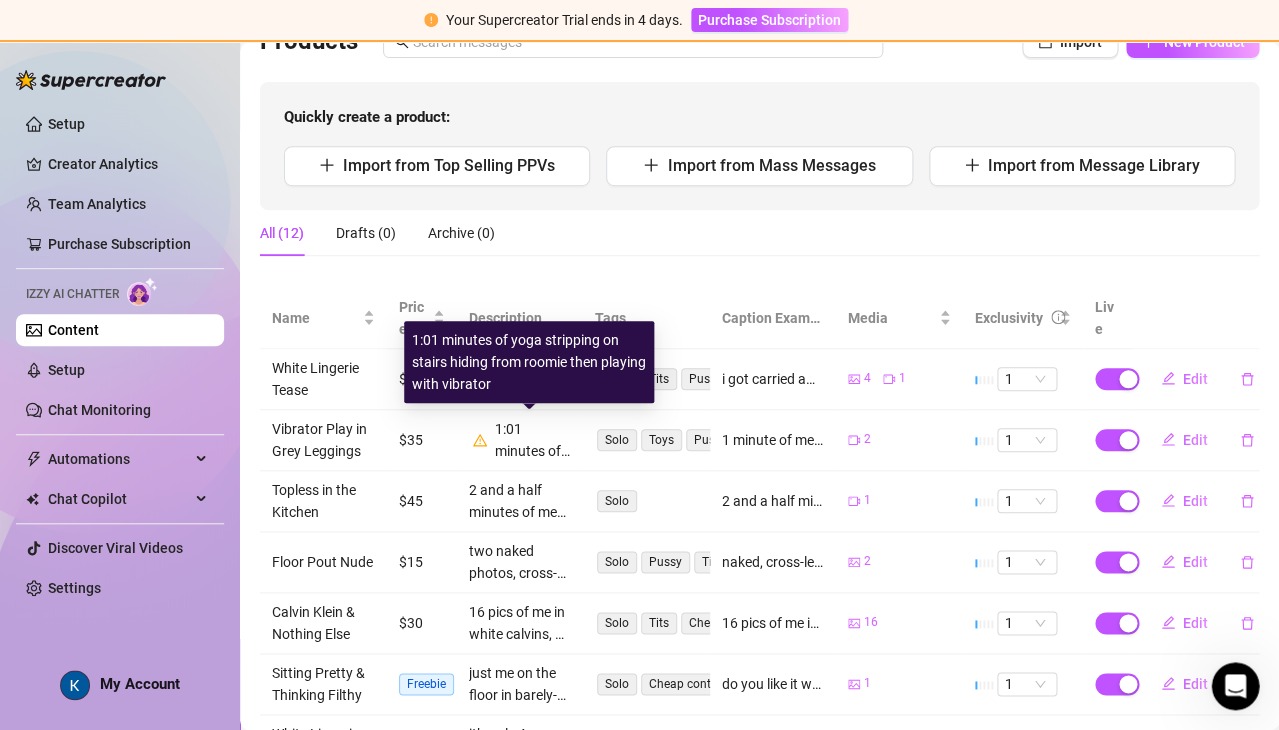 click on "1:01 minutes of yoga stripping on stairs hiding from roomie then playing with vibrator" at bounding box center [533, 440] 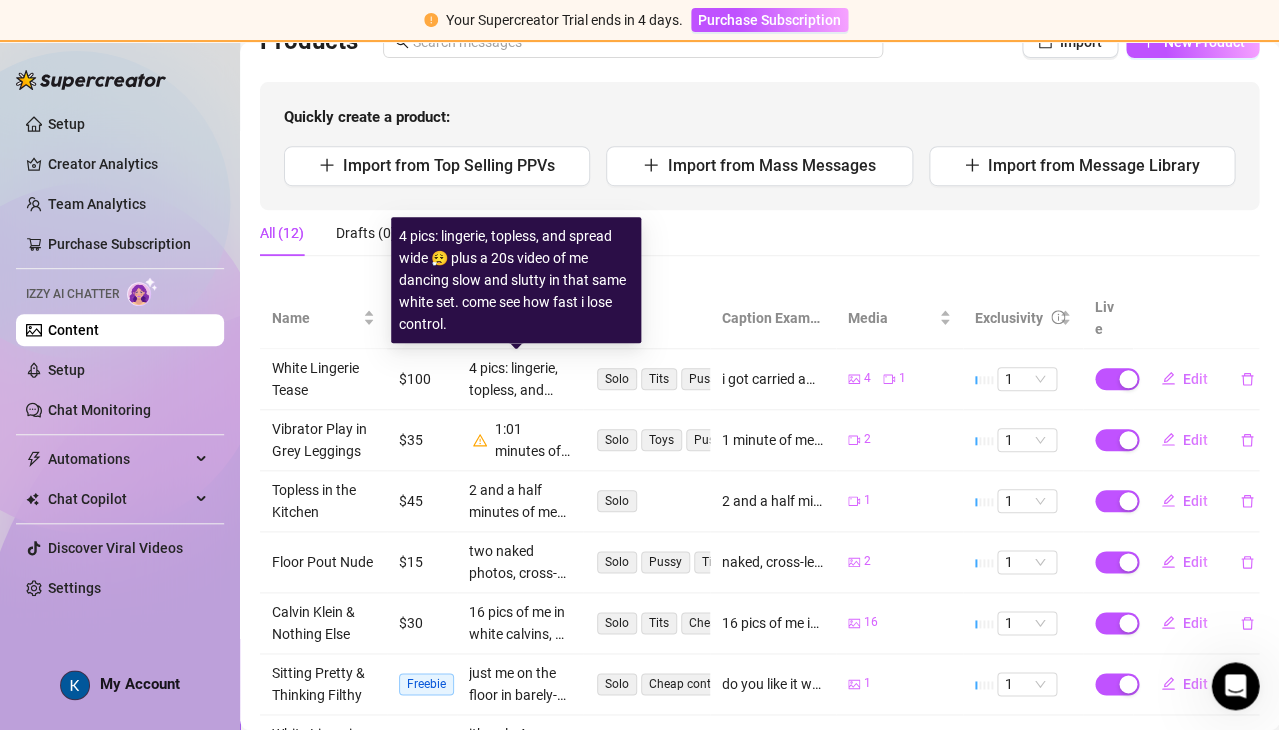 click on "4 pics: lingerie, topless, and spread wide 😮‍💨
plus a 20s video of me dancing slow and slutty in that same white set.
come see how fast i lose control." at bounding box center [520, 379] 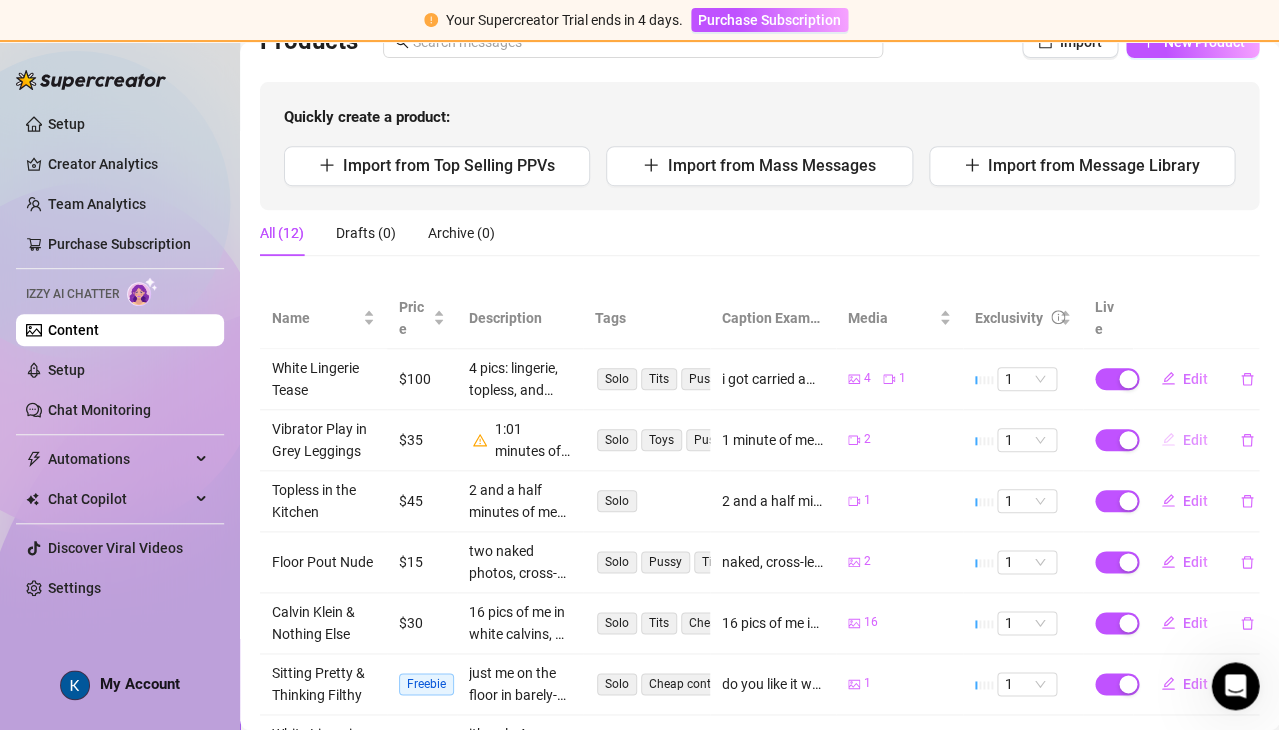 click on "Edit" at bounding box center [1195, 440] 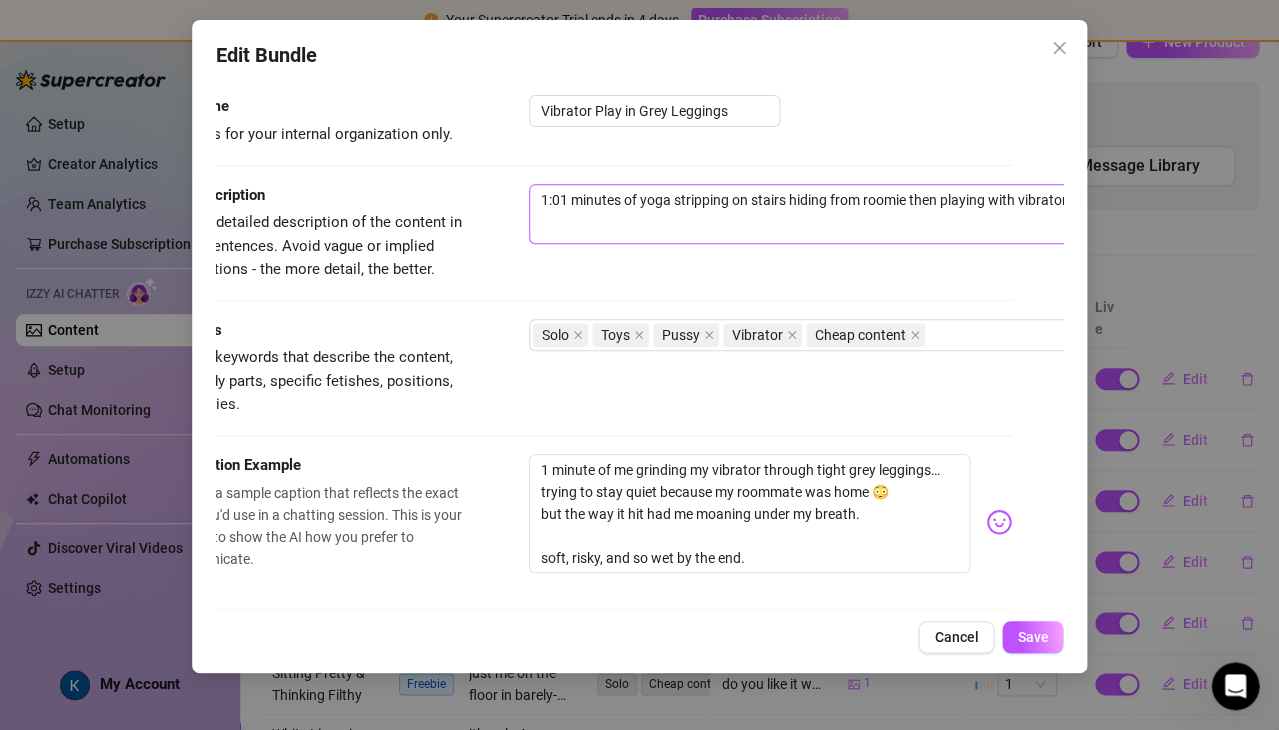 scroll, scrollTop: 125, scrollLeft: 51, axis: both 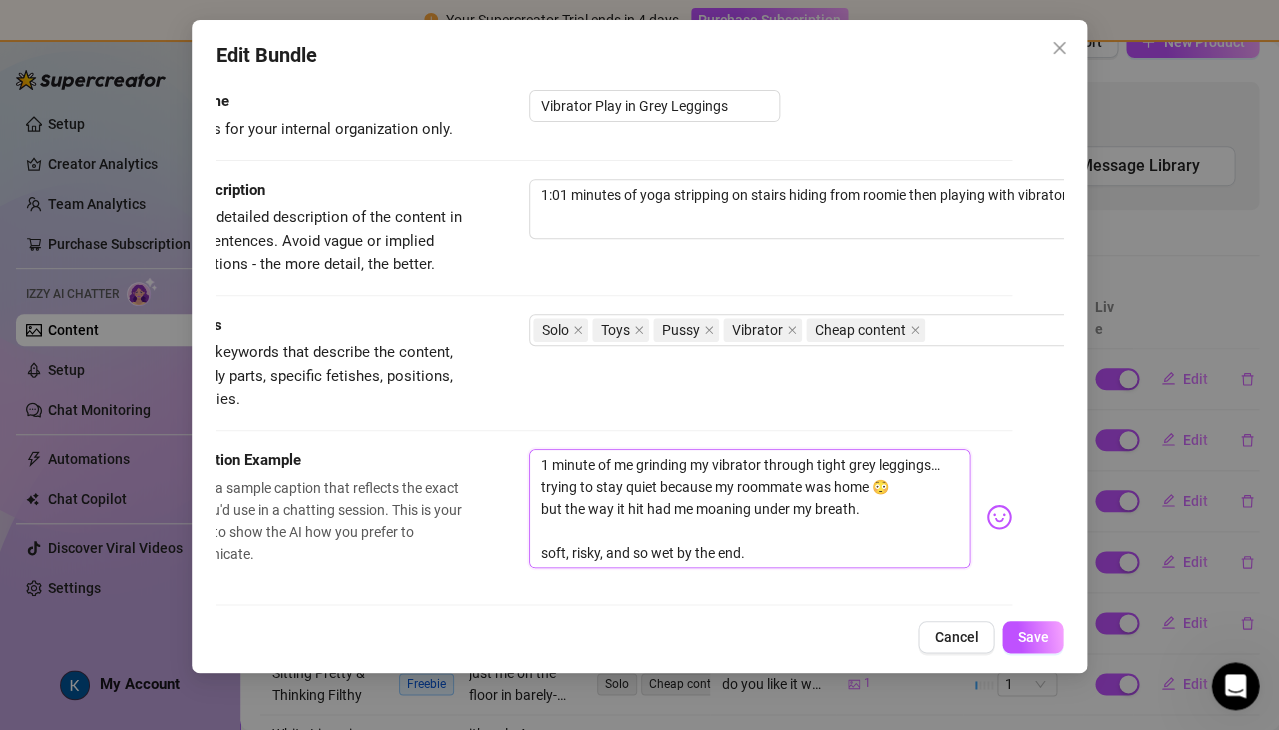 drag, startPoint x: 755, startPoint y: 550, endPoint x: 528, endPoint y: 432, distance: 255.83784 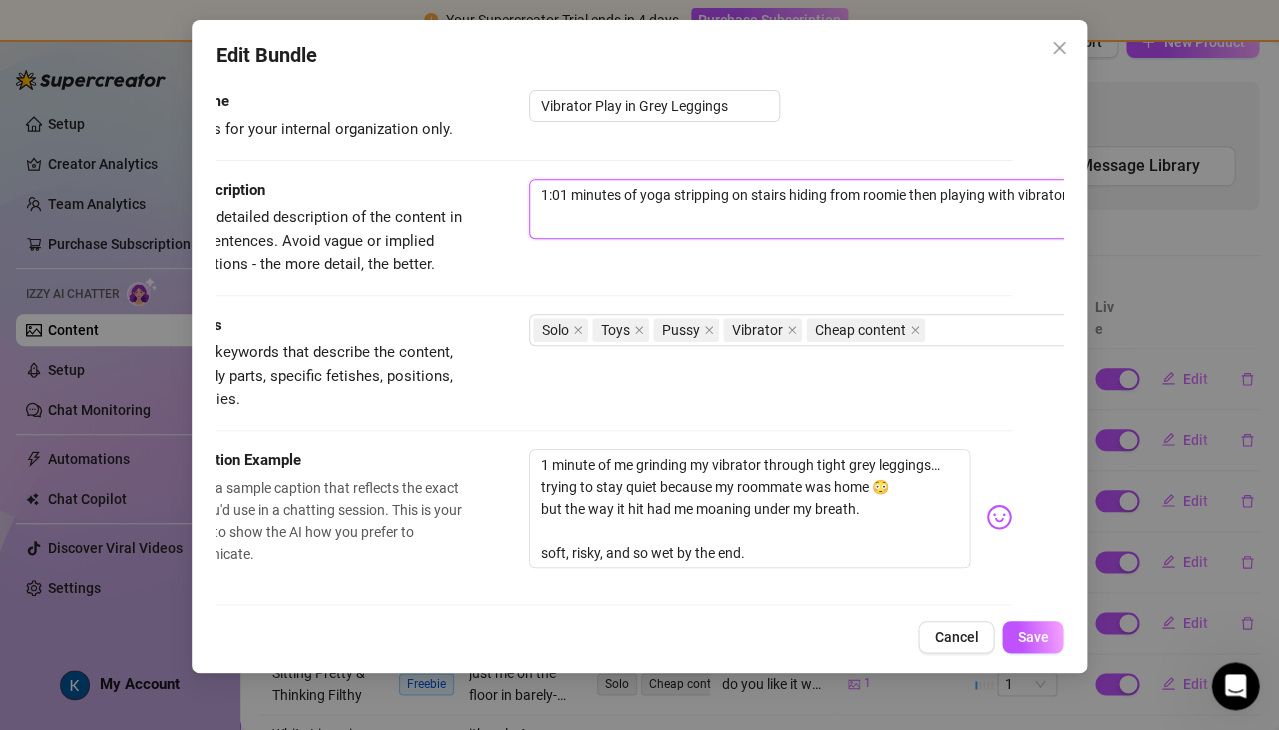drag, startPoint x: 542, startPoint y: 192, endPoint x: 810, endPoint y: 177, distance: 268.41943 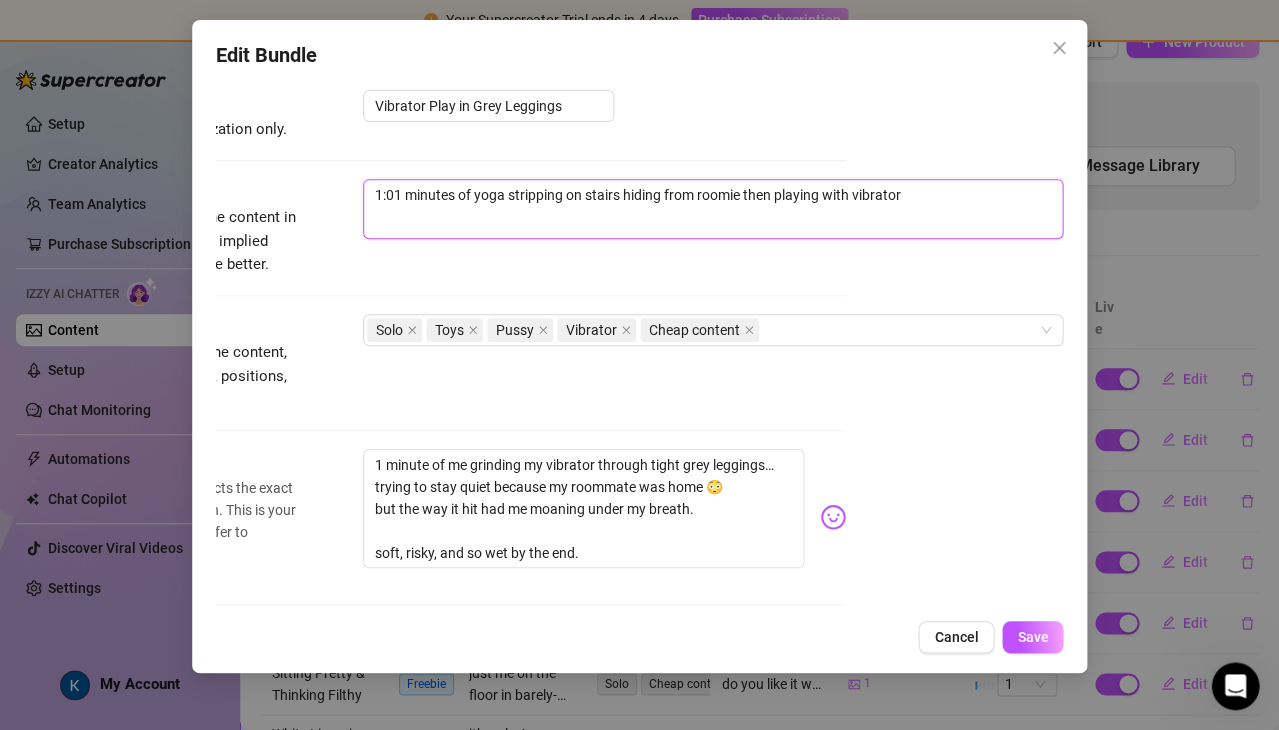 type on "Describe the content (media) in a few sentences" 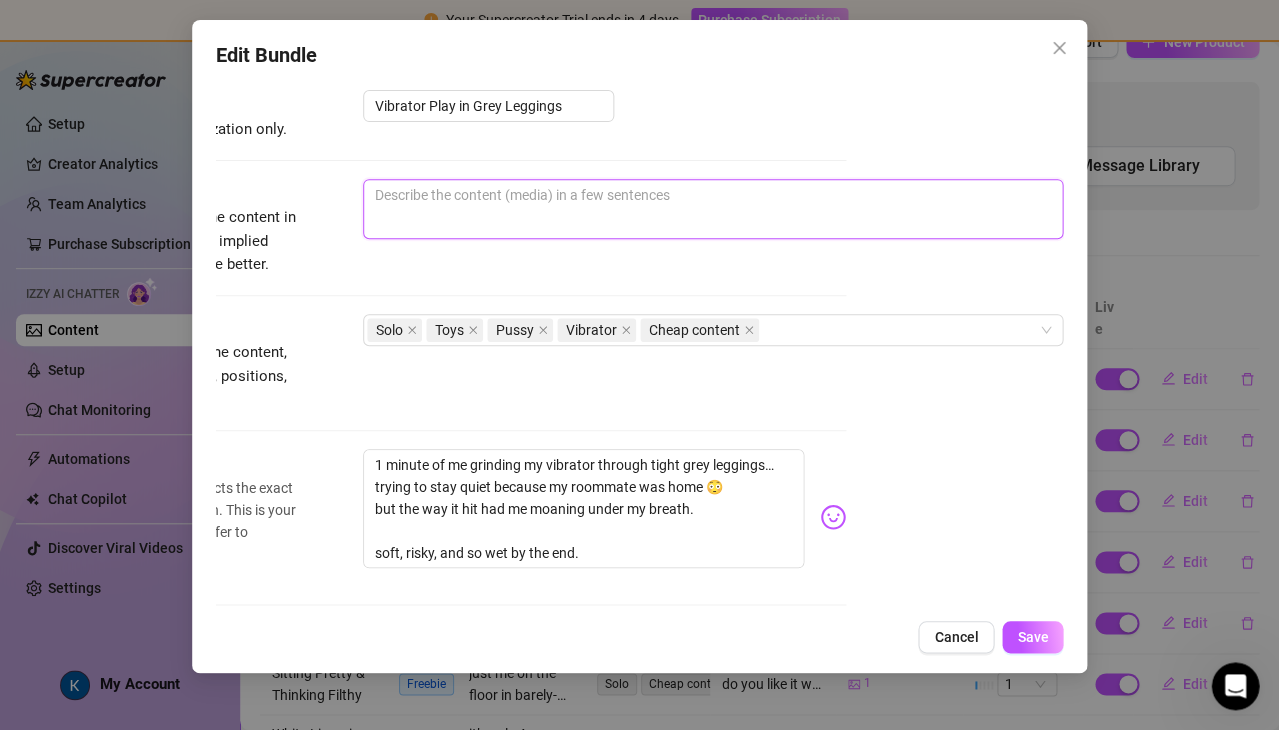 paste on "1 minute of me grinding my vibrator through tight grey leggings…
trying to stay quiet because my roommate was home 😳
but the way it hit had me moaning under my breath.
soft, risky, and so wet by the end." 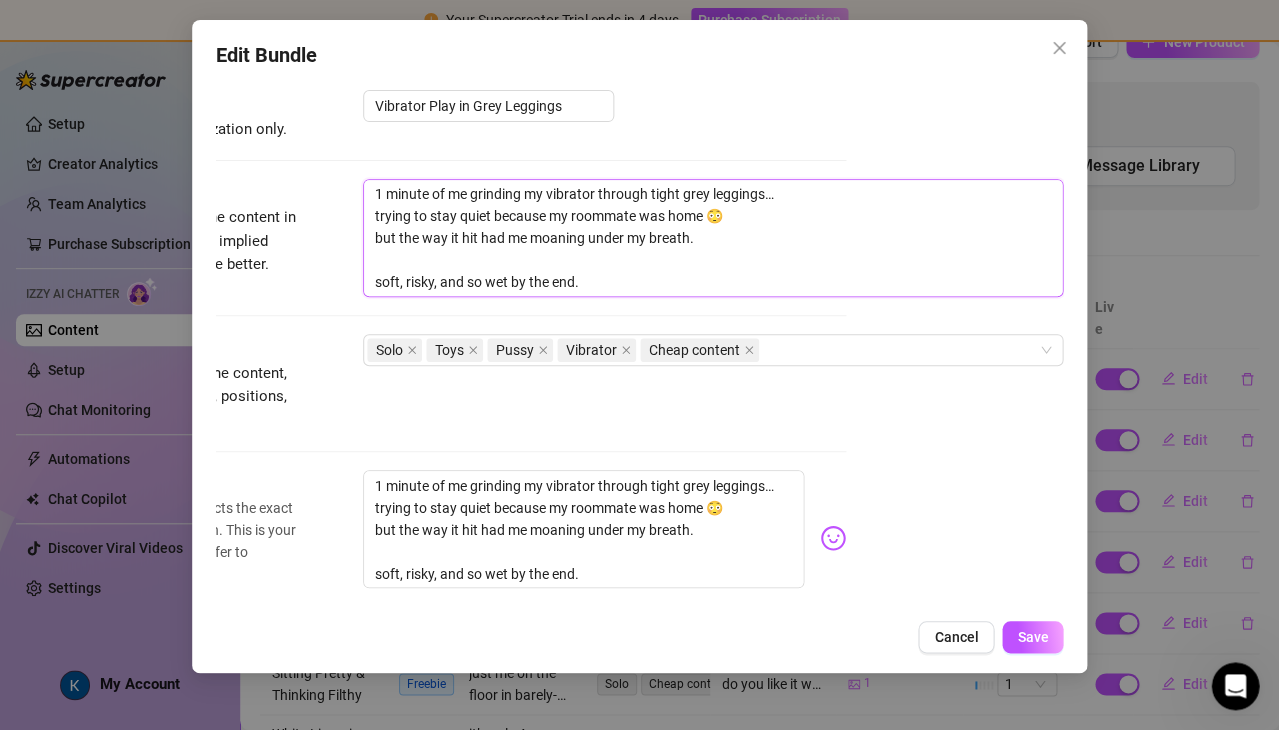 scroll, scrollTop: 0, scrollLeft: 0, axis: both 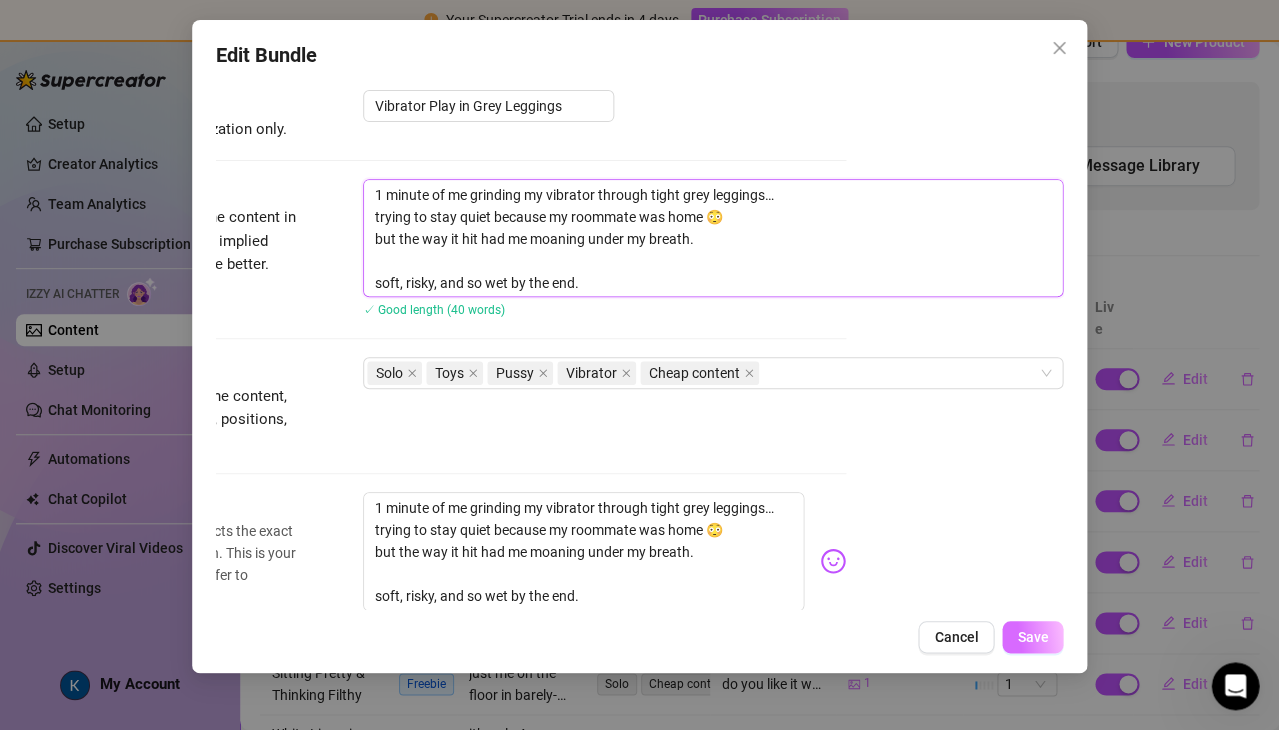 type on "1 minute of me grinding my vibrator through tight grey leggings…
trying to stay quiet because my roommate was home 😳
but the way it hit had me moaning under my breath.
soft, risky, and so wet by the end." 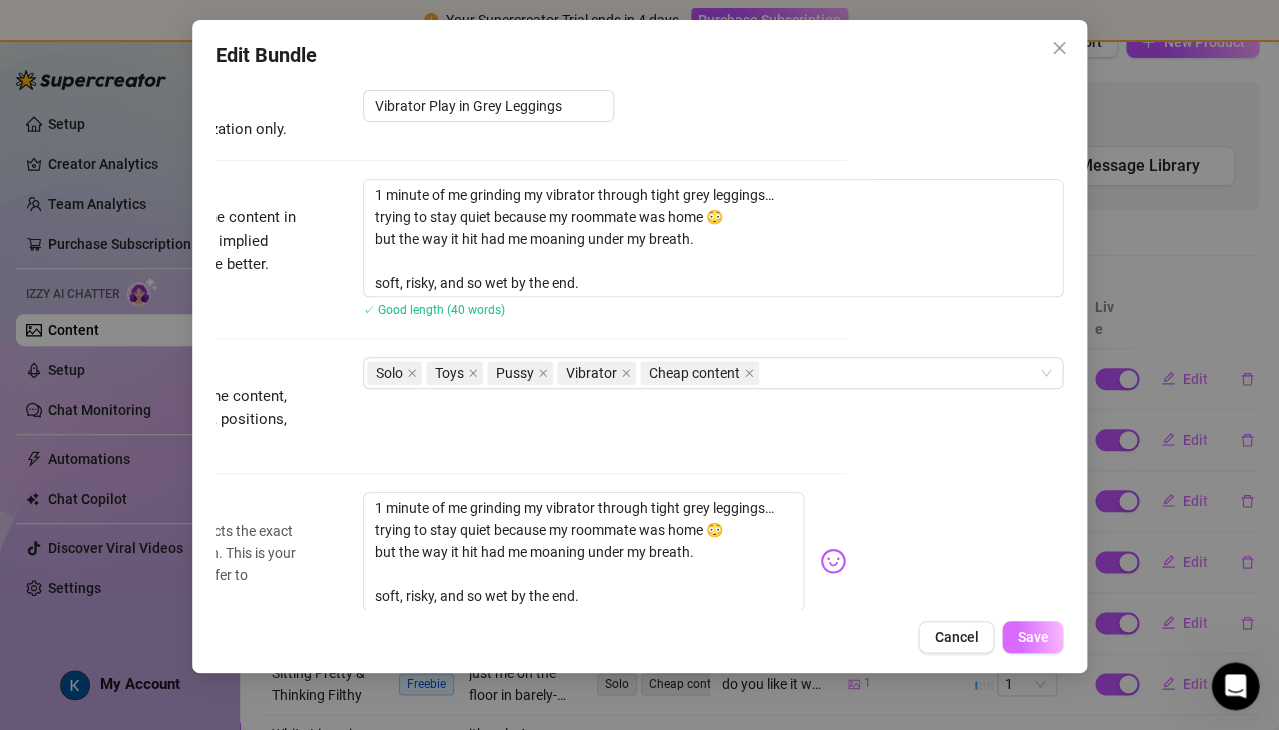 click on "Save" at bounding box center [1032, 637] 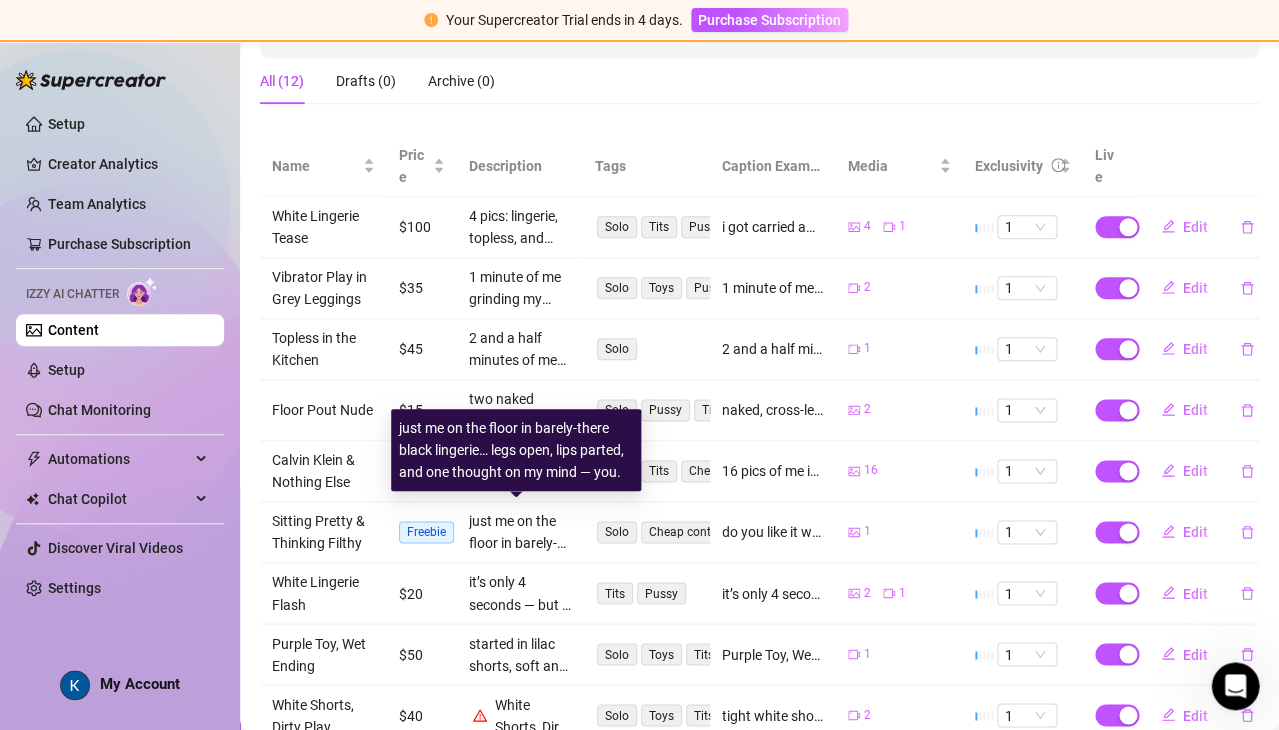 scroll, scrollTop: 322, scrollLeft: 0, axis: vertical 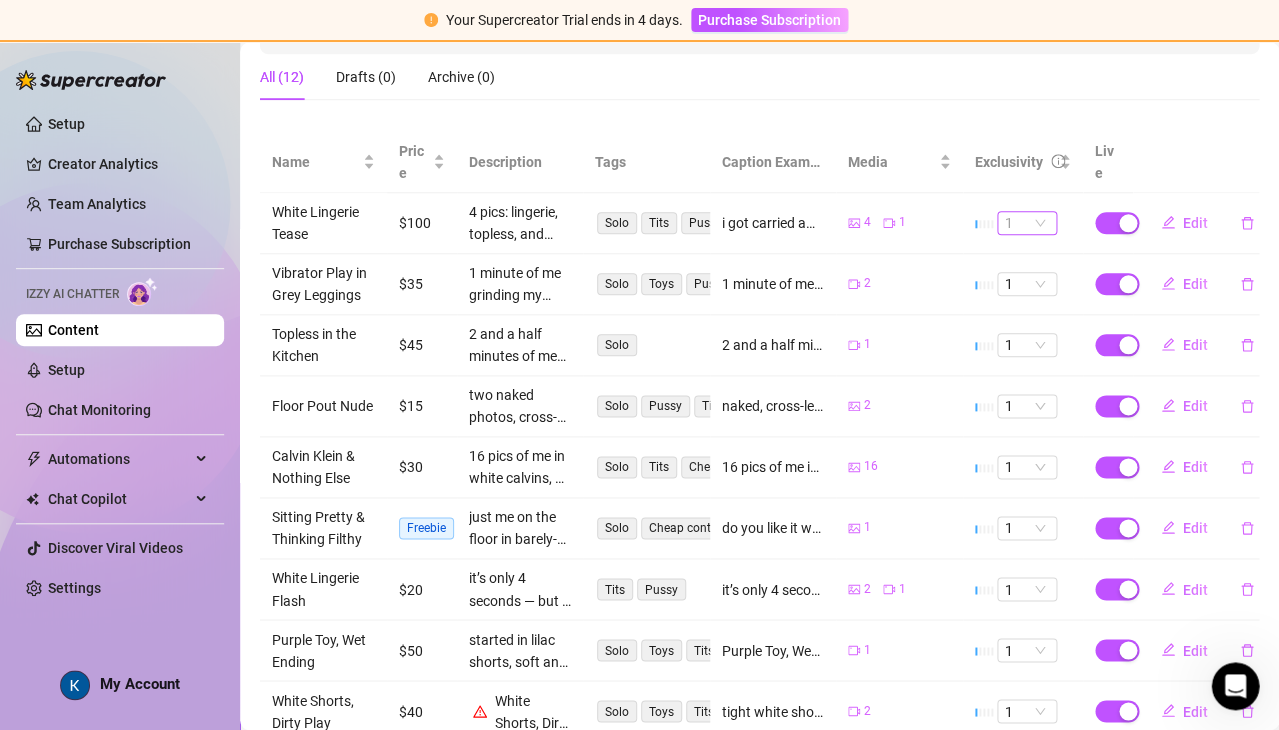 click on "1" at bounding box center [1027, 223] 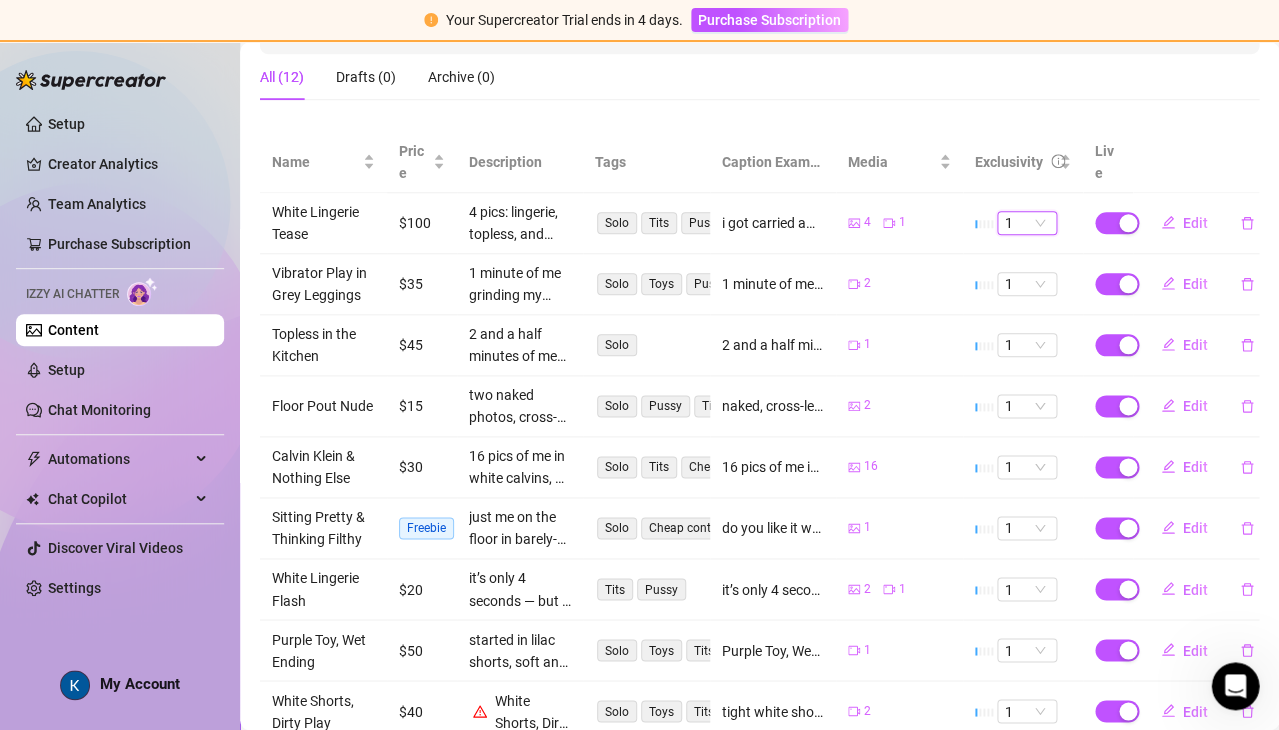 click on "1" at bounding box center (1027, 223) 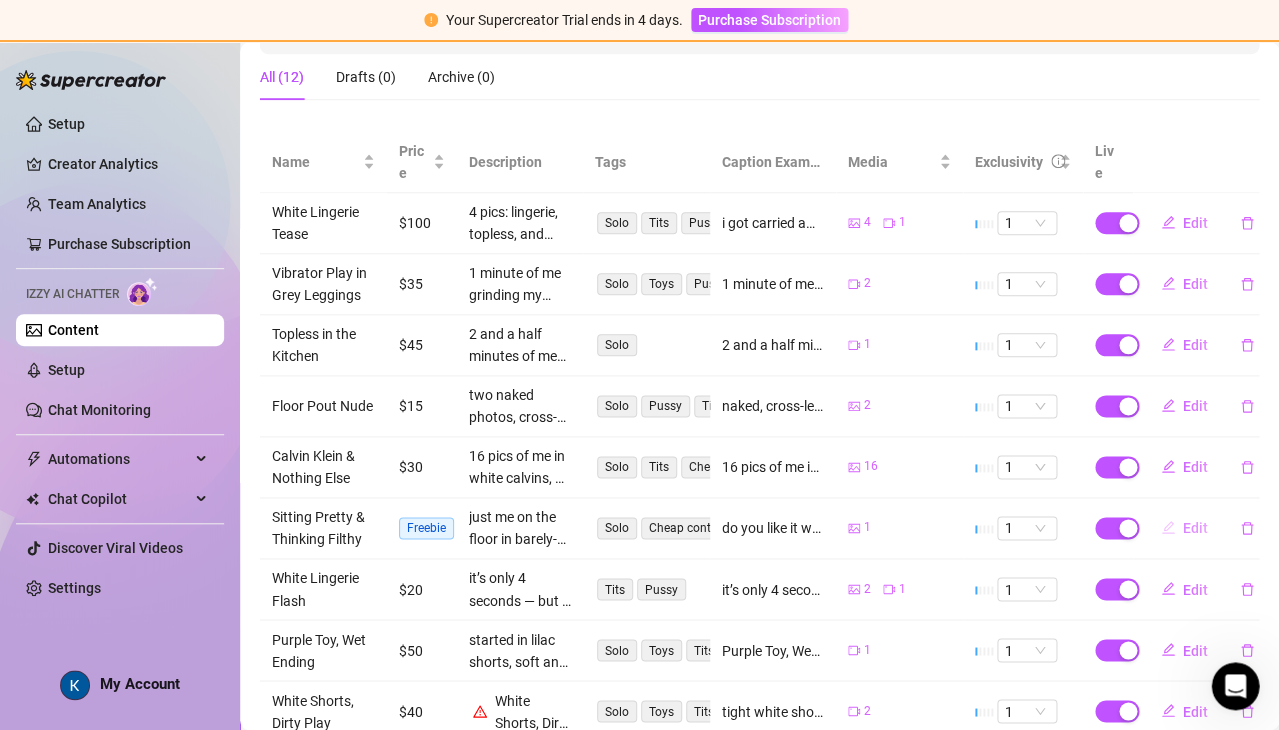 click on "Edit" at bounding box center [1195, 528] 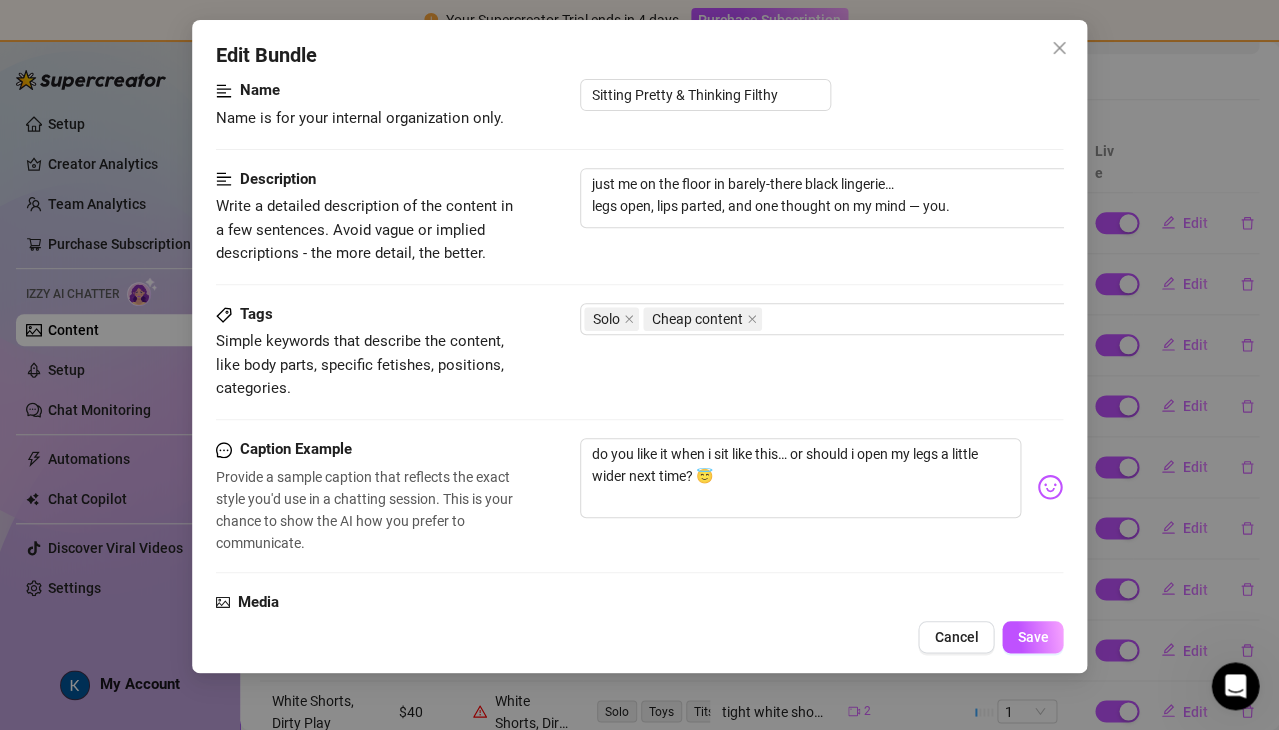 scroll, scrollTop: 135, scrollLeft: 0, axis: vertical 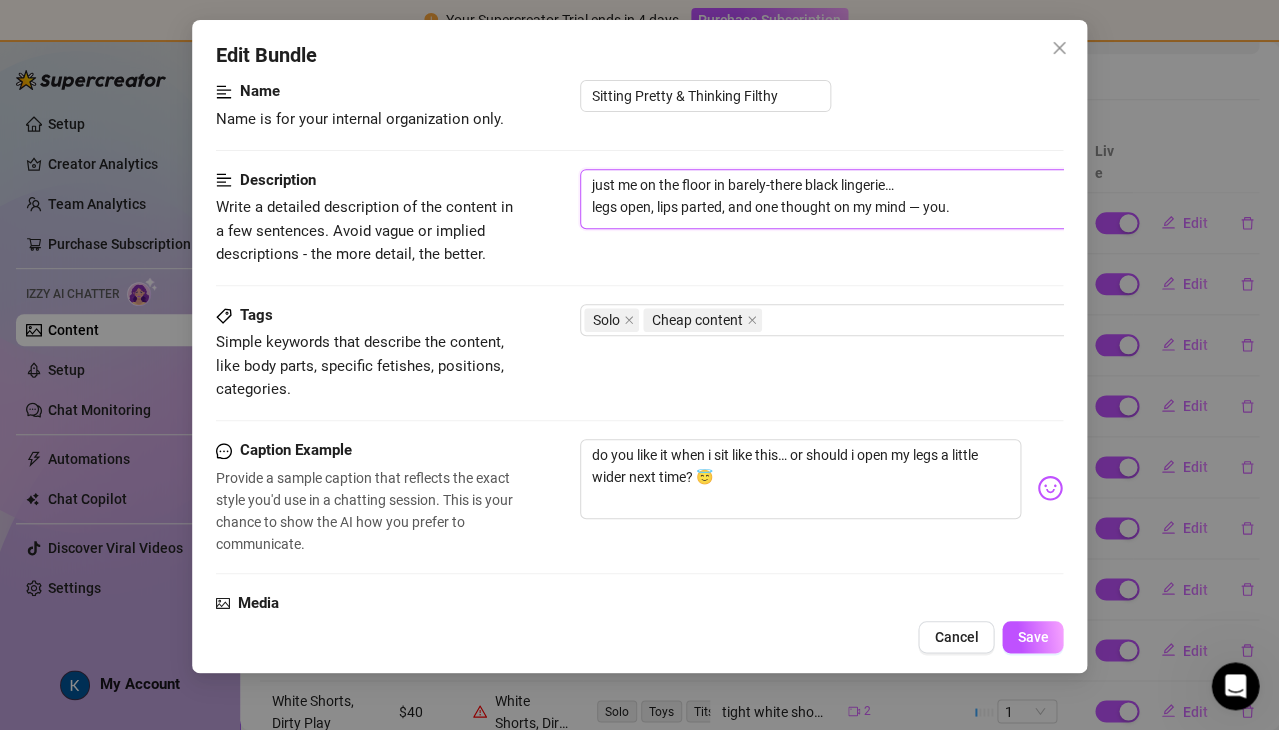 click on "just me on the floor in barely-there black lingerie…
legs open, lips parted, and one thought on my mind — you." at bounding box center [930, 199] 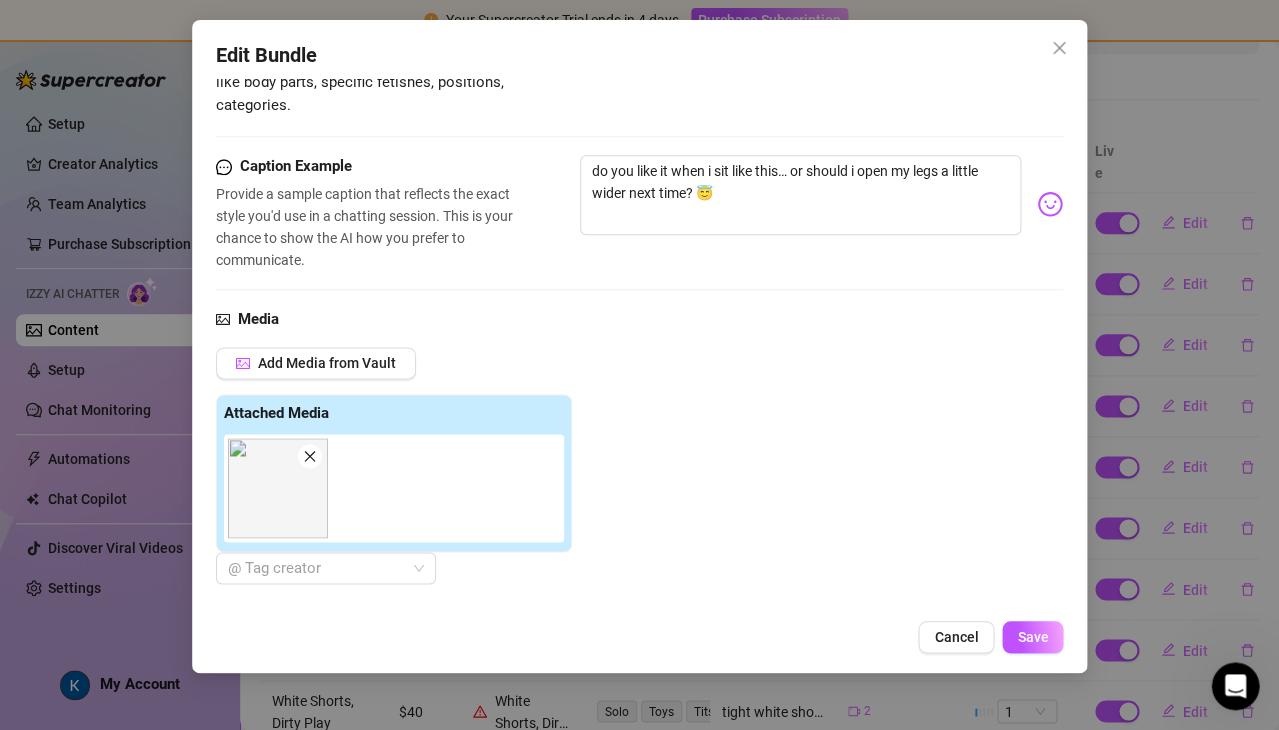 scroll, scrollTop: 433, scrollLeft: 0, axis: vertical 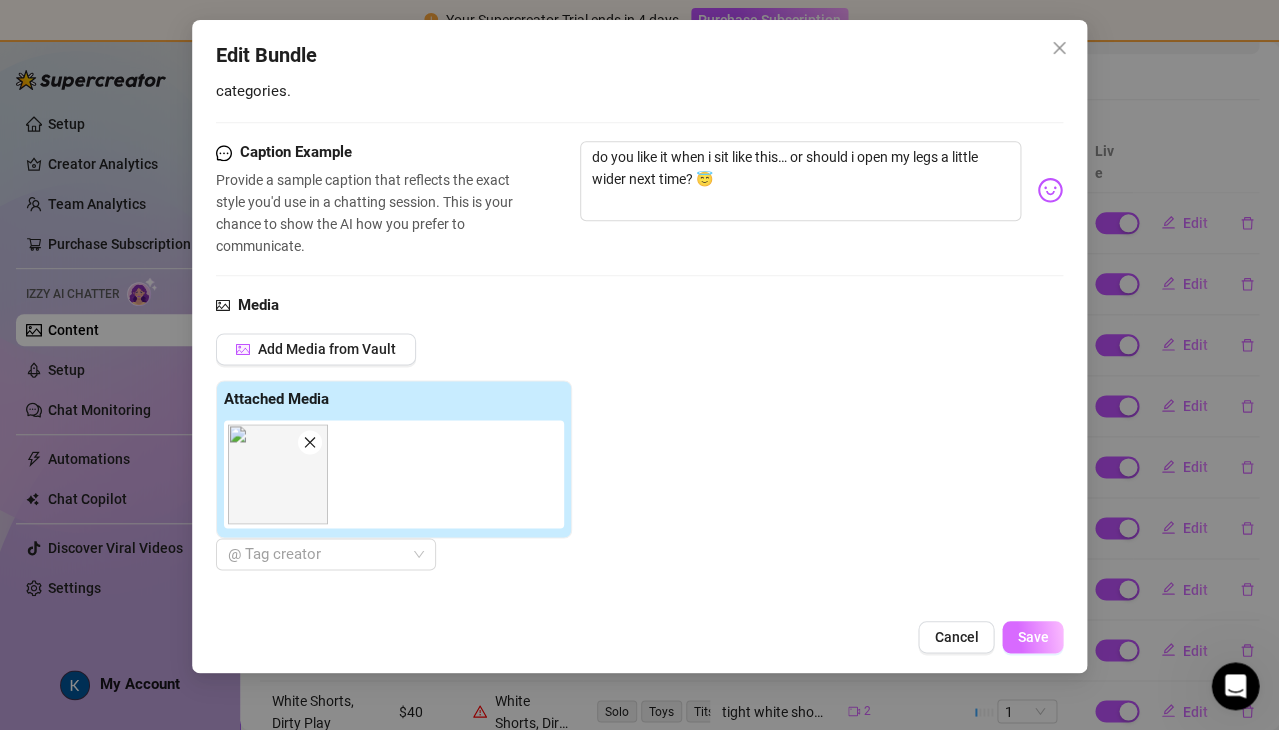 click on "Save" at bounding box center [1032, 637] 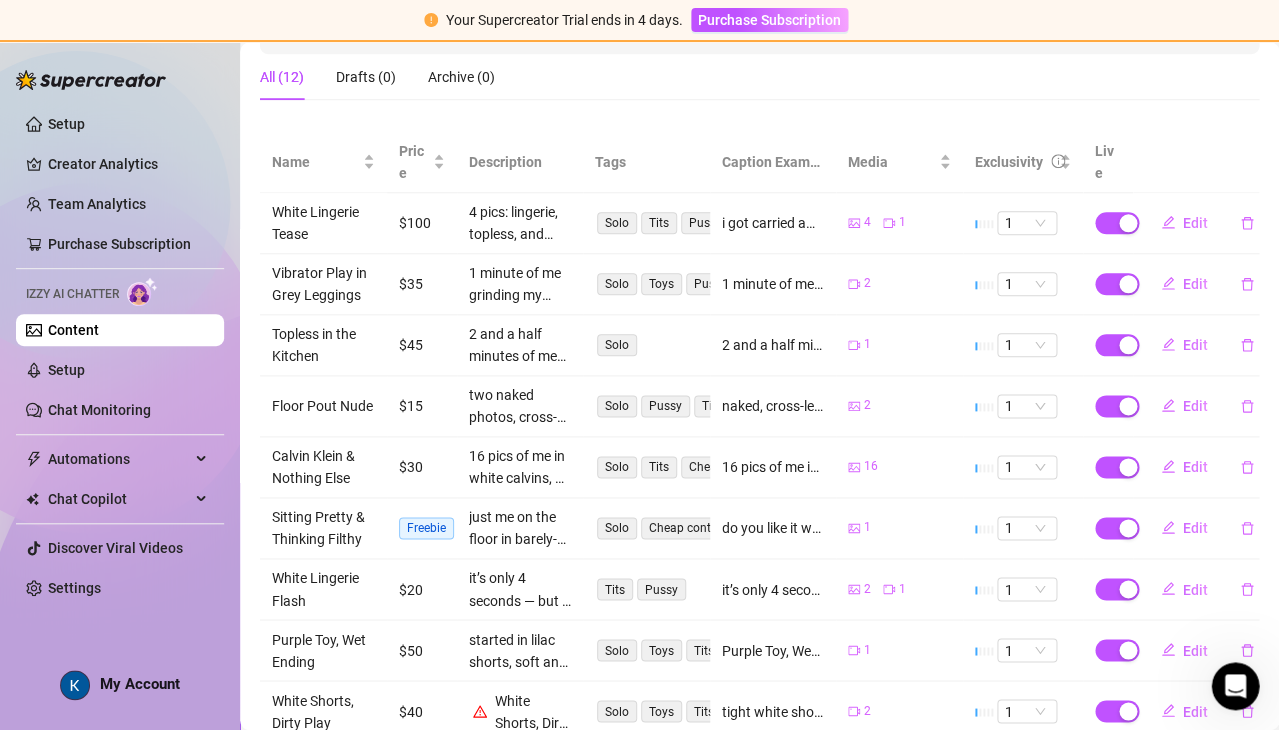 scroll, scrollTop: 0, scrollLeft: 0, axis: both 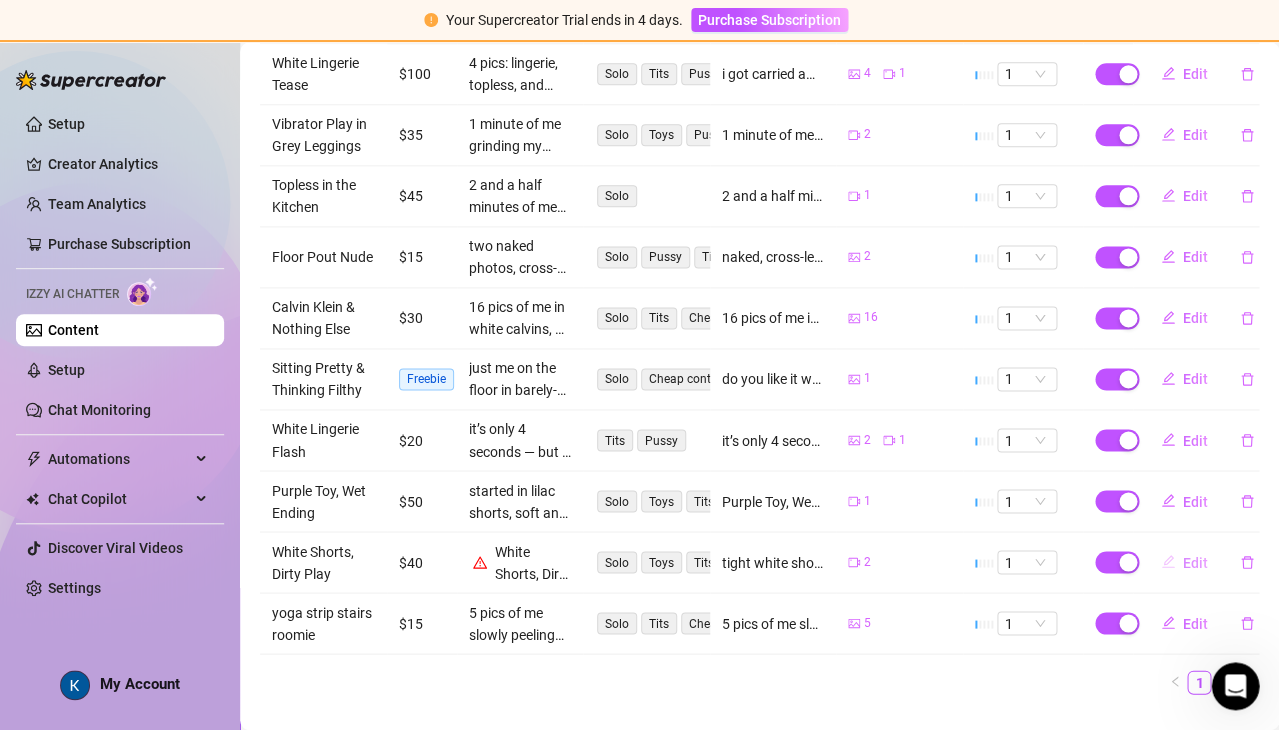 click on "Edit" at bounding box center [1195, 562] 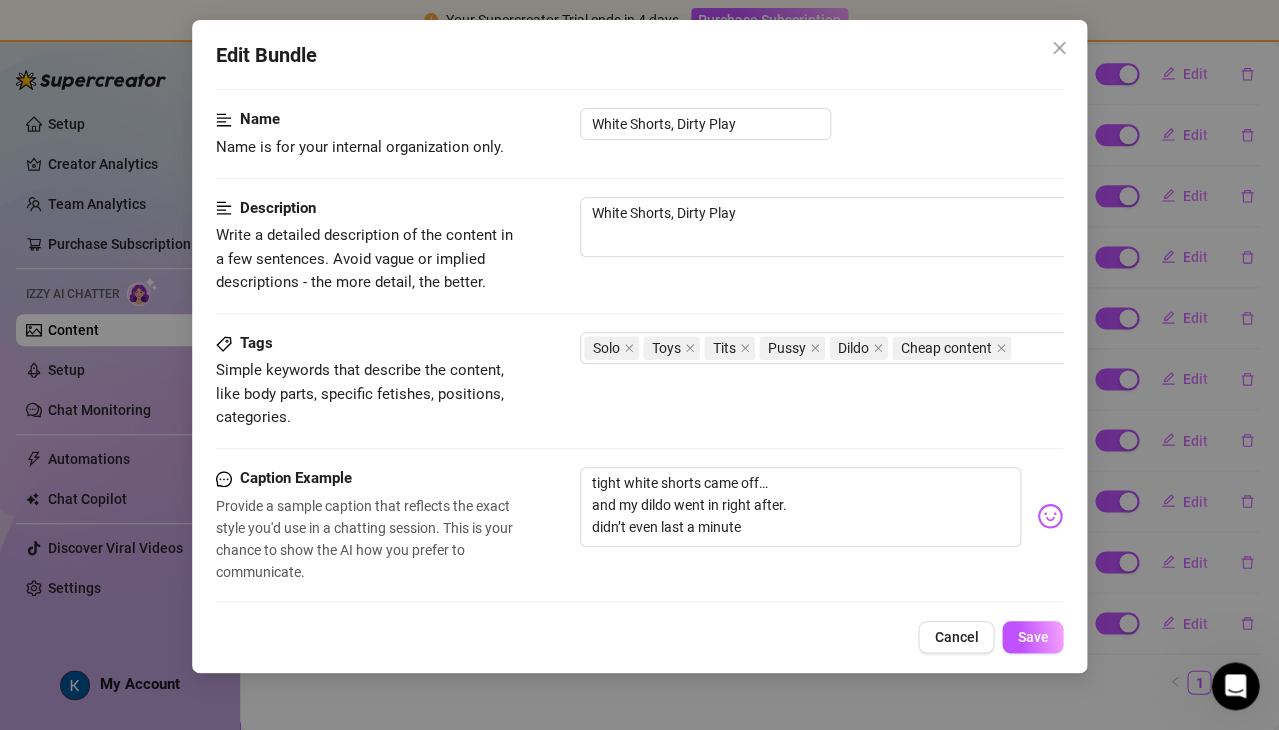 scroll, scrollTop: 126, scrollLeft: 0, axis: vertical 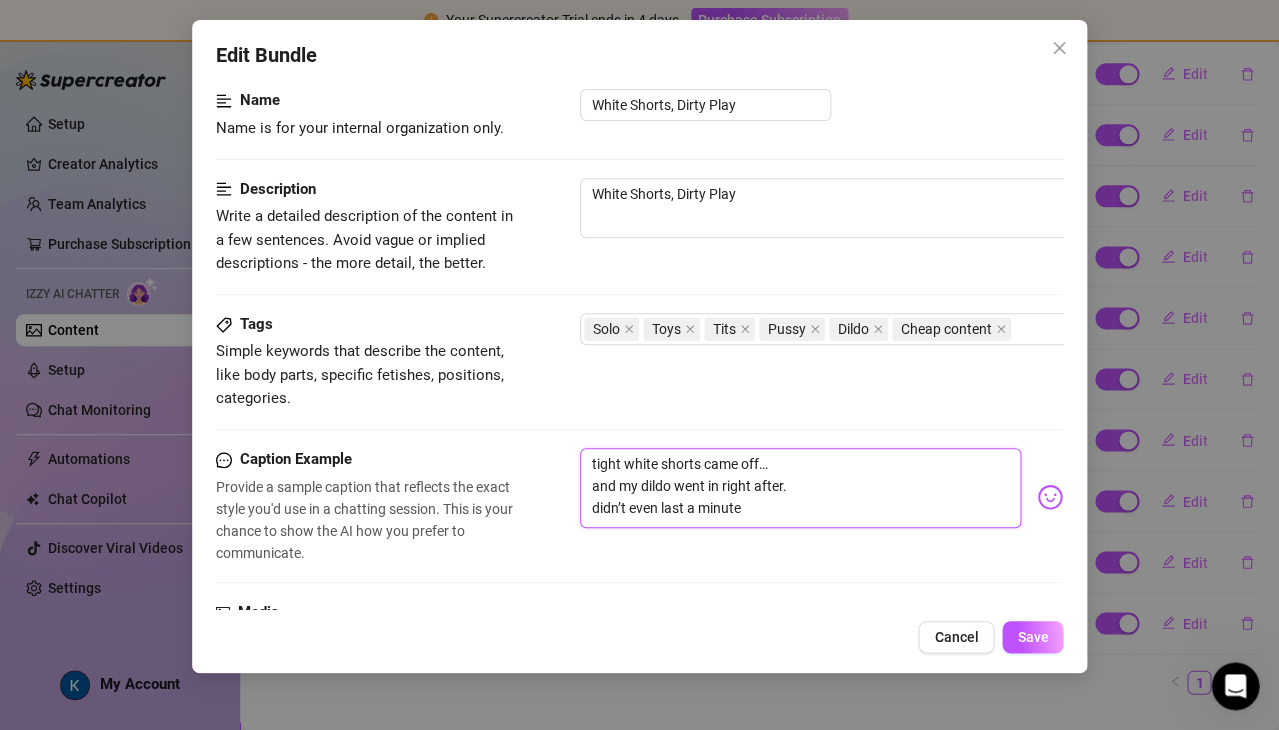 drag, startPoint x: 756, startPoint y: 509, endPoint x: 561, endPoint y: 445, distance: 205.23401 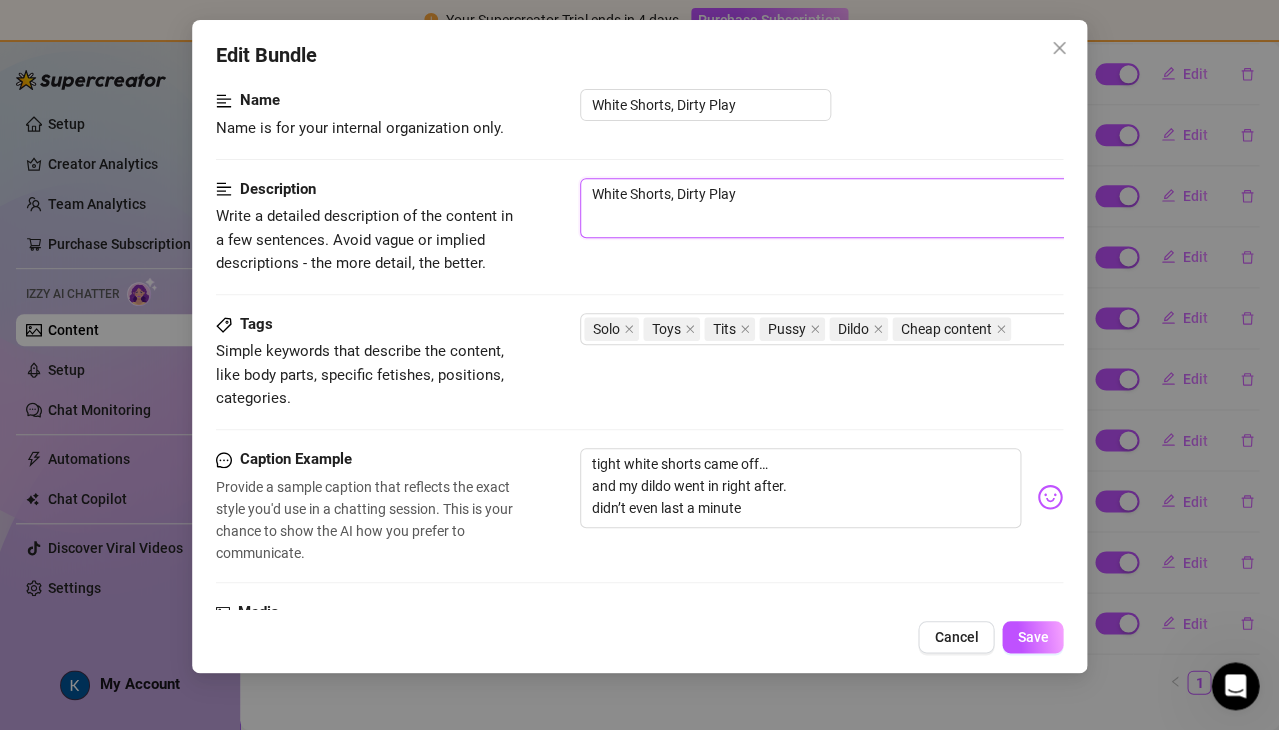 drag, startPoint x: 774, startPoint y: 194, endPoint x: 551, endPoint y: 176, distance: 223.72528 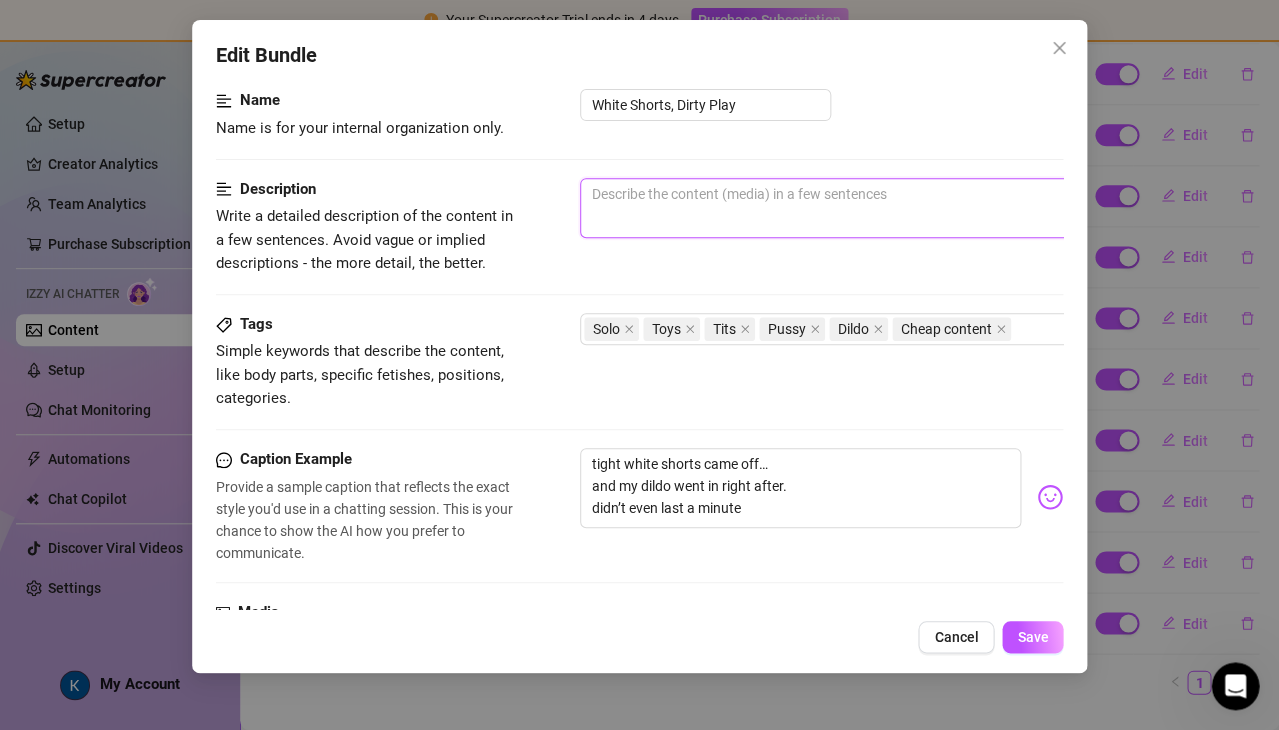paste on "tight white shorts came off…
and my dildo went in right after.
didn’t even last a minute" 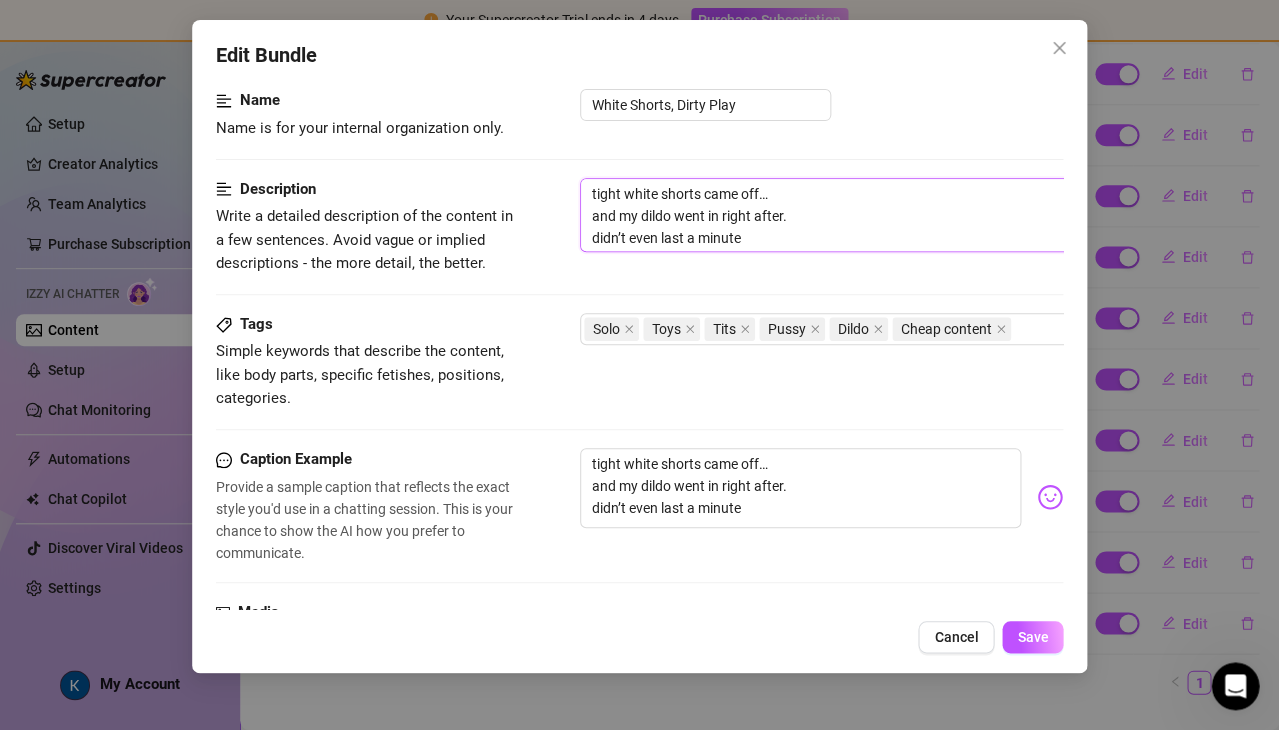 scroll, scrollTop: 0, scrollLeft: 0, axis: both 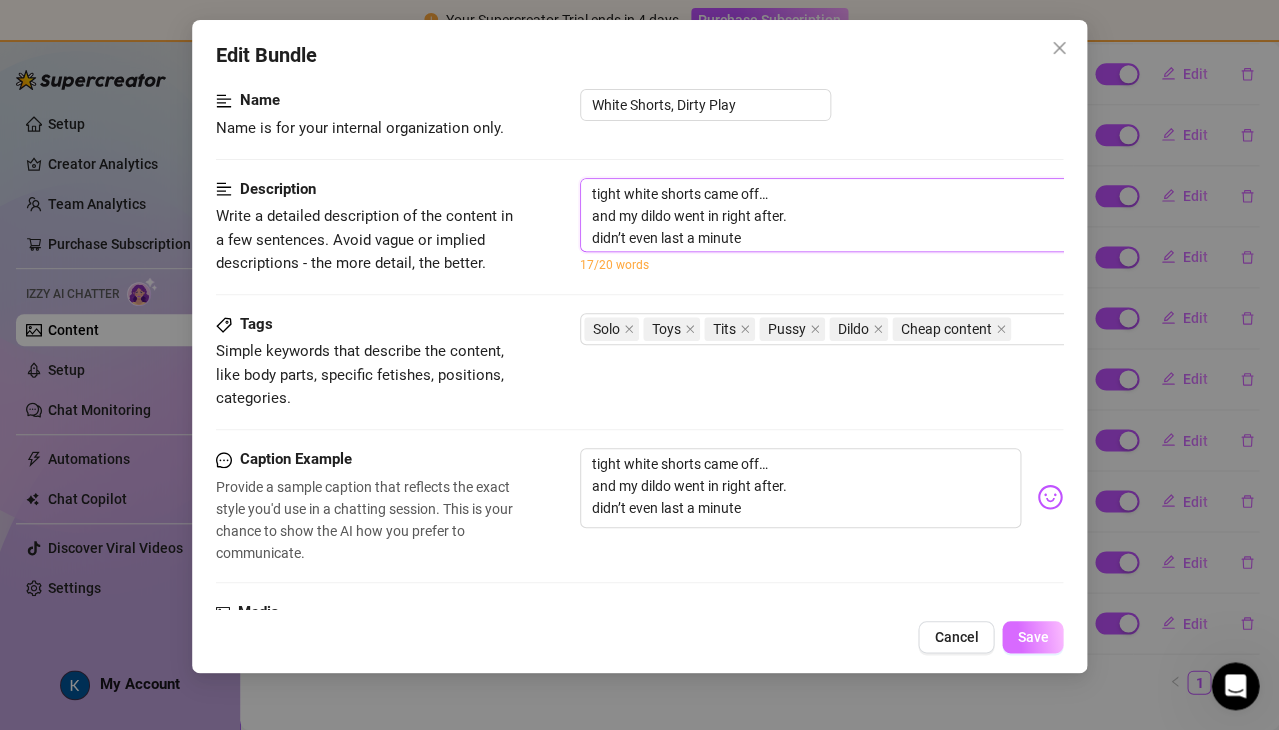 type on "tight white shorts came off…
and my dildo went in right after.
didn’t even last a minute" 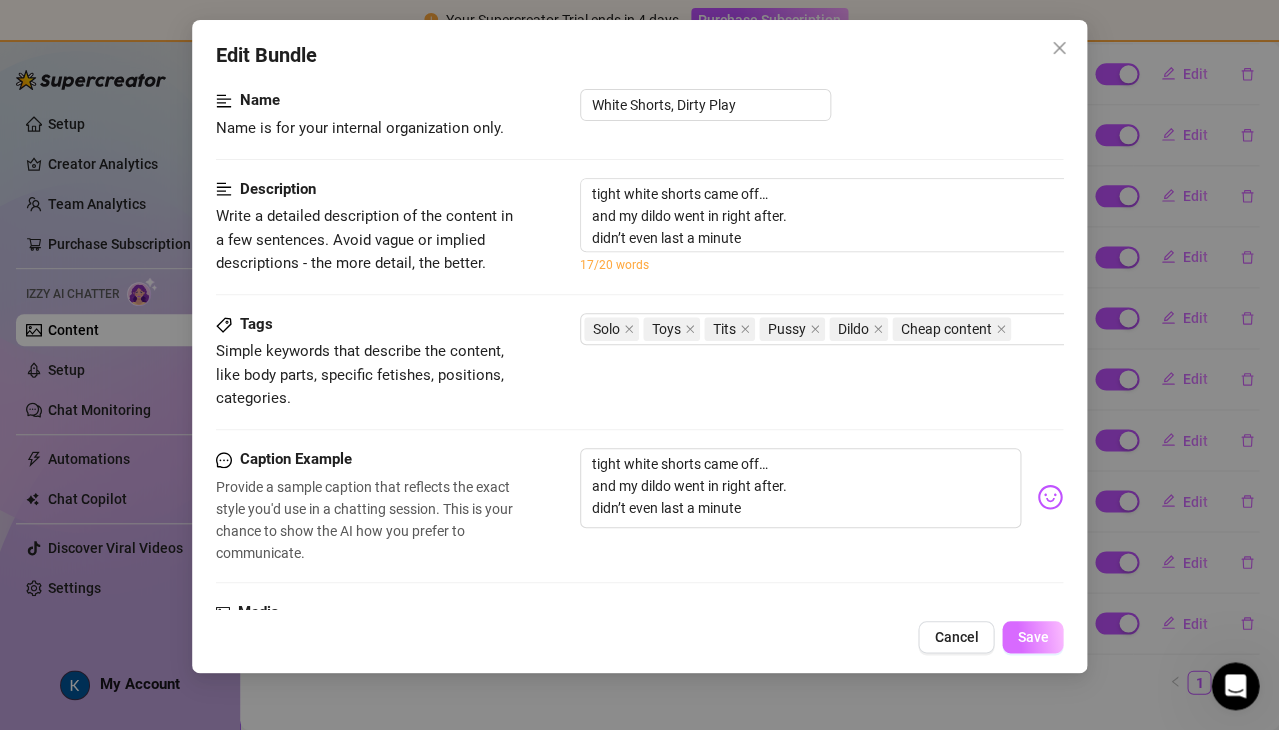 click on "Save" at bounding box center [1032, 637] 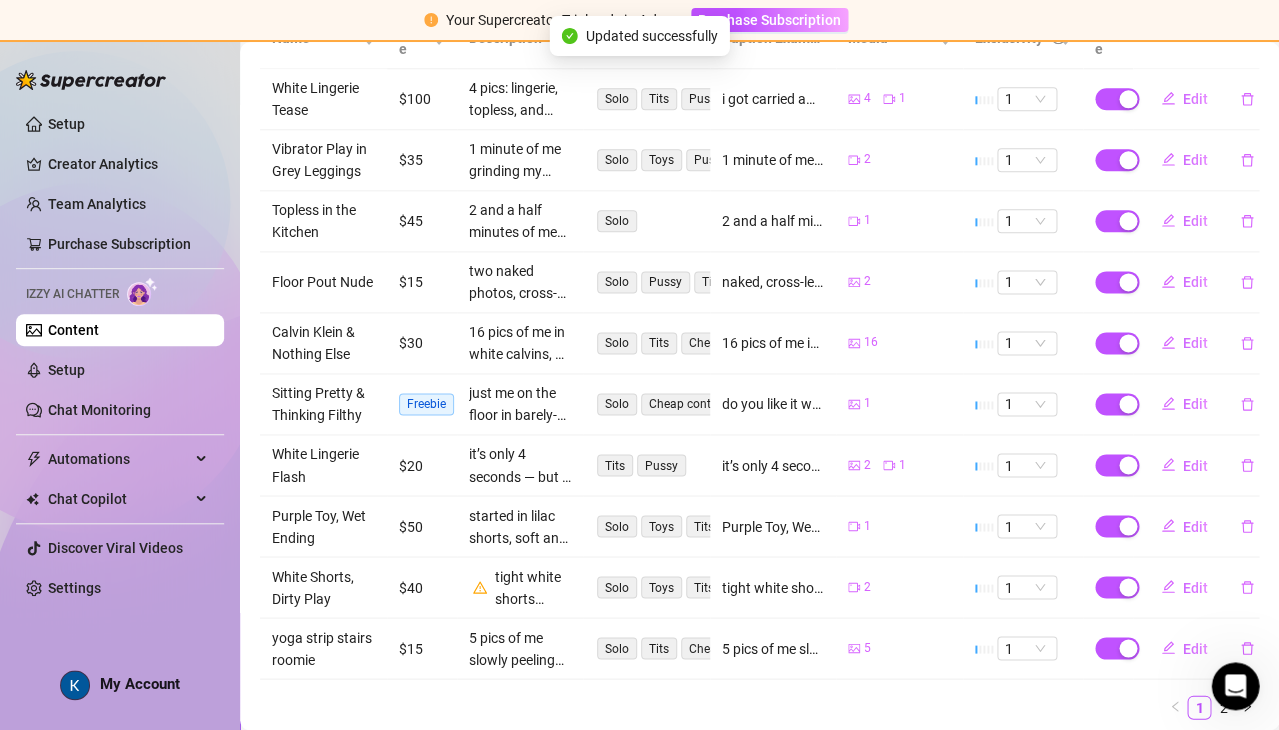 scroll, scrollTop: 444, scrollLeft: 0, axis: vertical 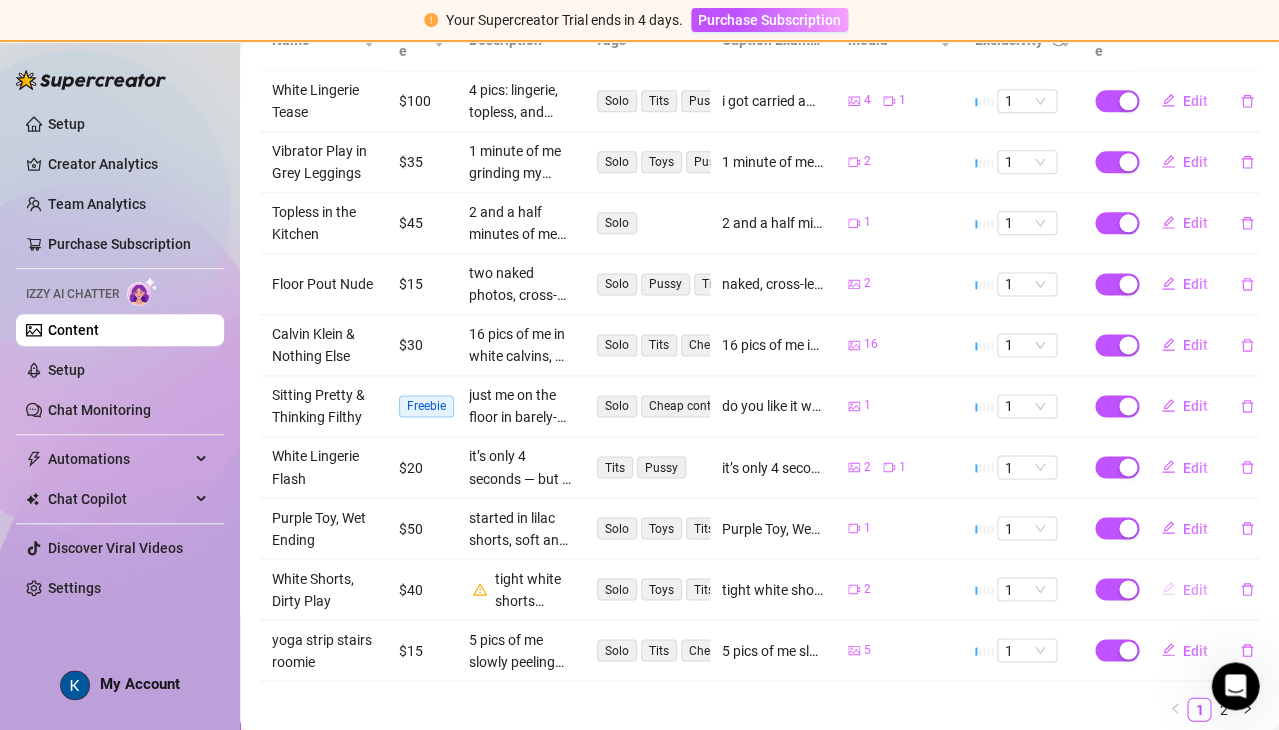 click on "Edit" at bounding box center (1195, 589) 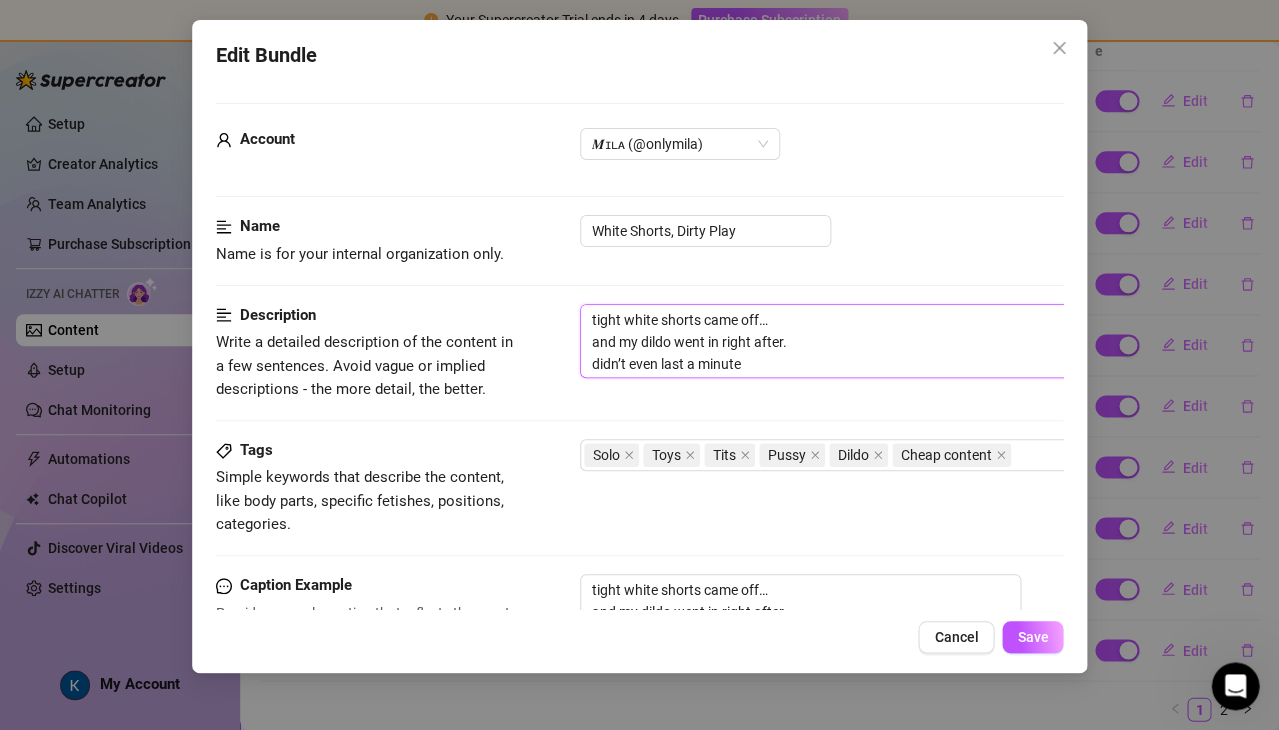 click on "tight white shorts came off…
and my dildo went in right after.
didn’t even last a minute" at bounding box center [930, 341] 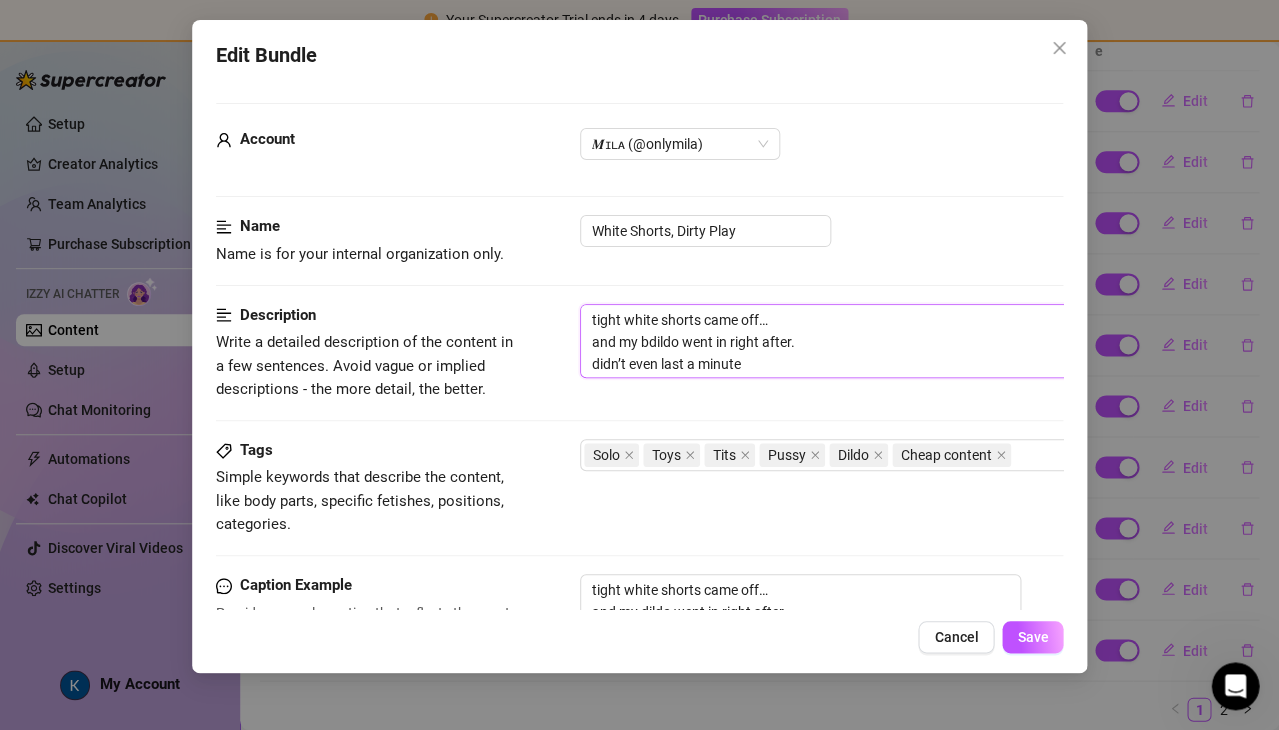type on "tight white shorts came off…
and my bidildo went in right after.
didn’t even last a minute" 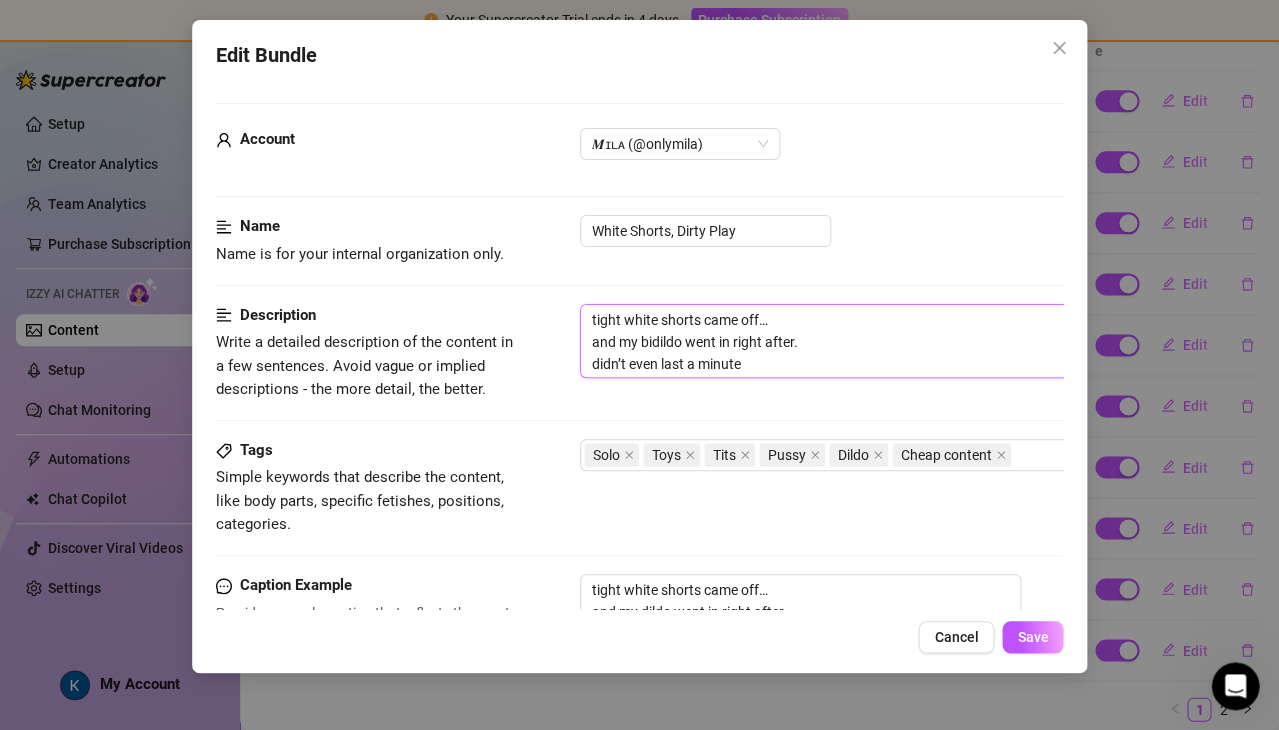 type on "tight white shorts came off…
and my bigdildo went in right after.
didn’t even last a minute" 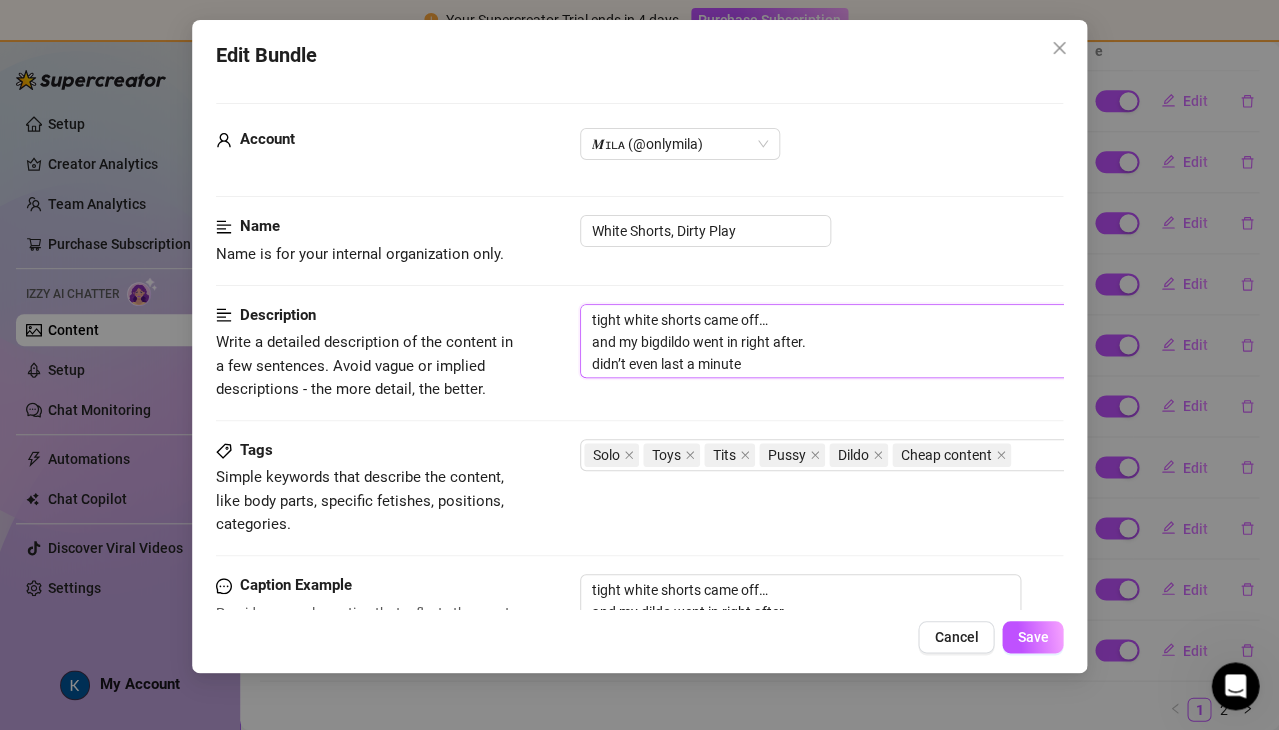 type on "tight white shorts came off…
and my big dildo went in right after.
didn’t even last a minute" 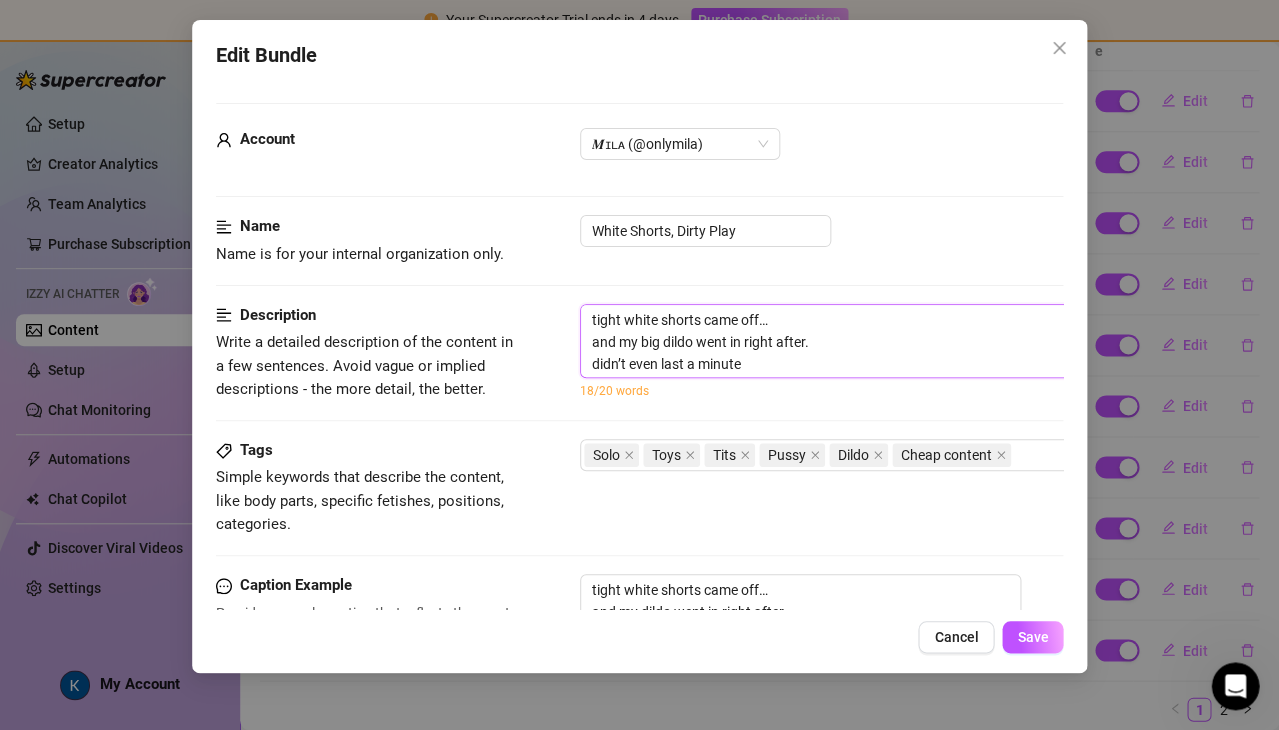 type on "tight white shorts came off…
and my big pdildo went in right after.
didn’t even last a minute" 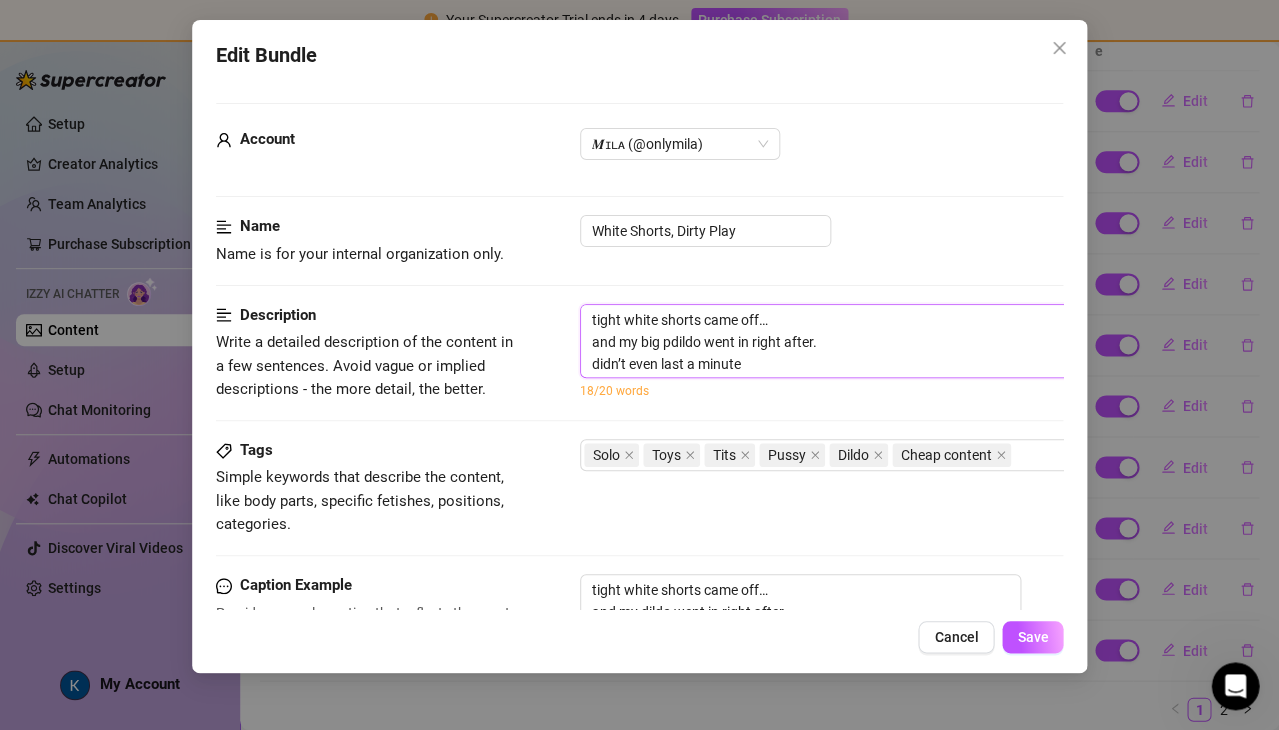 type on "tight white shorts came off…
and my big pldildo went in right after.
didn’t even last a minute" 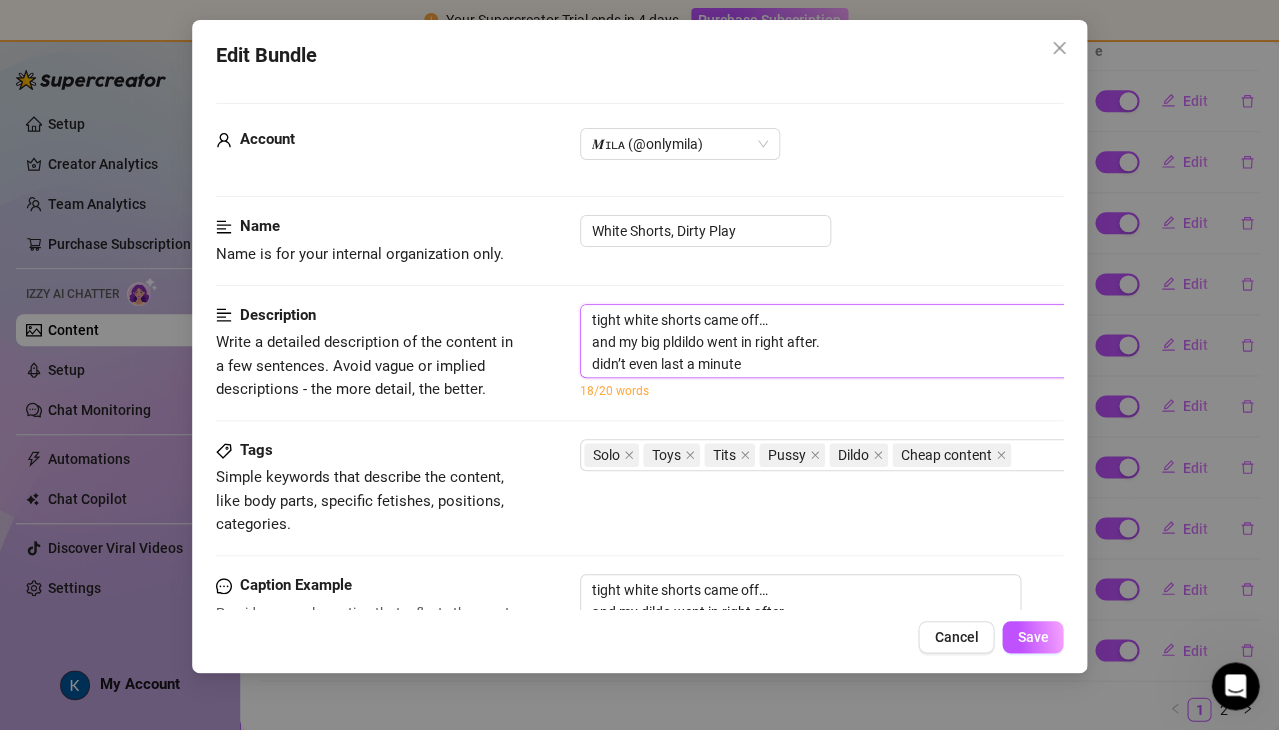 type on "tight white shorts came off…
and my big pladildo went in right after.
didn’t even last a minute" 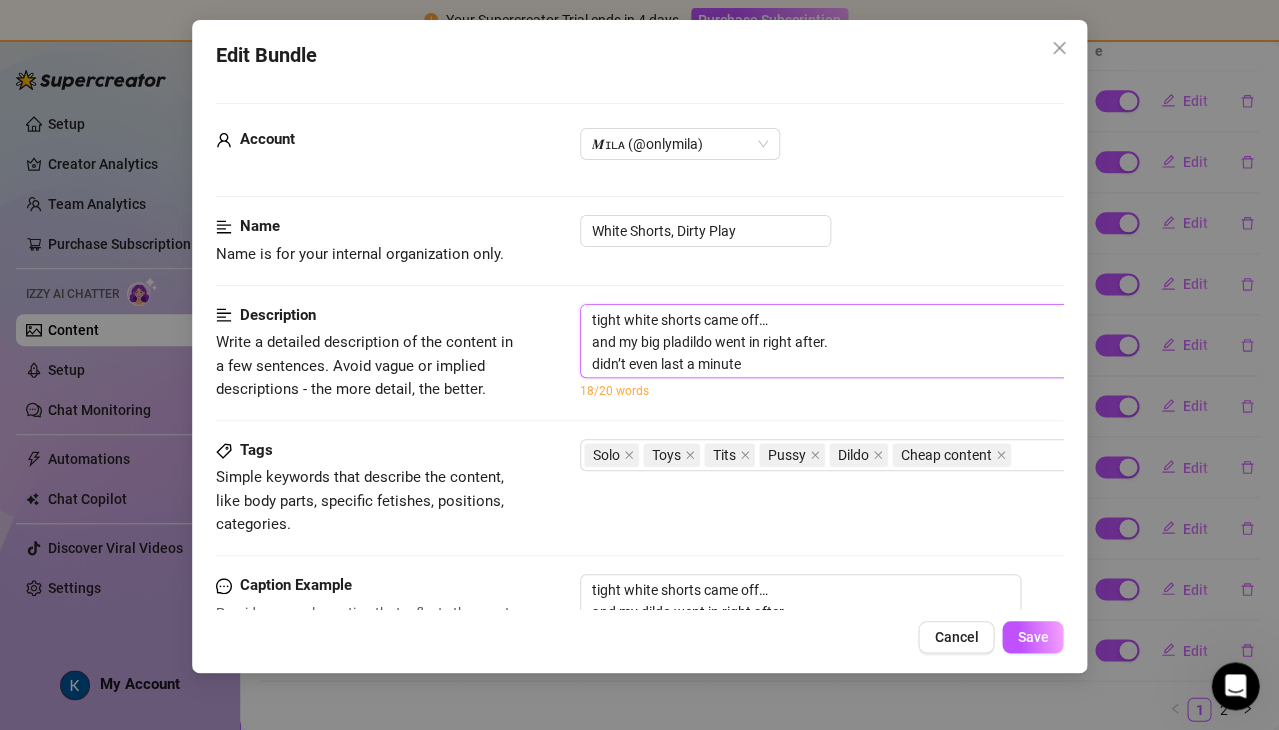 type on "tight white shorts came off…
and my big plasdildo went in right after.
didn’t even last a minute" 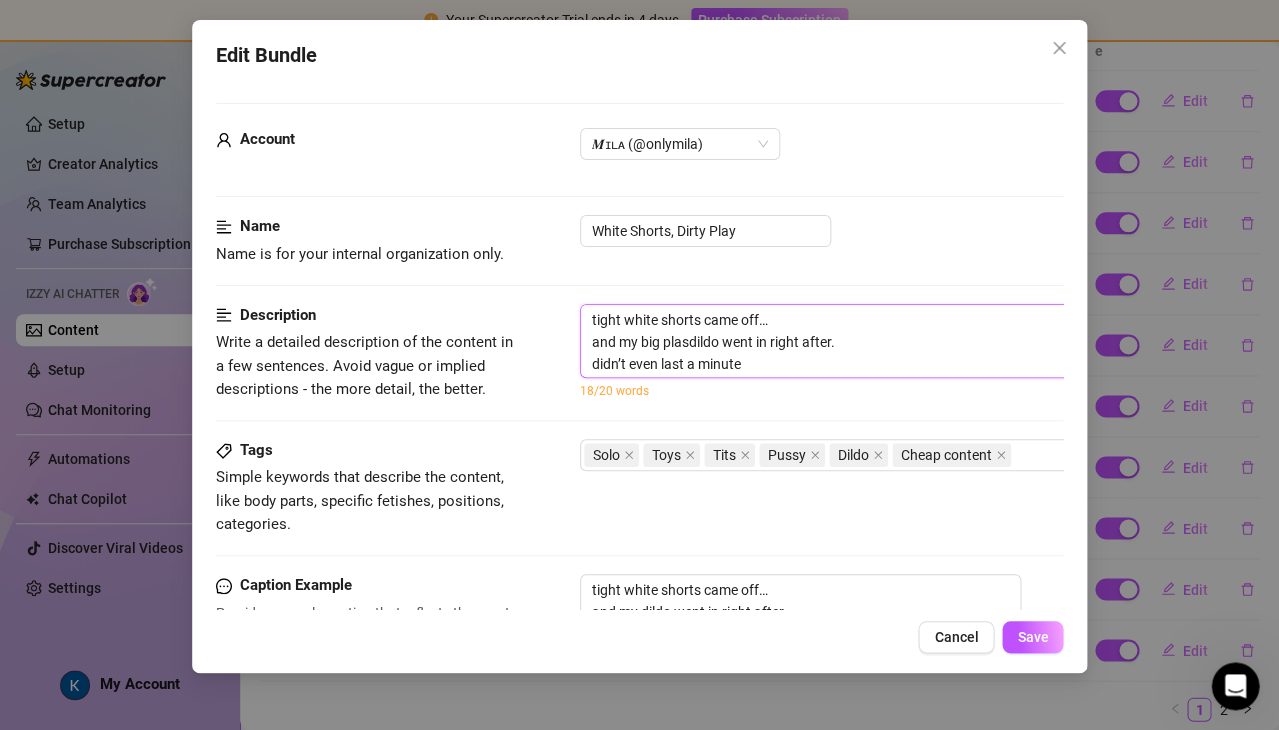 type on "tight white shorts came off…
and my big plastdildo went in right after.
didn’t even last a minute" 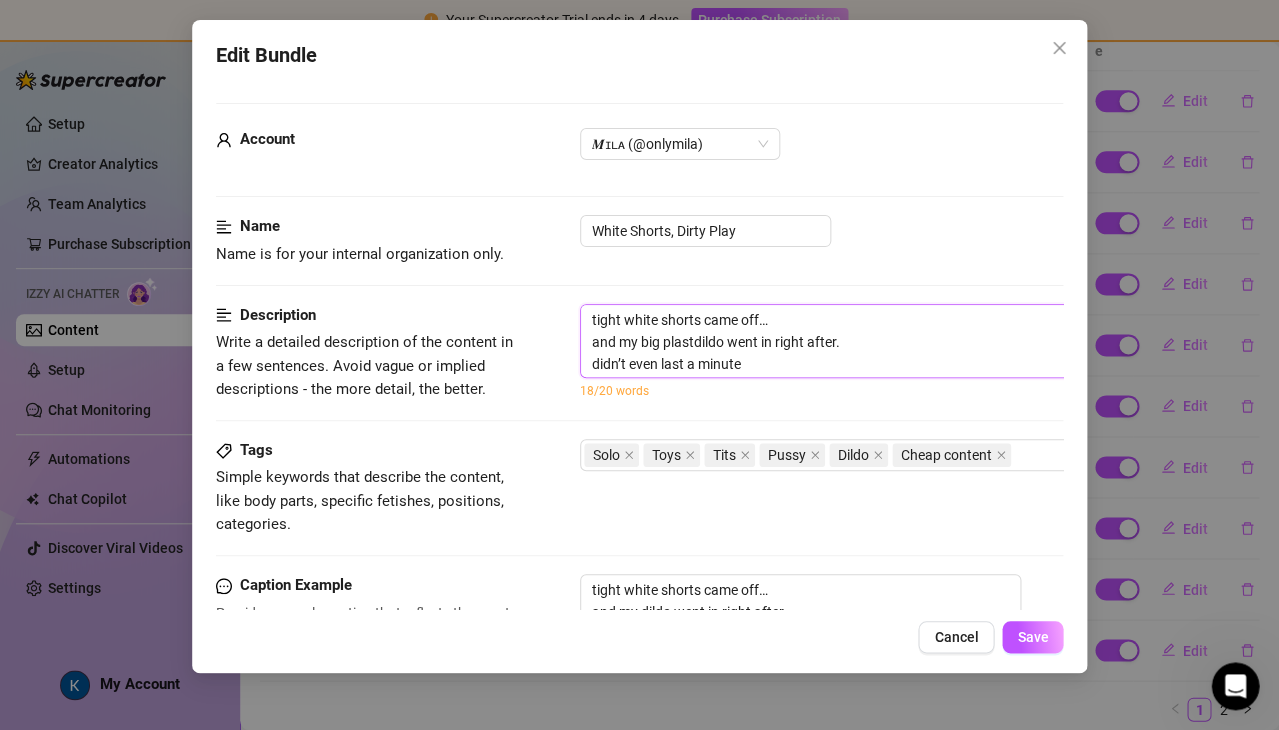 type on "tight white shorts came off…
and my big plastidildo went in right after.
didn’t even last a minute" 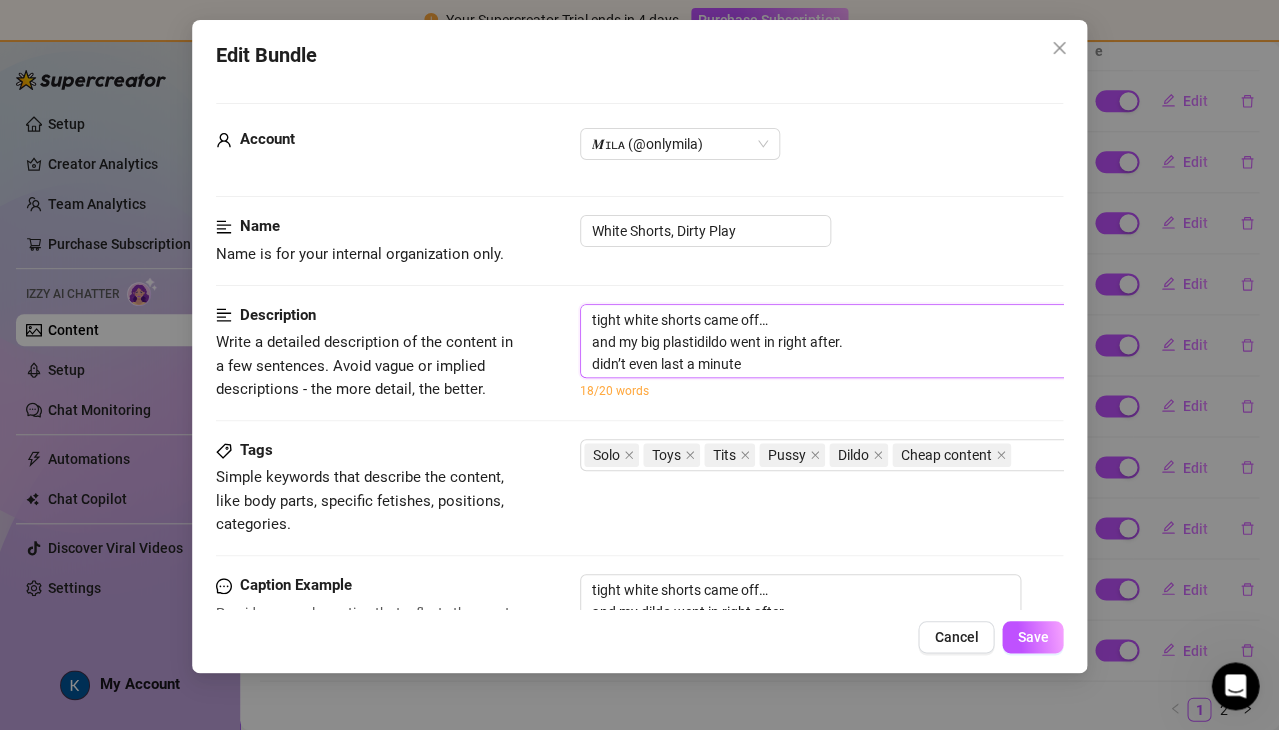 type on "tight white shorts came off…
and my big plasticdildo went in right after.
didn’t even last a minute" 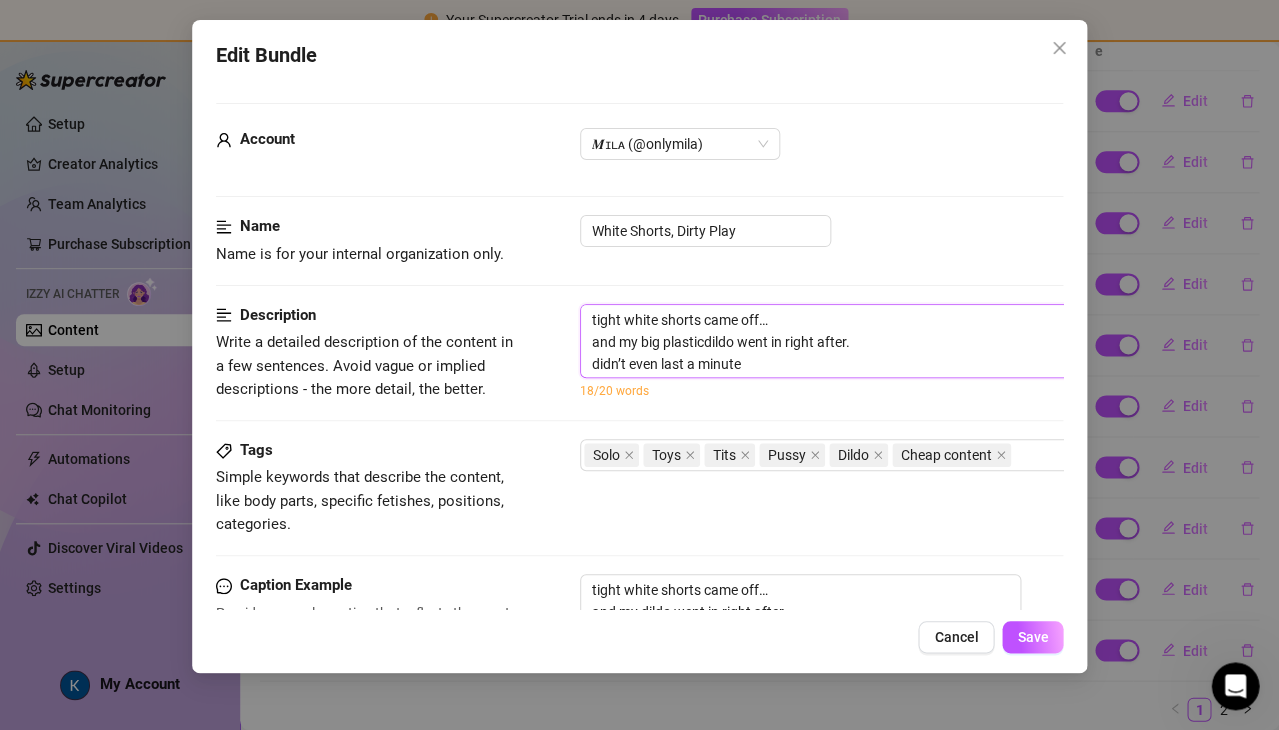 type on "tight white shorts came off…
and my big plastic dildo went in right after.
didn’t even last a minute" 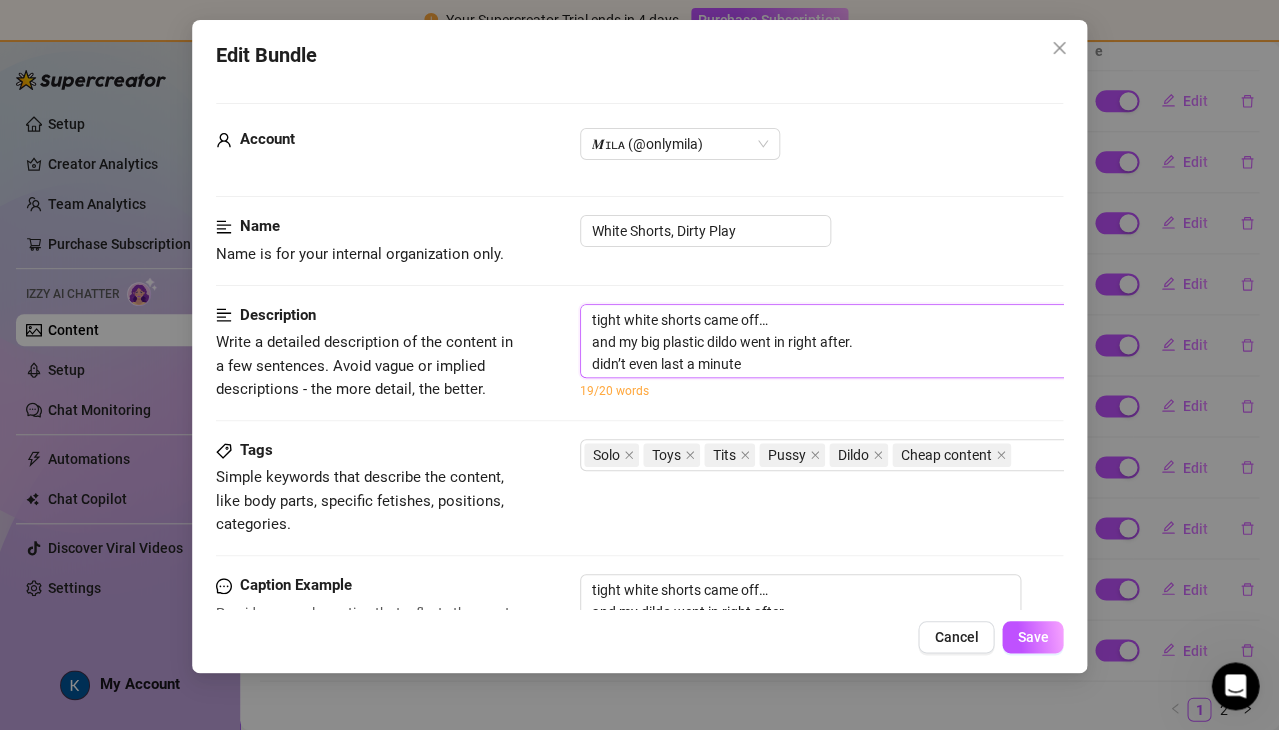 click on "tight white shorts came off…
and my big plastic dildo went in right after.
didn’t even last a minute" at bounding box center (930, 341) 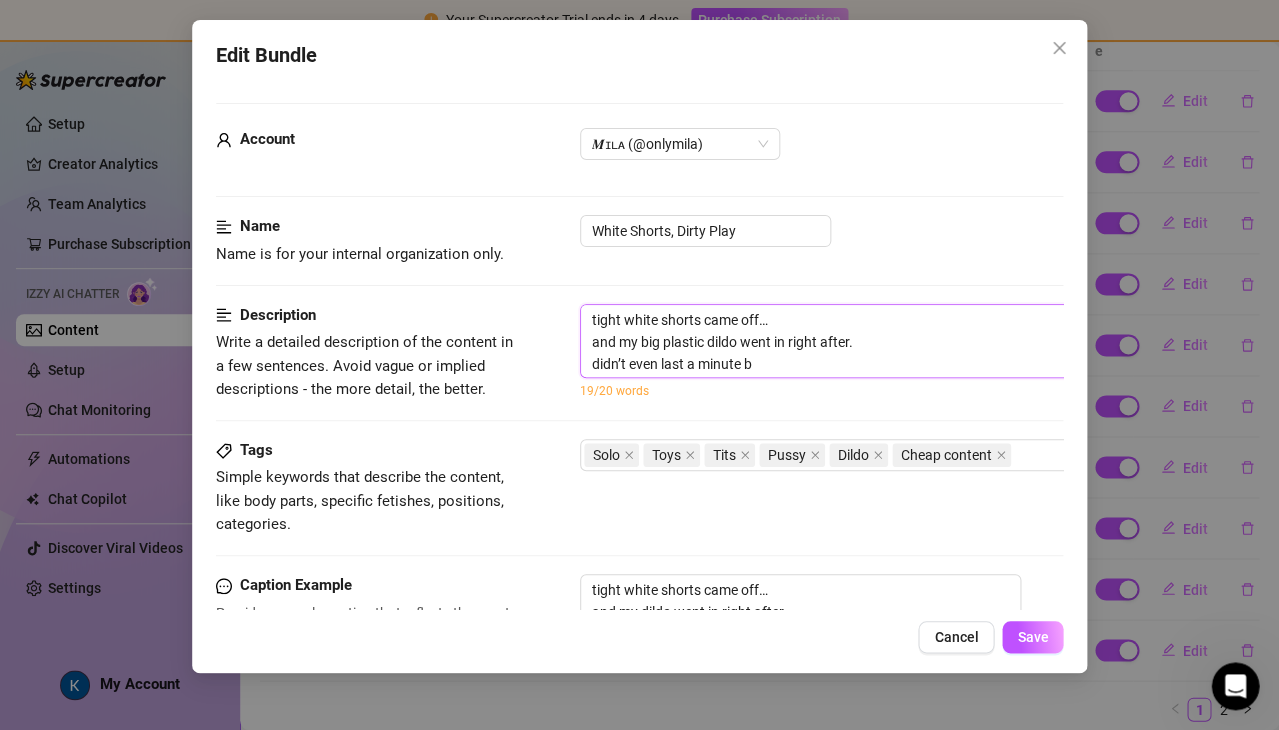type on "tight white shorts came off…
and my big plastic dildo went in right after.
didn’t even last a minute be" 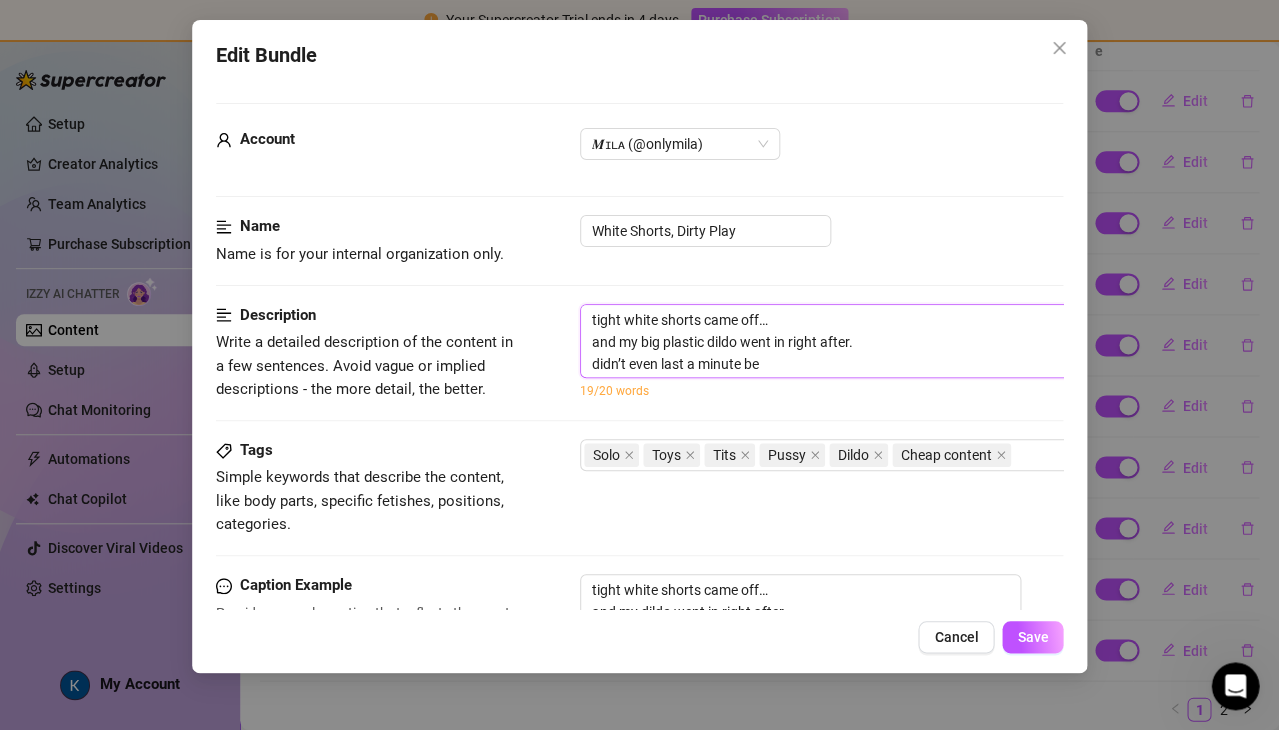 type on "tight white shorts came off…
and my big plastic dildo went in right after.
didn’t even last a minute bef" 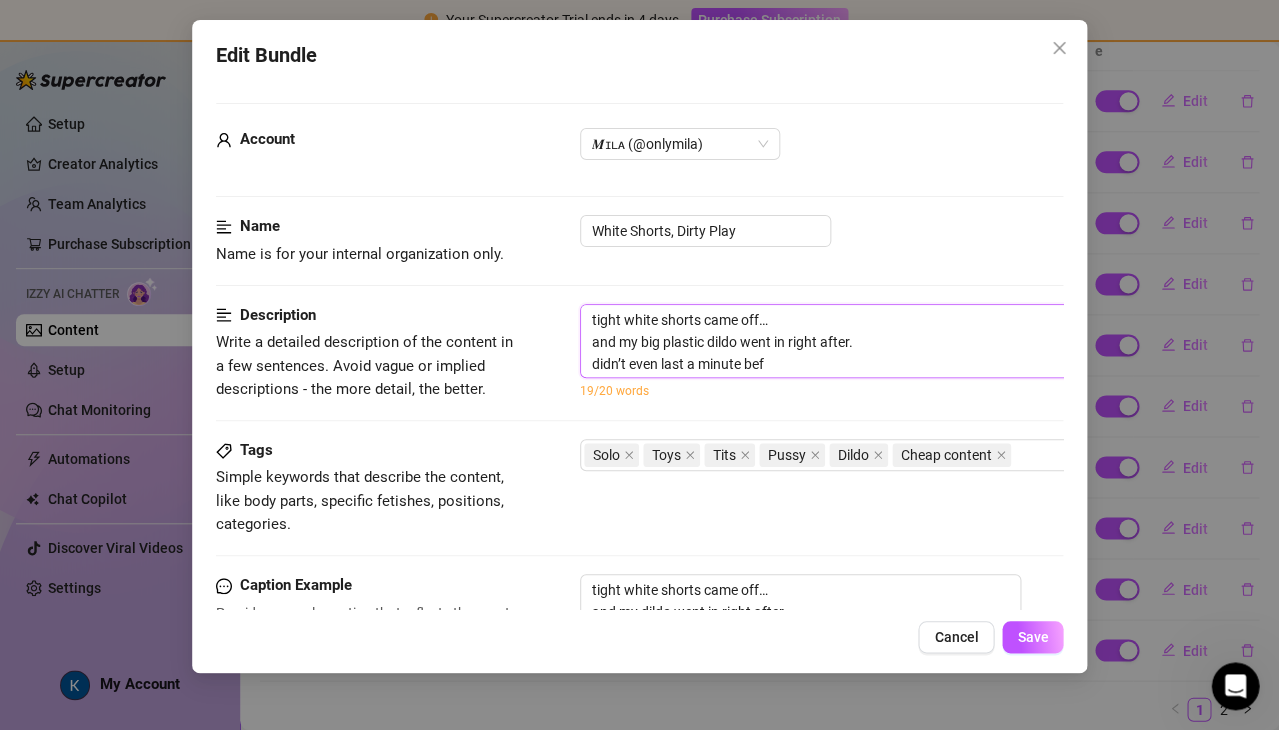 type on "tight white shorts came off…
and my big plastic dildo went in right after.
didn’t even last a minute befo" 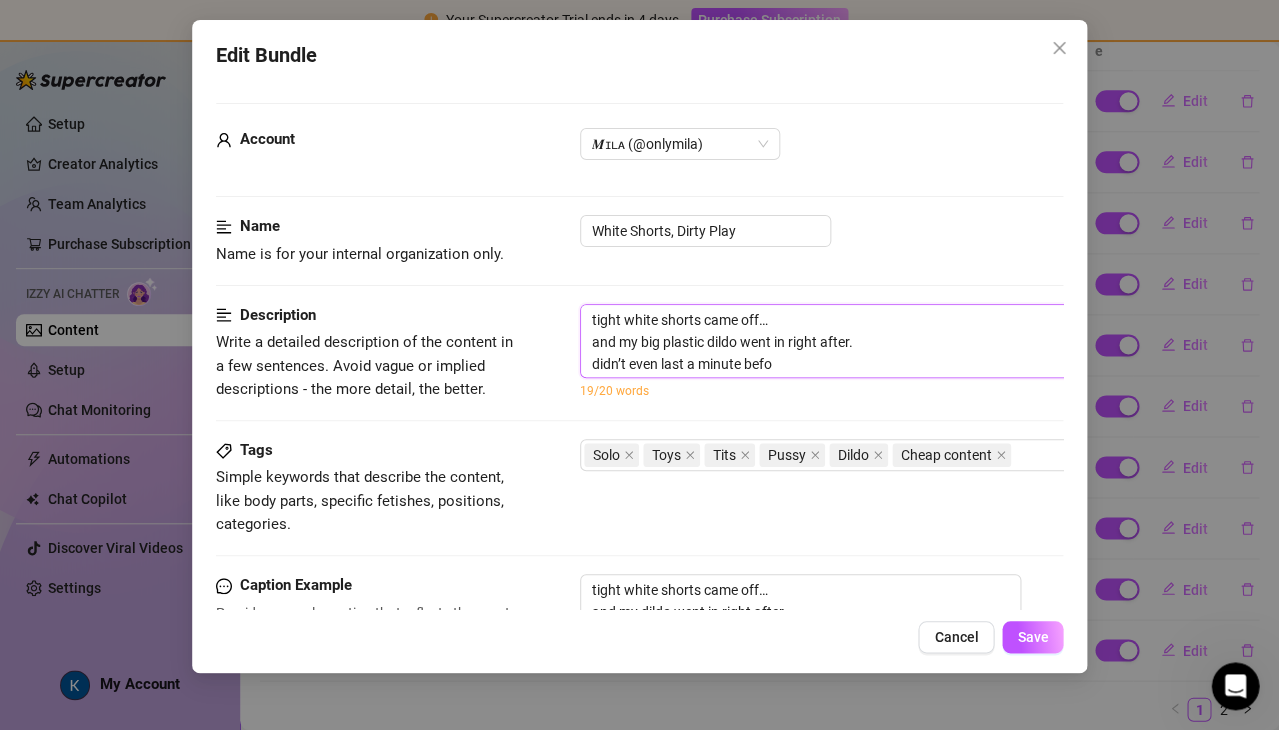 type on "tight white shorts came off…
and my big plastic dildo went in right after.
didn’t even last a minute befor" 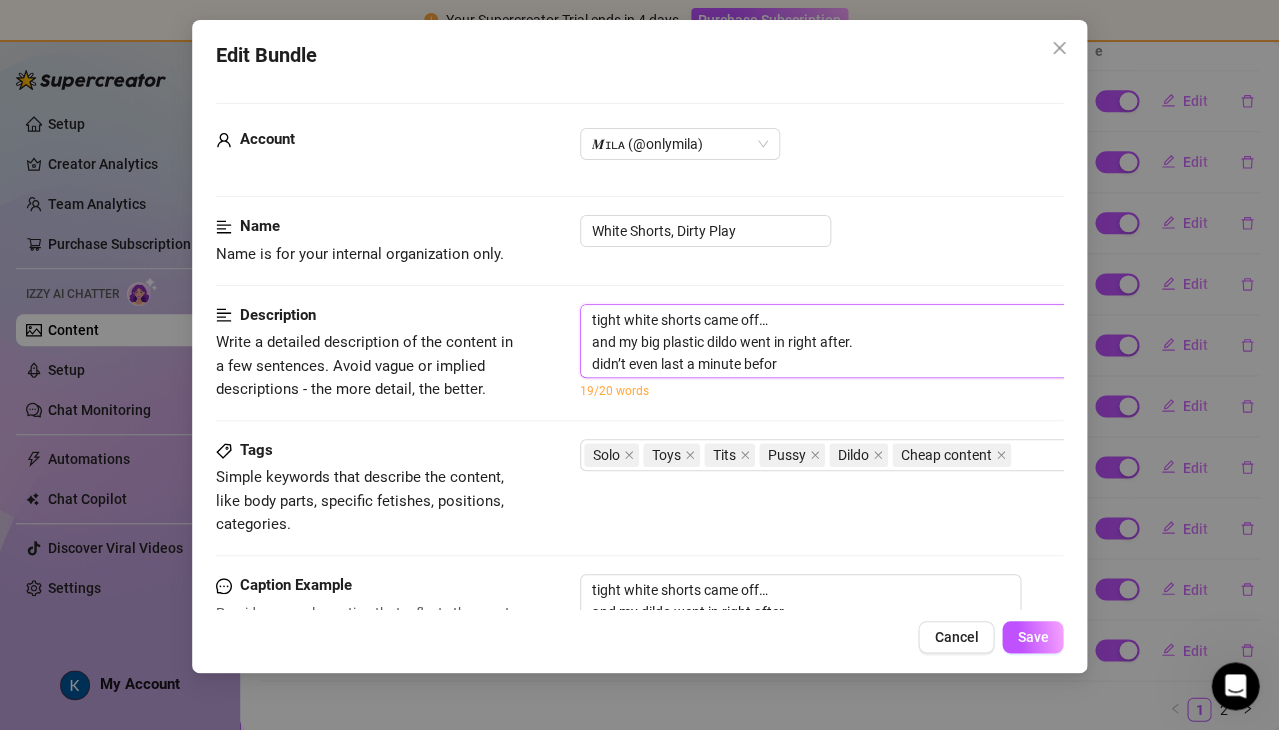 type on "tight white shorts came off…
and my big plastic dildo went in right after.
didn’t even last a minute before" 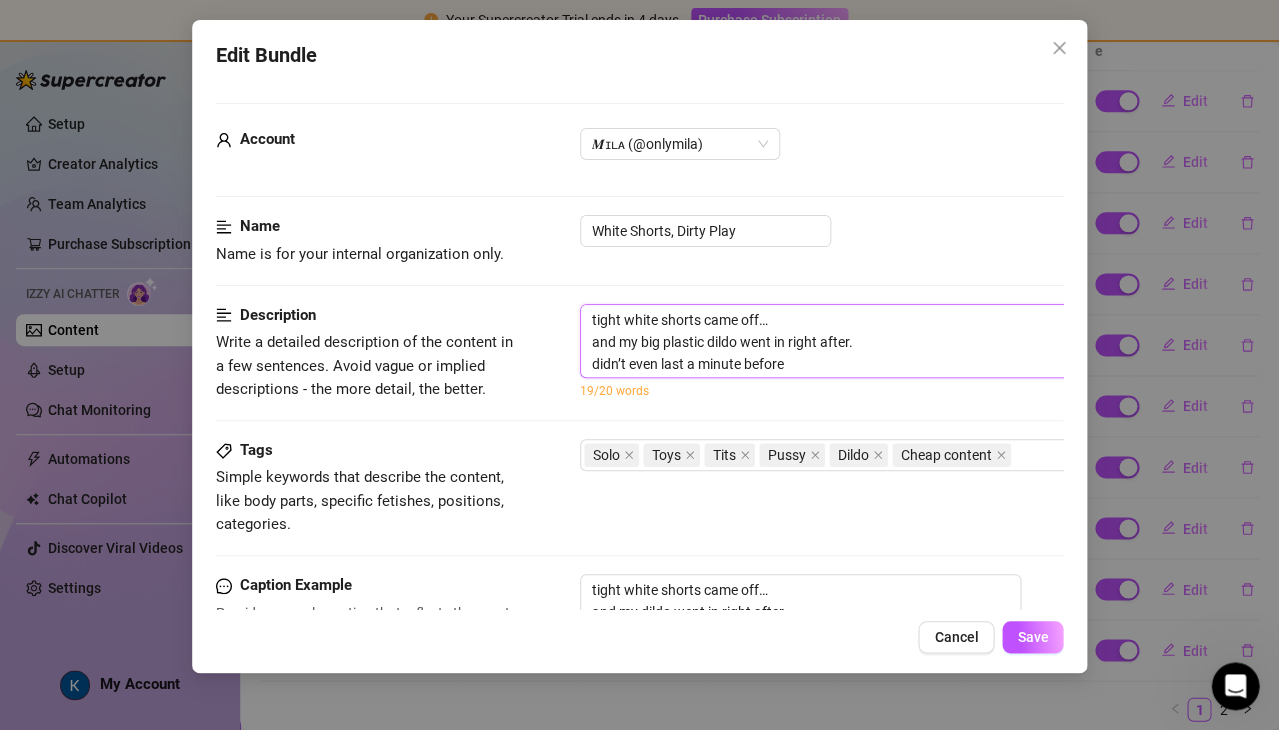 type on "tight white shorts came off…
and my big plastic dildo went in right after.
didn’t even last a minute before" 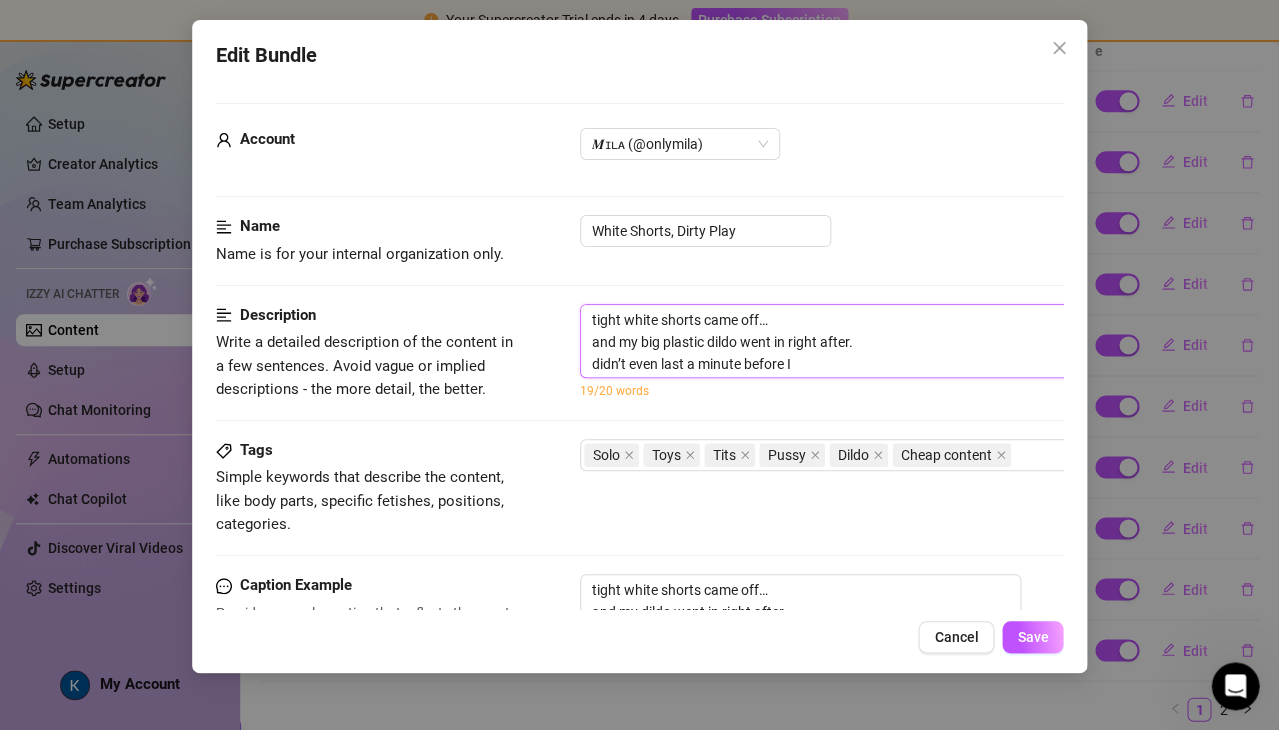 type on "tight white shorts came off…
and my big plastic dildo went in right after.
didn’t even last a minute before I" 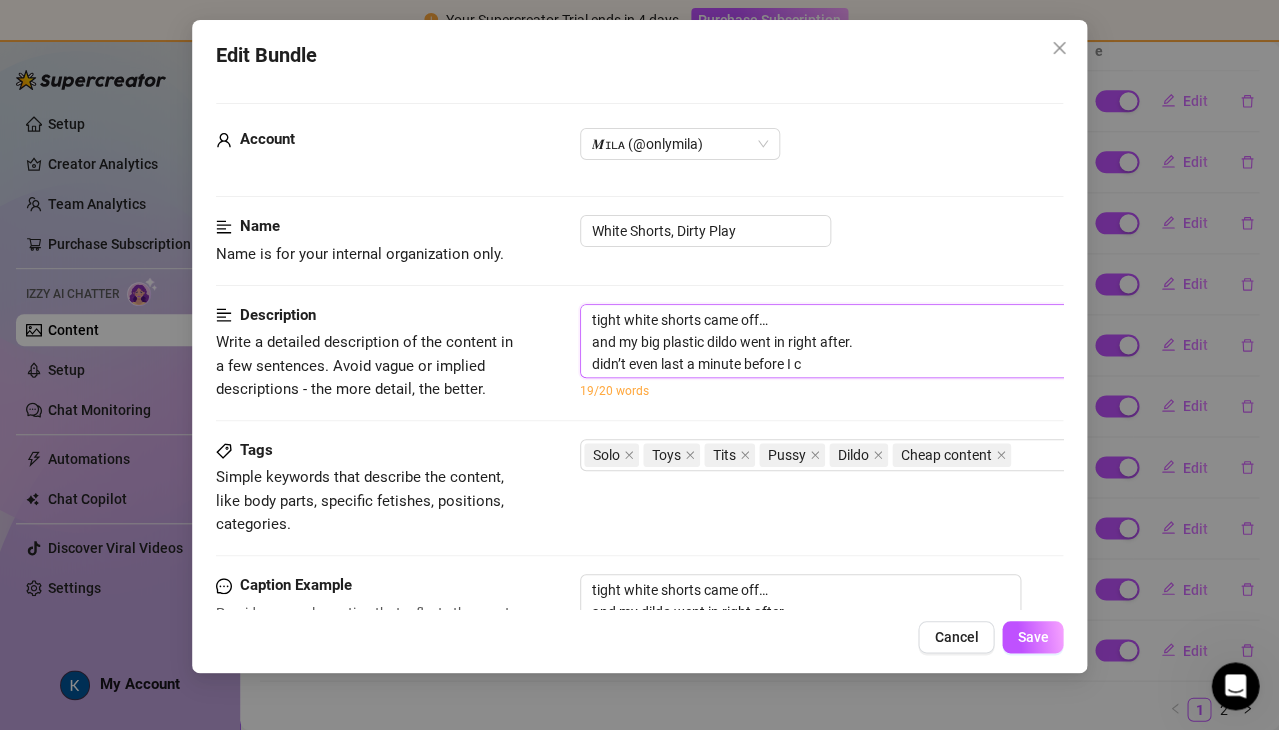 type on "tight white shorts came off…
and my big plastic dildo went in right after.
didn’t even last a minute before I ca" 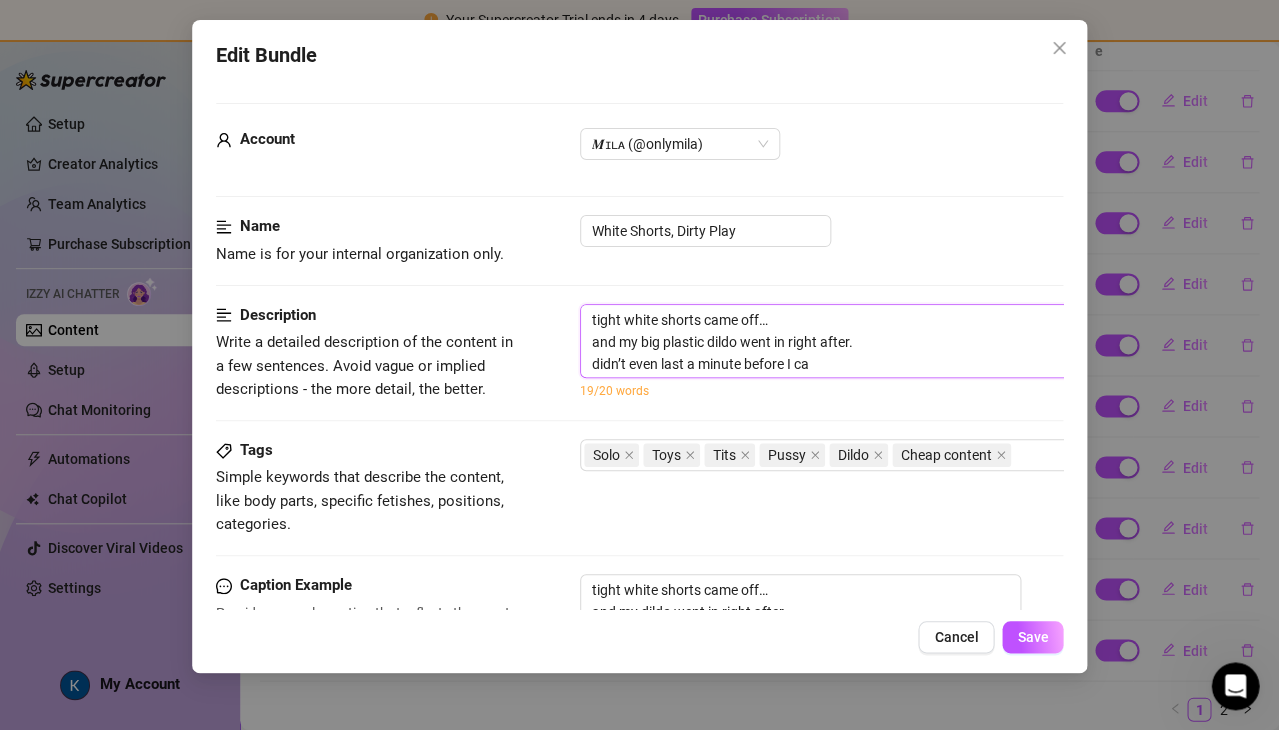 type on "tight white shorts came off…
and my big plastic dildo went in right after.
didn’t even last a minute before I cam" 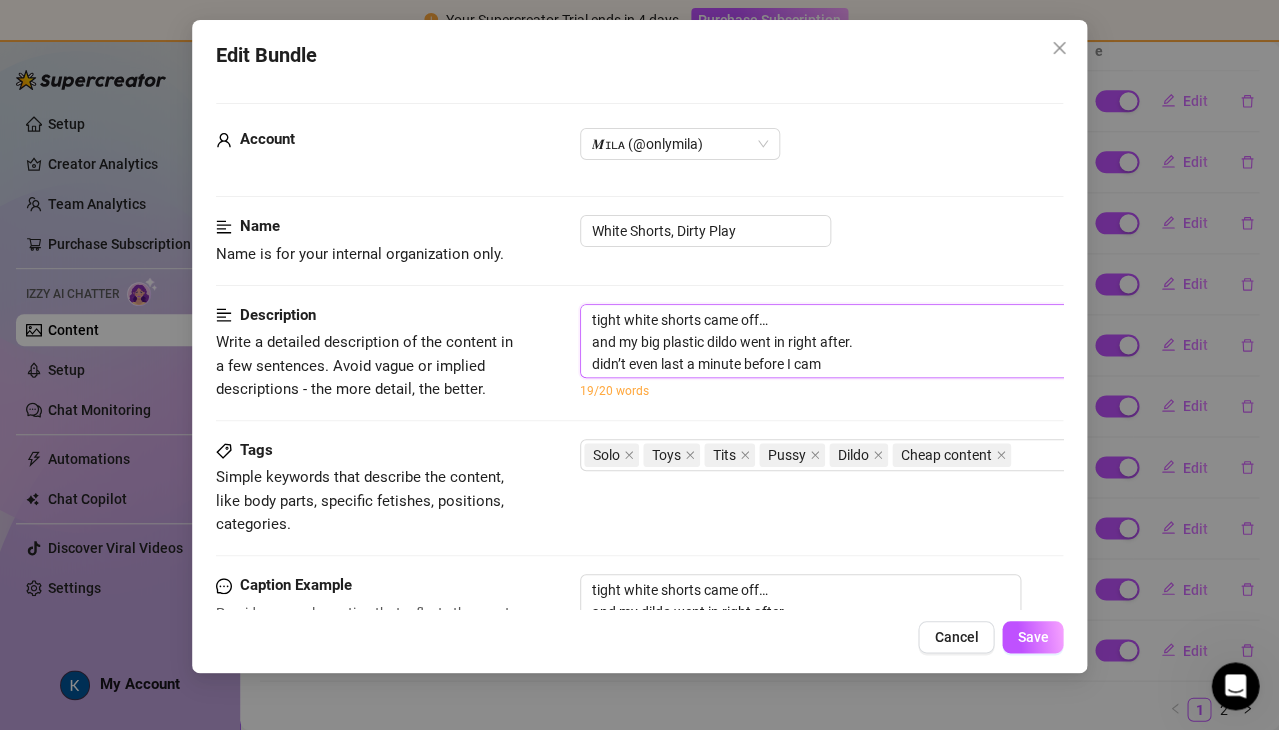 type on "tight white shorts came off…
and my big plastic dildo went in right after.
didn’t even last a minute before I came" 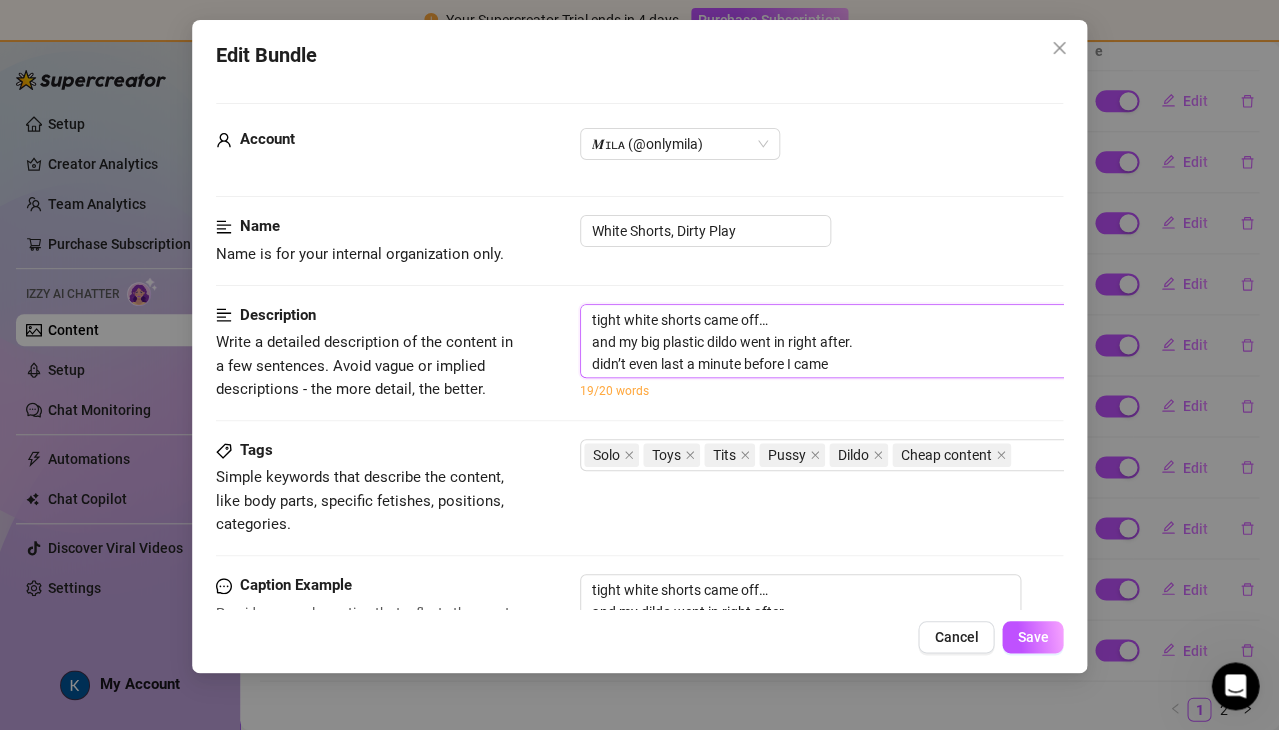 type on "tight white shorts came off…
and my big plastic dildo went in right after.
didn’t even last a minute before I came" 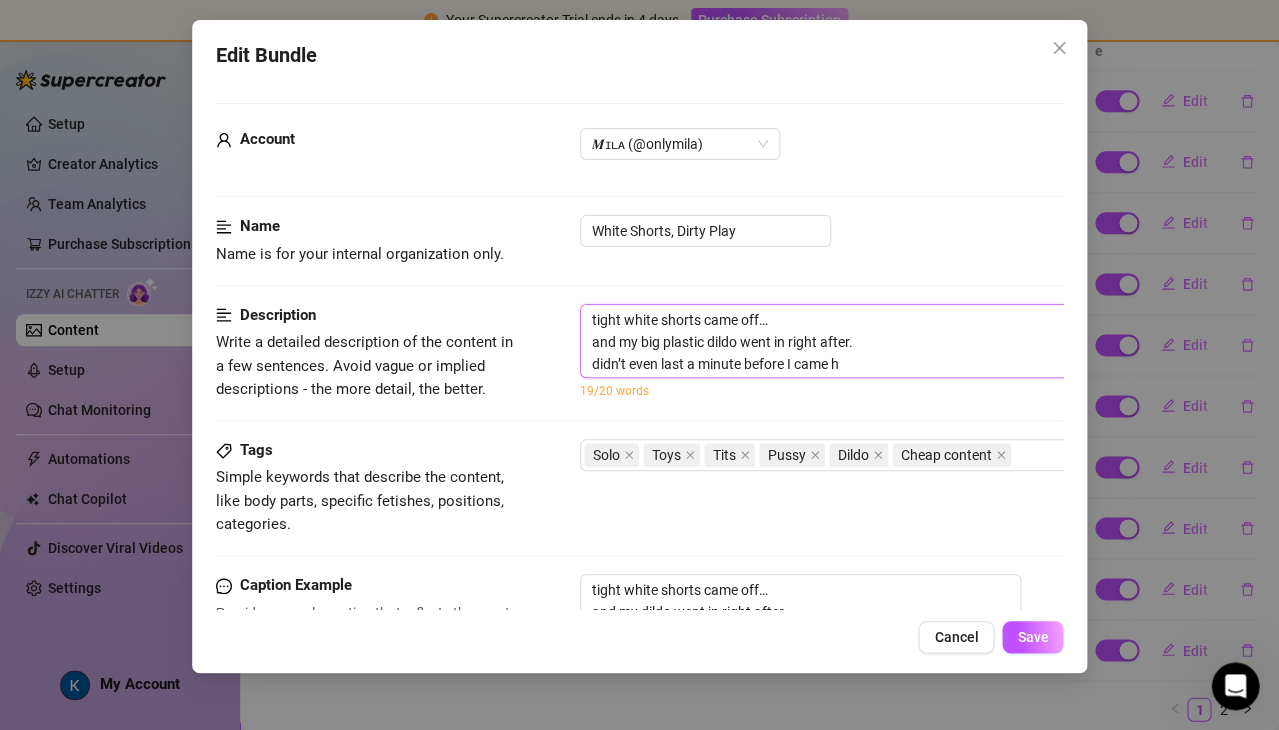 type on "tight white shorts came off…
and my big plastic dildo went in right after.
didn’t even last a minute before I came ha" 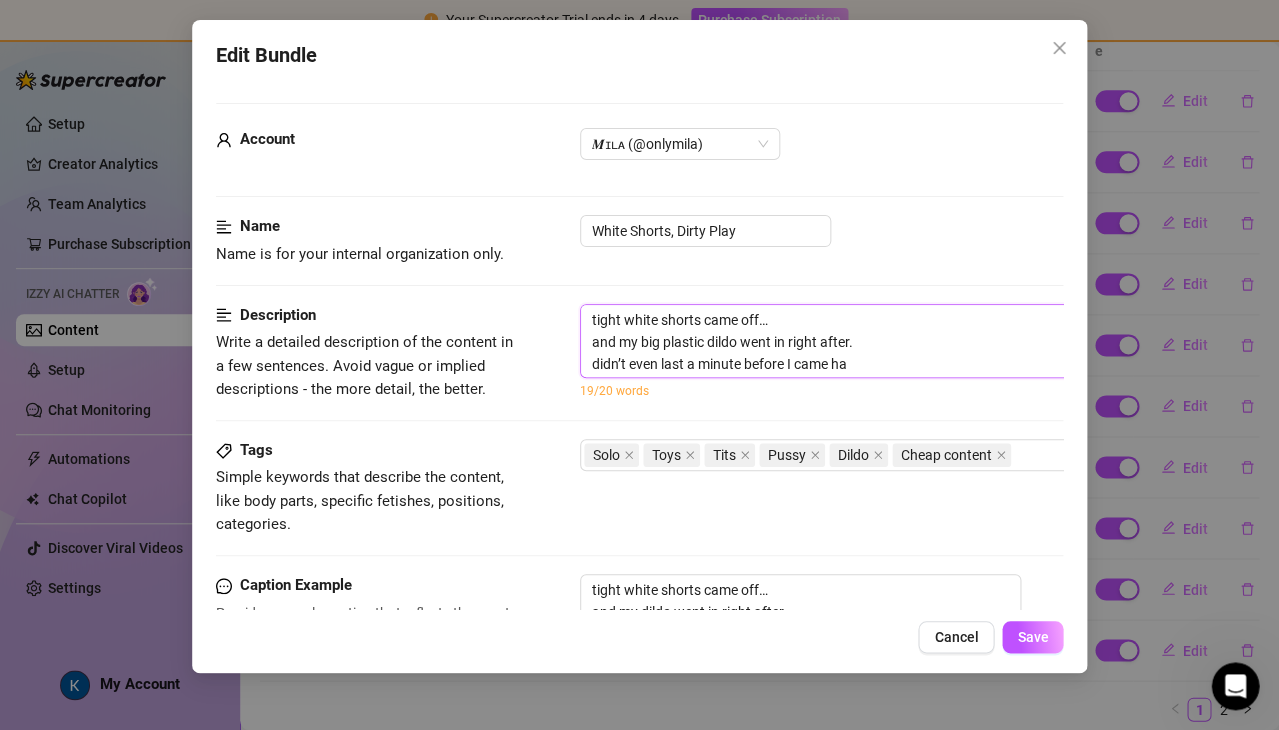 type on "tight white shorts came off…
and my big plastic dildo went in right after.
didn’t even last a minute before I came har" 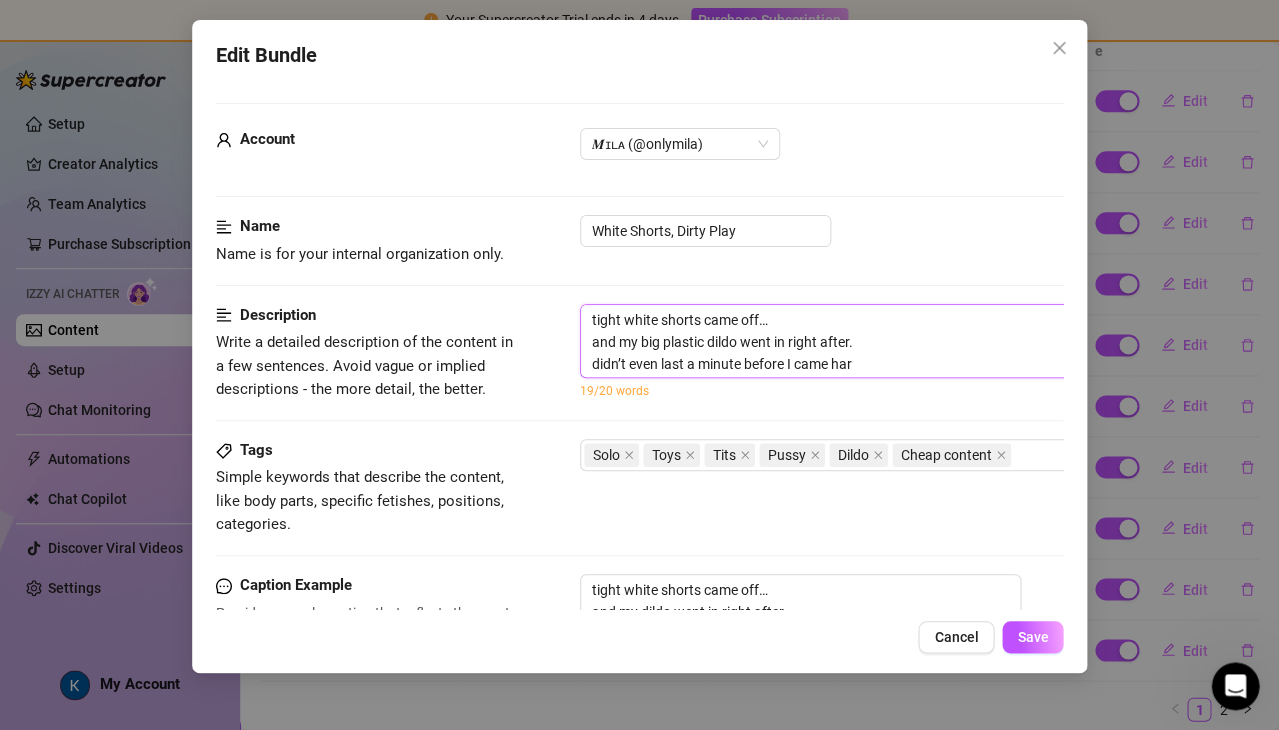 type on "tight white shorts came off…
and my big plastic dildo went in right after.
didn’t even last a minute before I came hard" 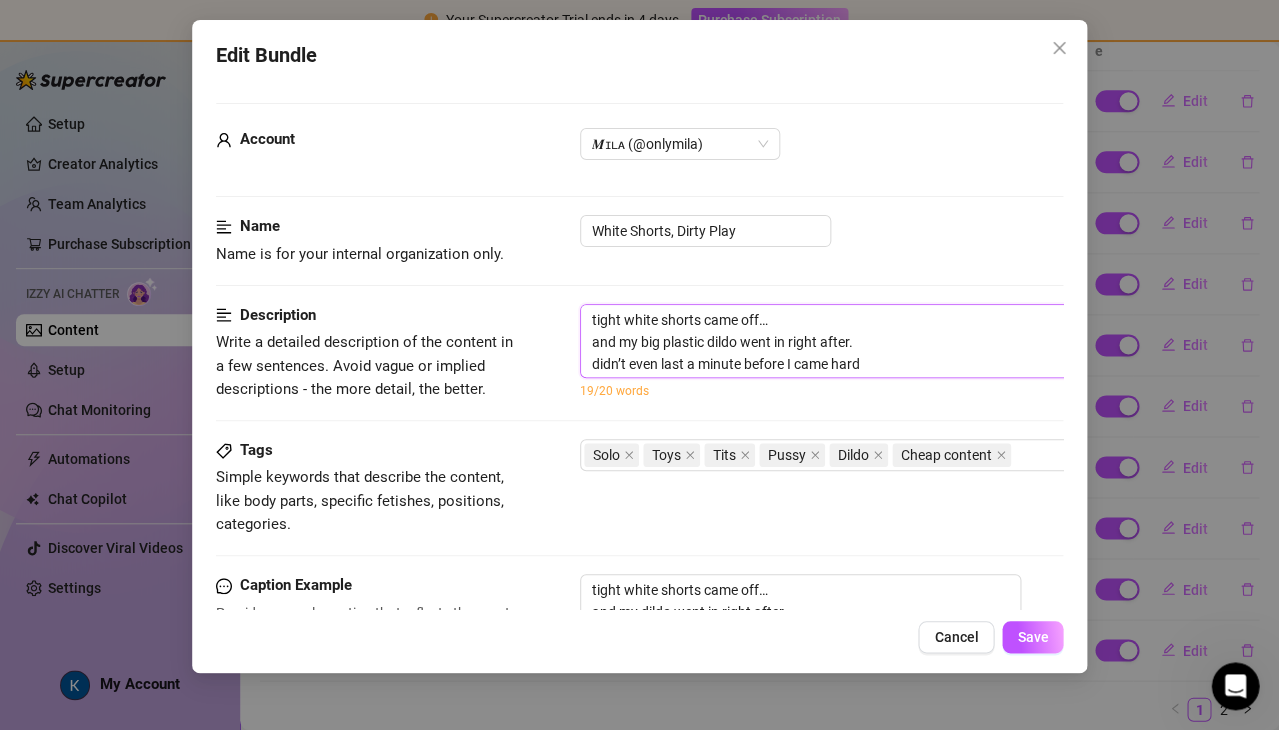 type on "tight white shorts came off…
and my big plastic dildo went in right after.
didn’t even last a minute before I came hard" 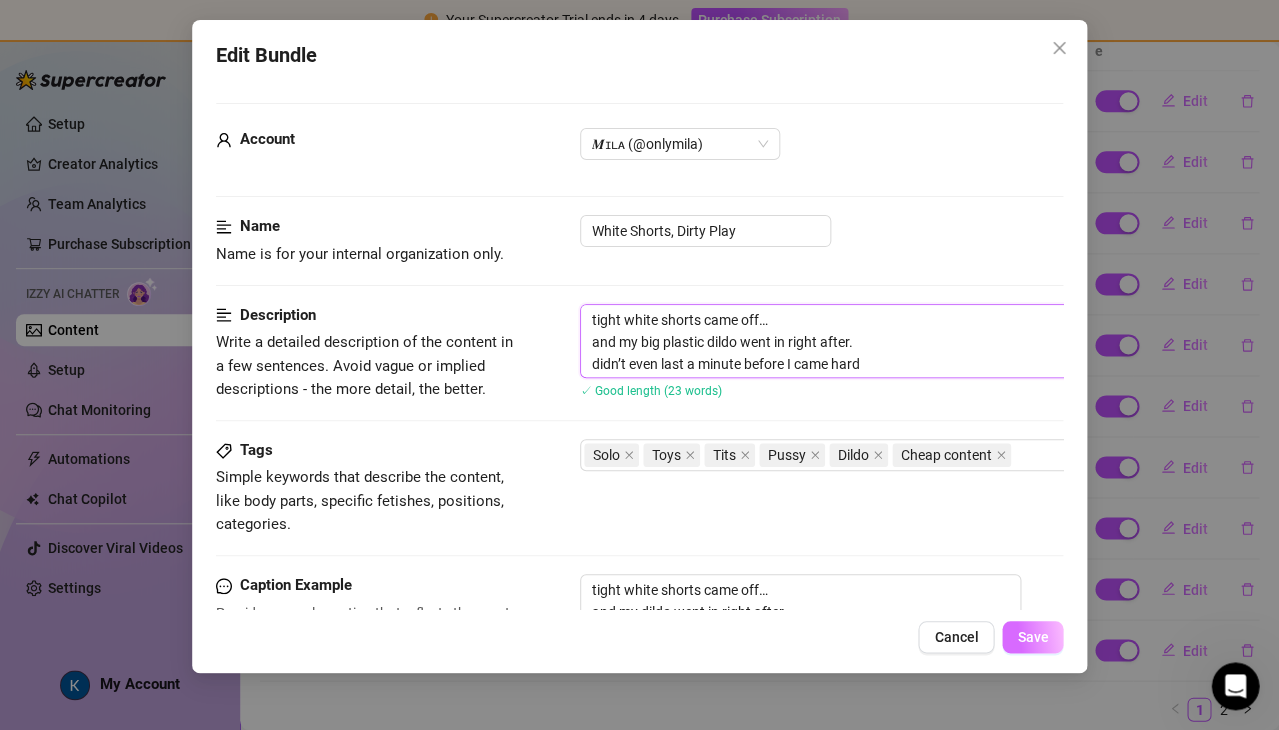 type on "tight white shorts came off…
and my big plastic dildo went in right after.
didn’t even last a minute before I came hard" 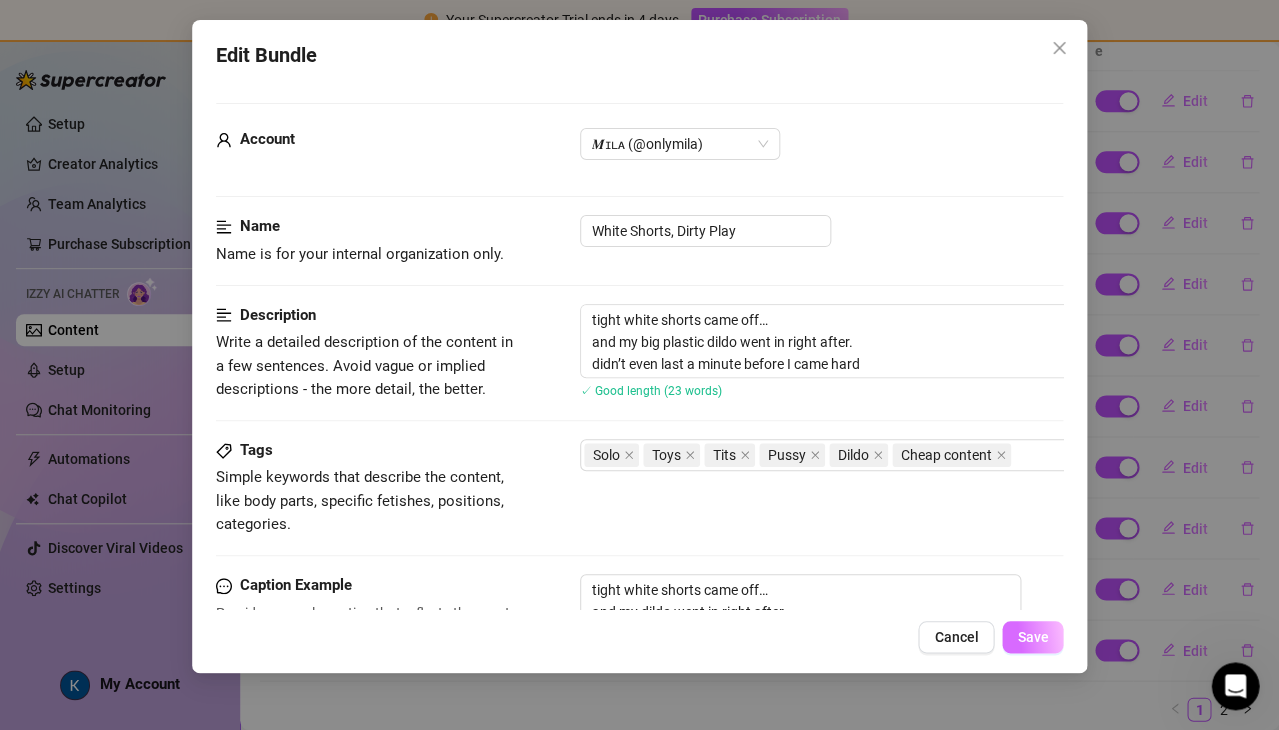 click on "Save" at bounding box center (1032, 637) 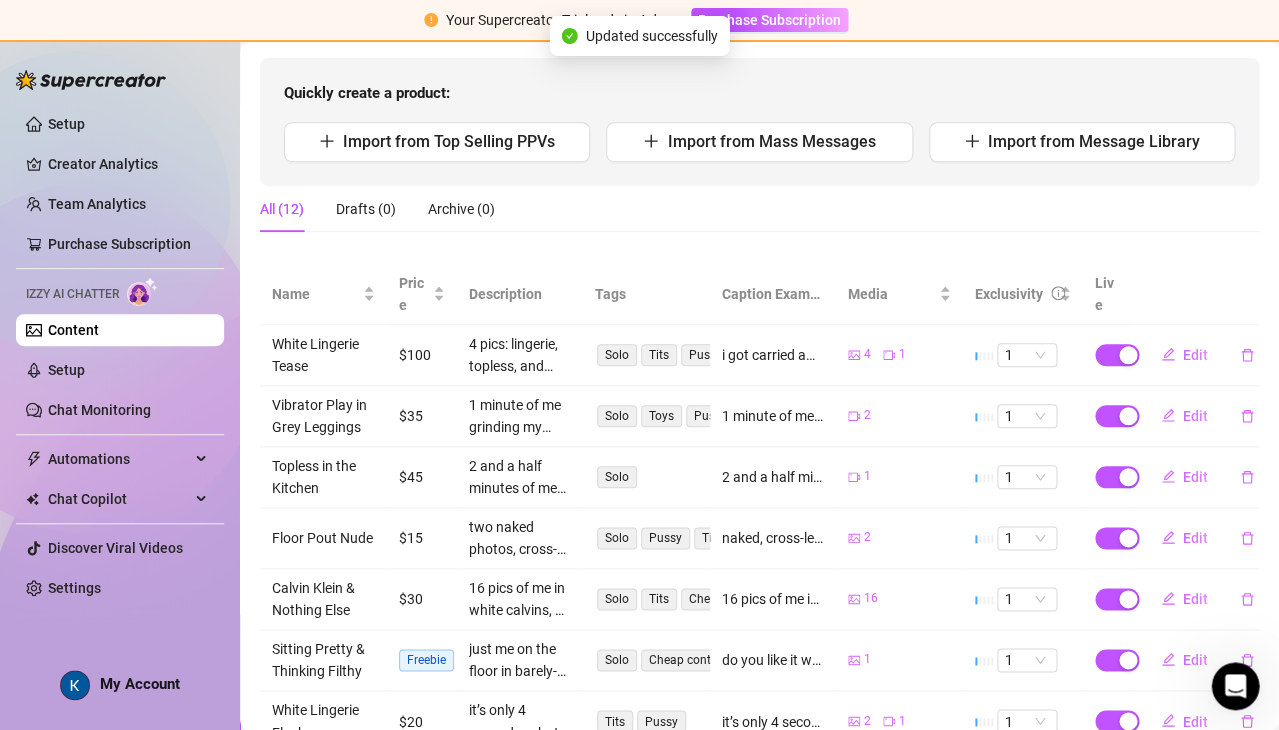 scroll, scrollTop: 184, scrollLeft: 0, axis: vertical 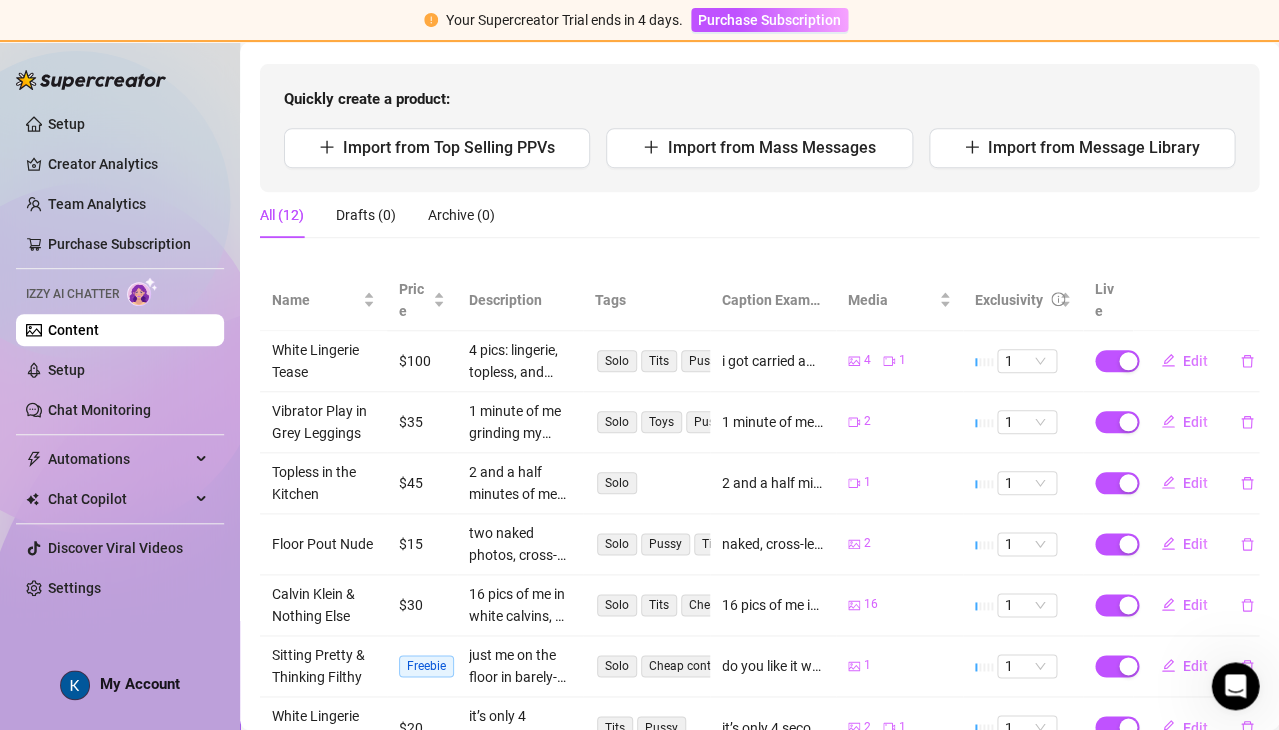 click 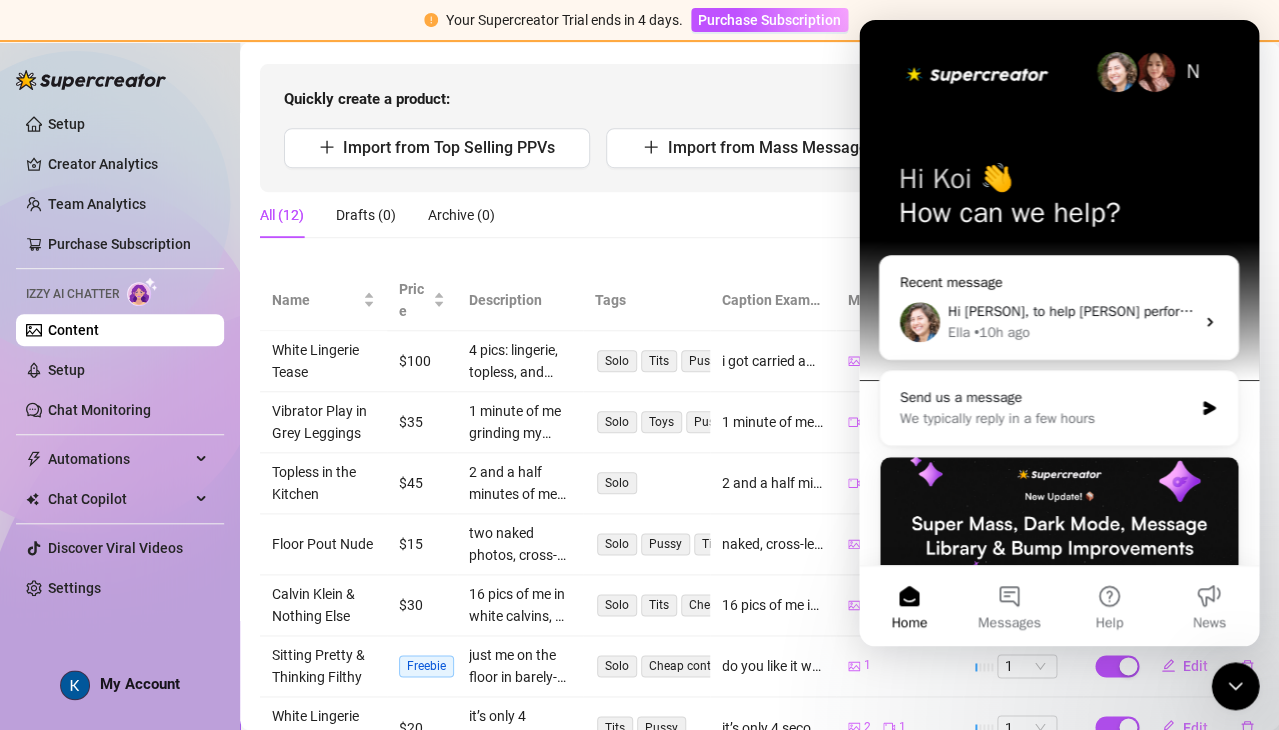 click on "Hi [PERSON], to help [PERSON] perform at her best, make sure your product catalog description is at least 20 characters long and that you have set the Content Exclusivity Scale. This information is all [PERSON] will have access to when creating messages, so the more detail you provide, the better she’ll be able to personalize and convert. ​ Please take a moment to review both your bio and product catalog, and let us know once that’s done so we can take another look for you." at bounding box center (2417, 311) 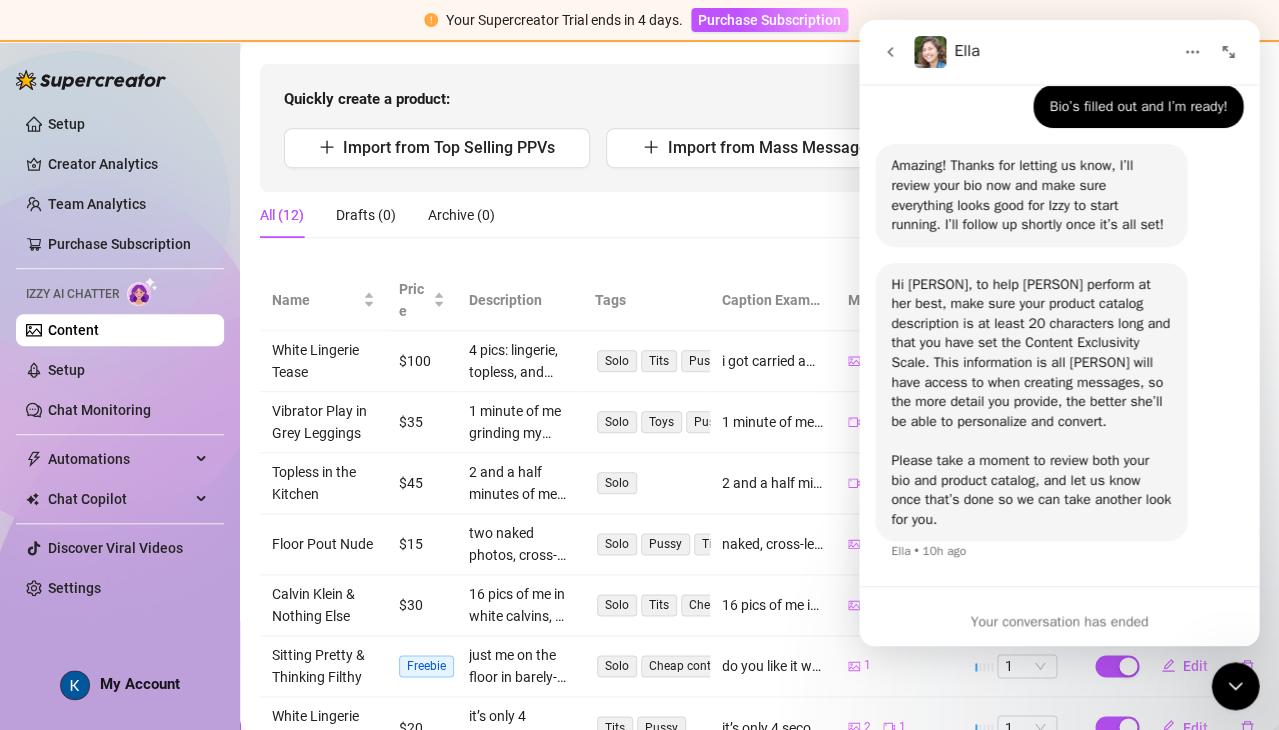 scroll, scrollTop: 519, scrollLeft: 0, axis: vertical 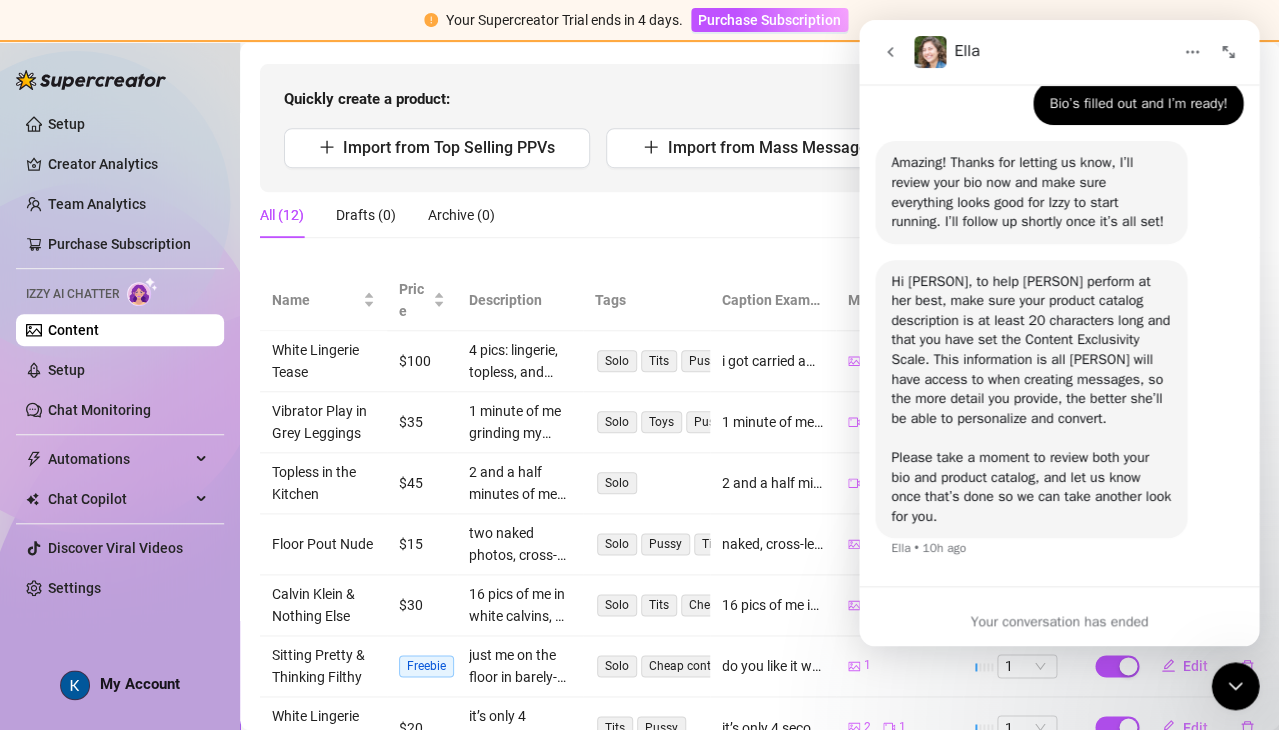 click on "Your conversation has ended" at bounding box center (1059, 616) 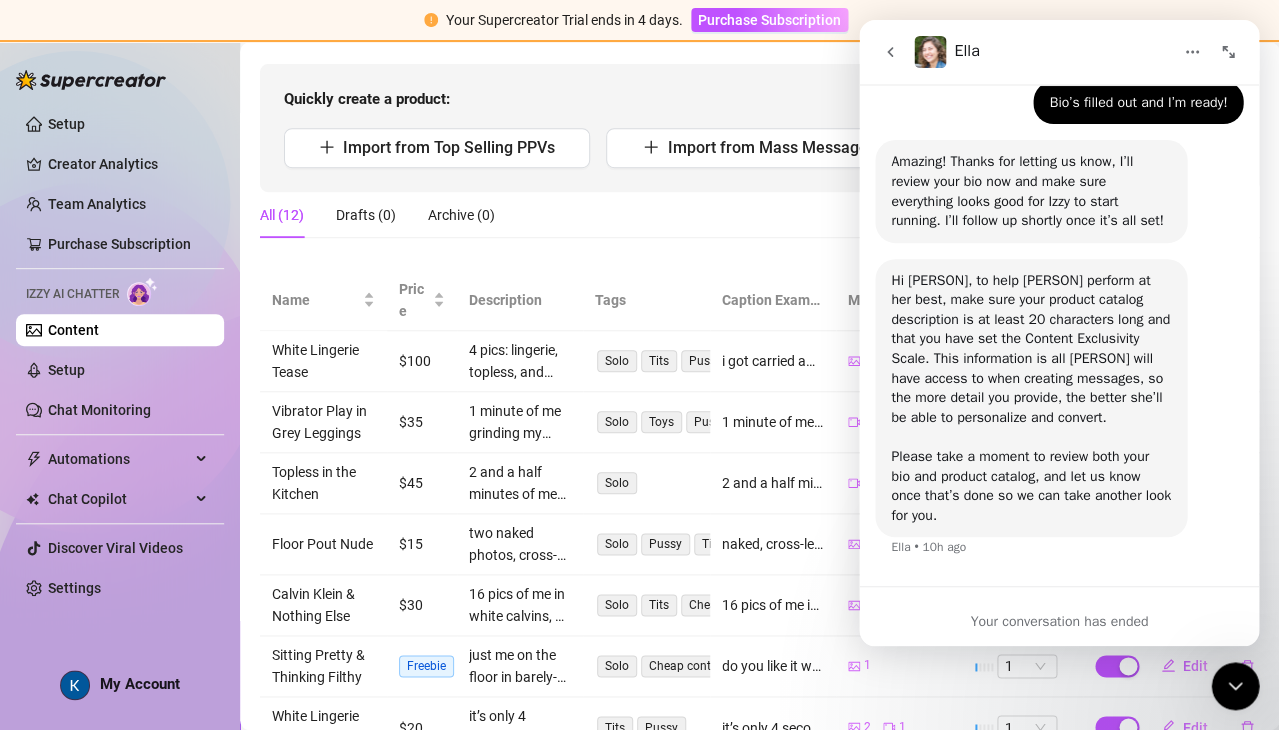 scroll, scrollTop: 519, scrollLeft: 0, axis: vertical 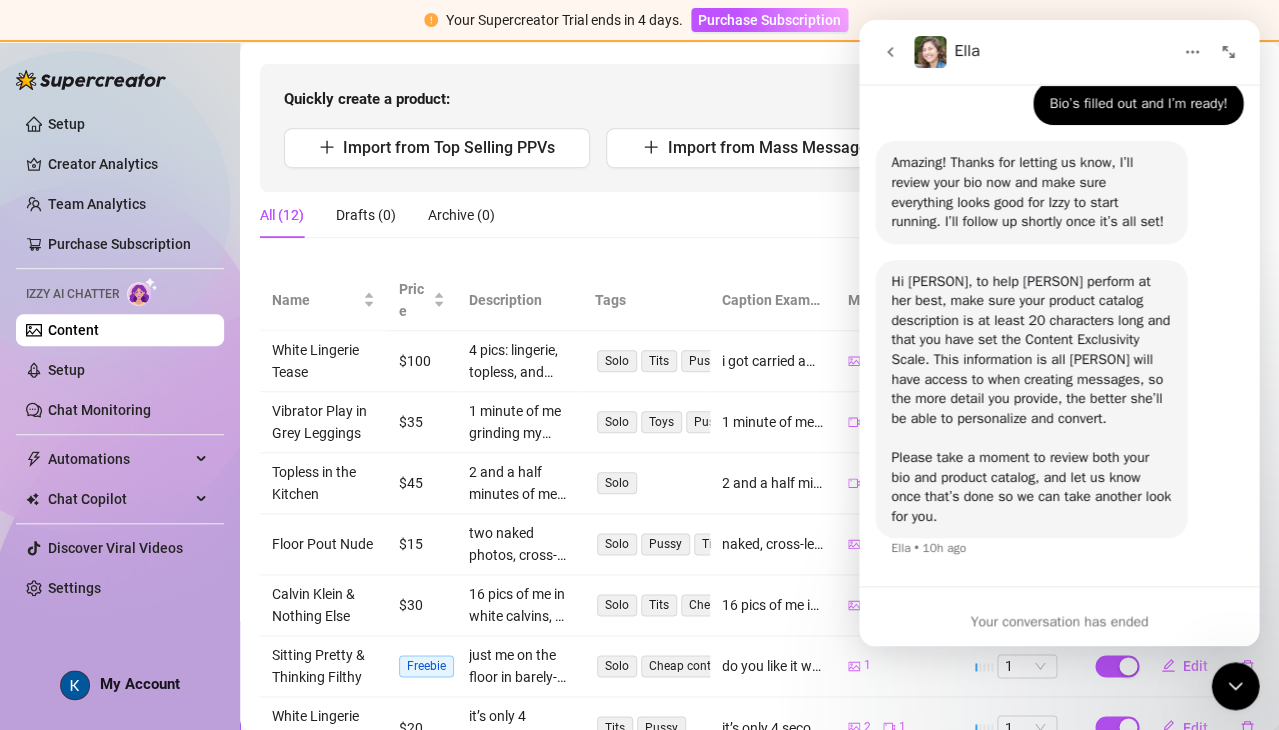 click 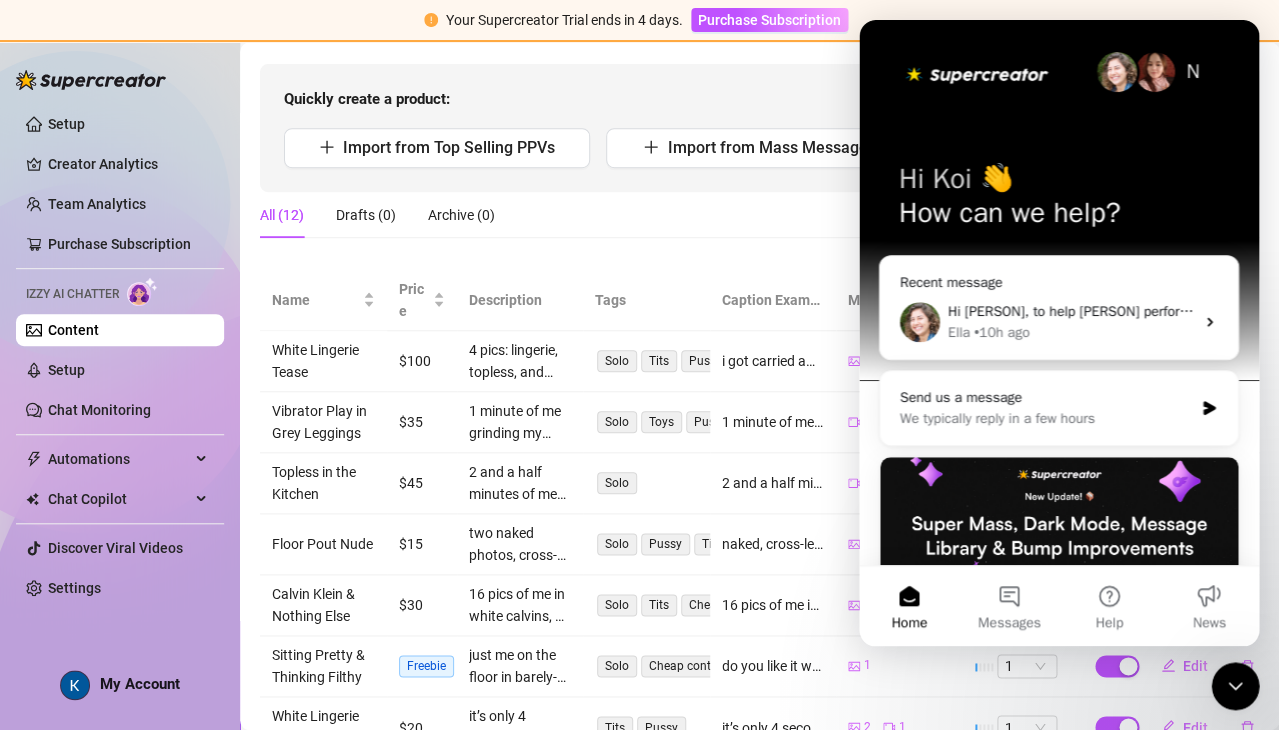 scroll, scrollTop: 0, scrollLeft: 0, axis: both 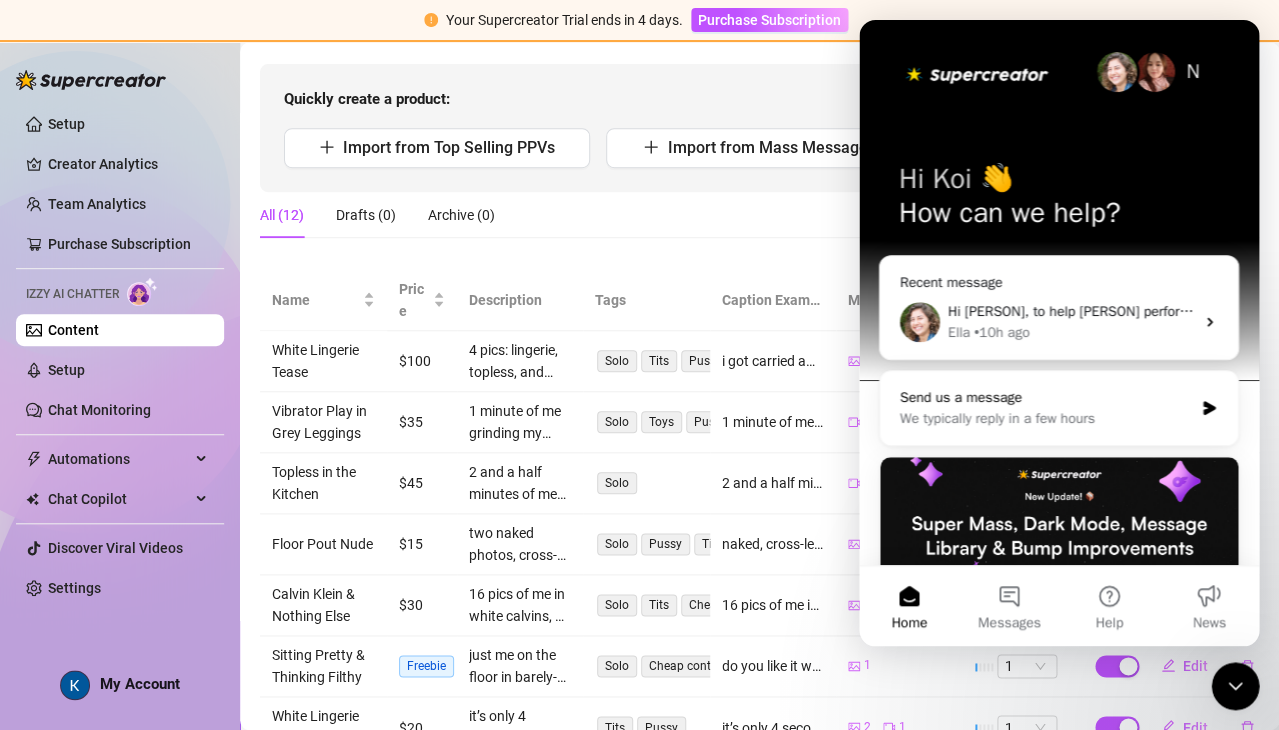 click on "Send us a message" at bounding box center (1046, 397) 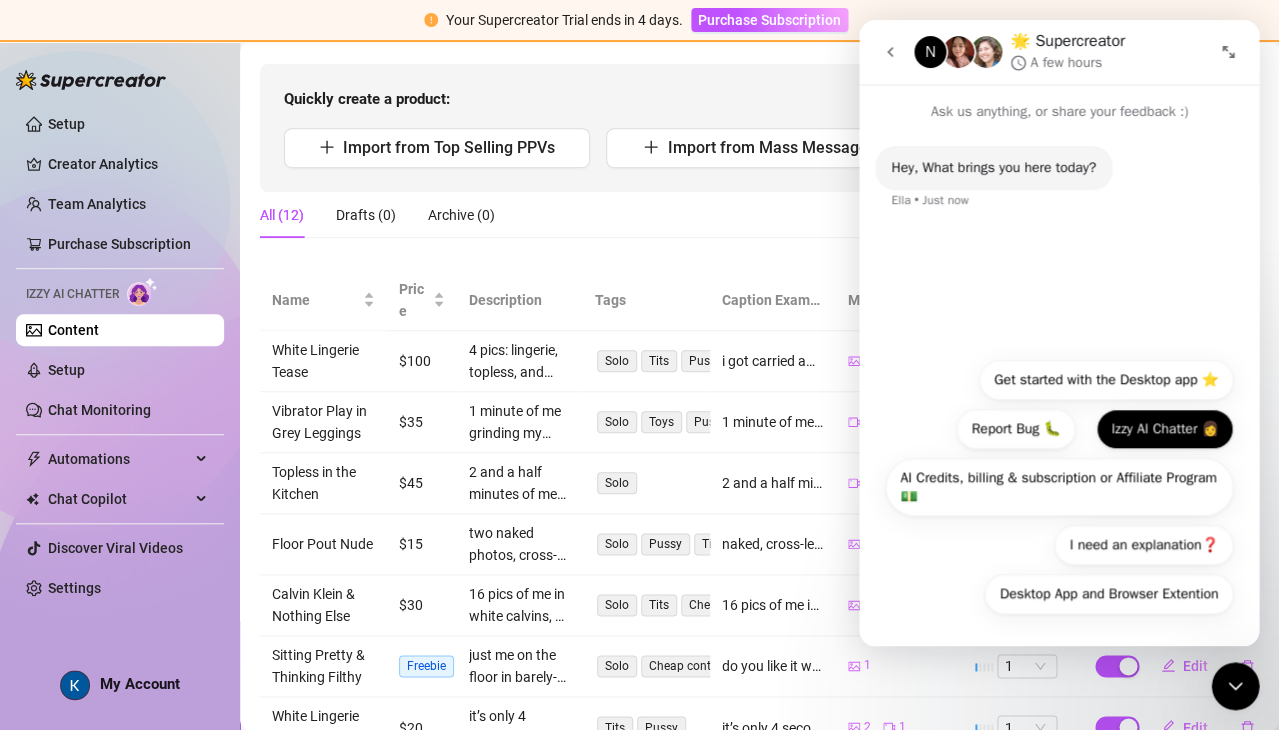 click on "Izzy AI Chatter 👩" at bounding box center [1164, 429] 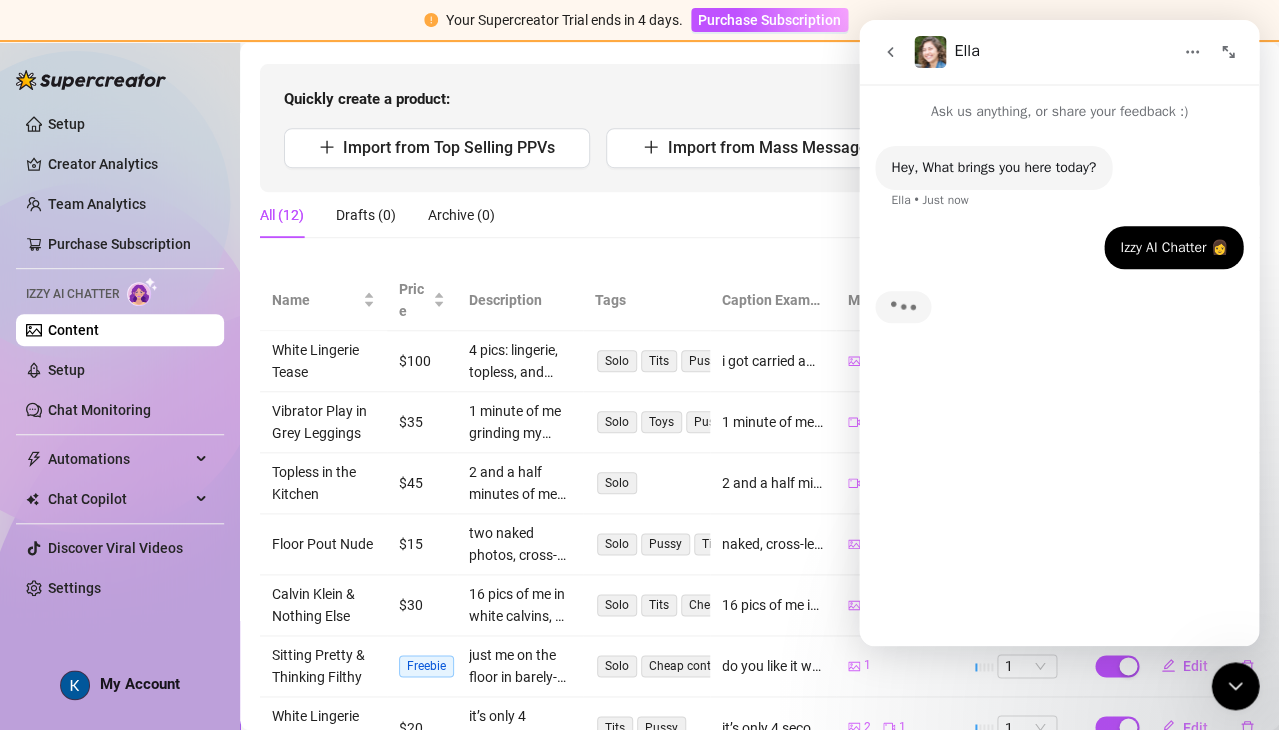 scroll, scrollTop: 0, scrollLeft: 0, axis: both 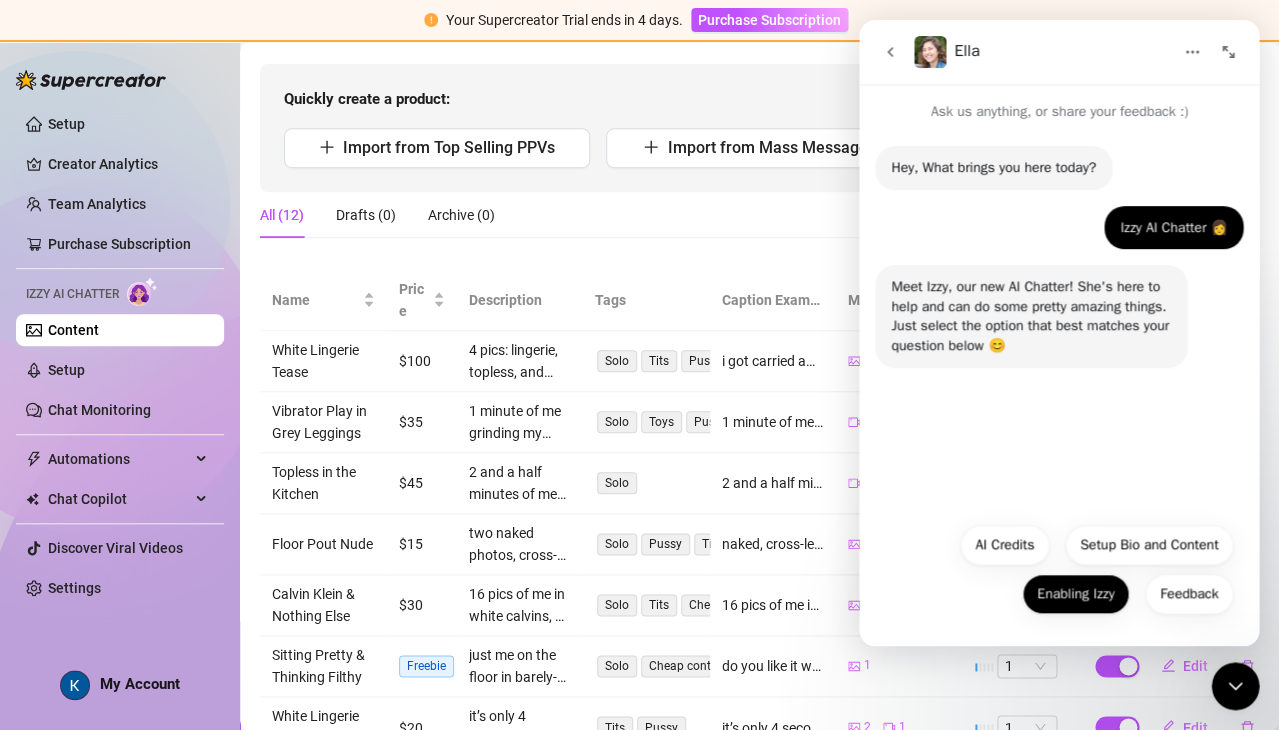 click on "Enabling Izzy" at bounding box center [1075, 594] 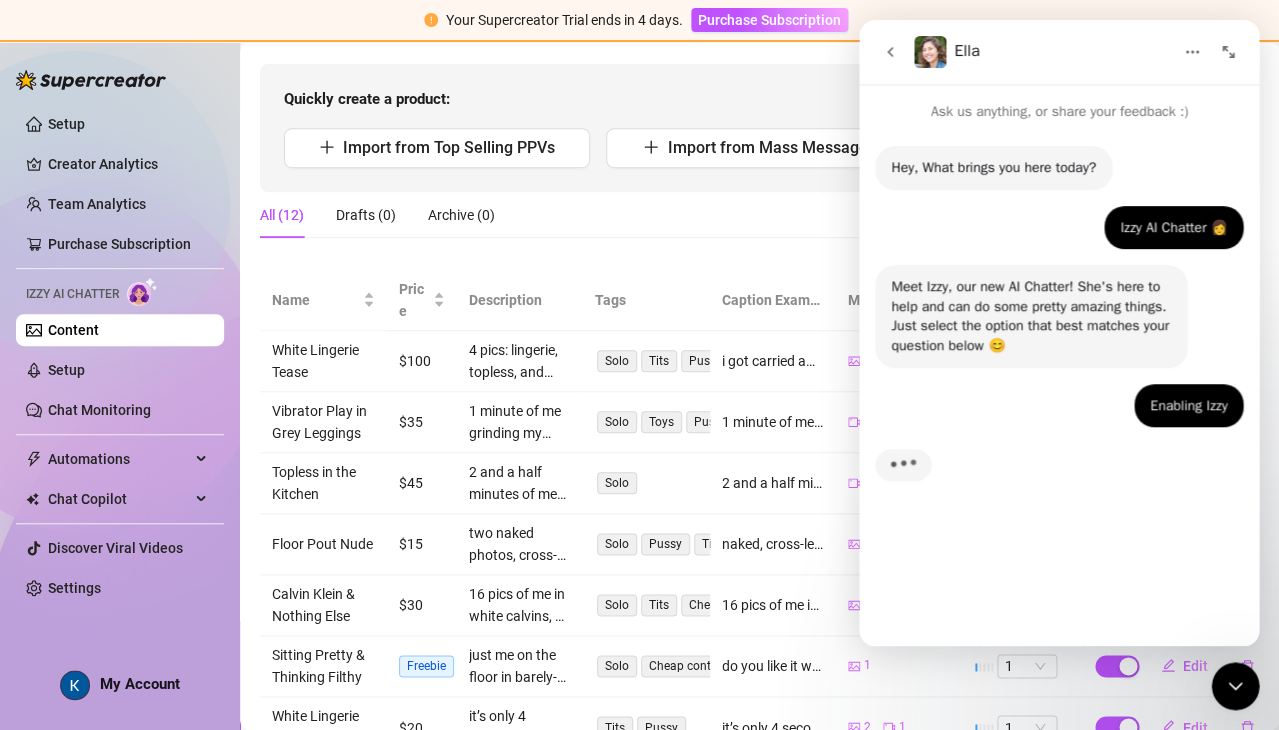scroll, scrollTop: 0, scrollLeft: 0, axis: both 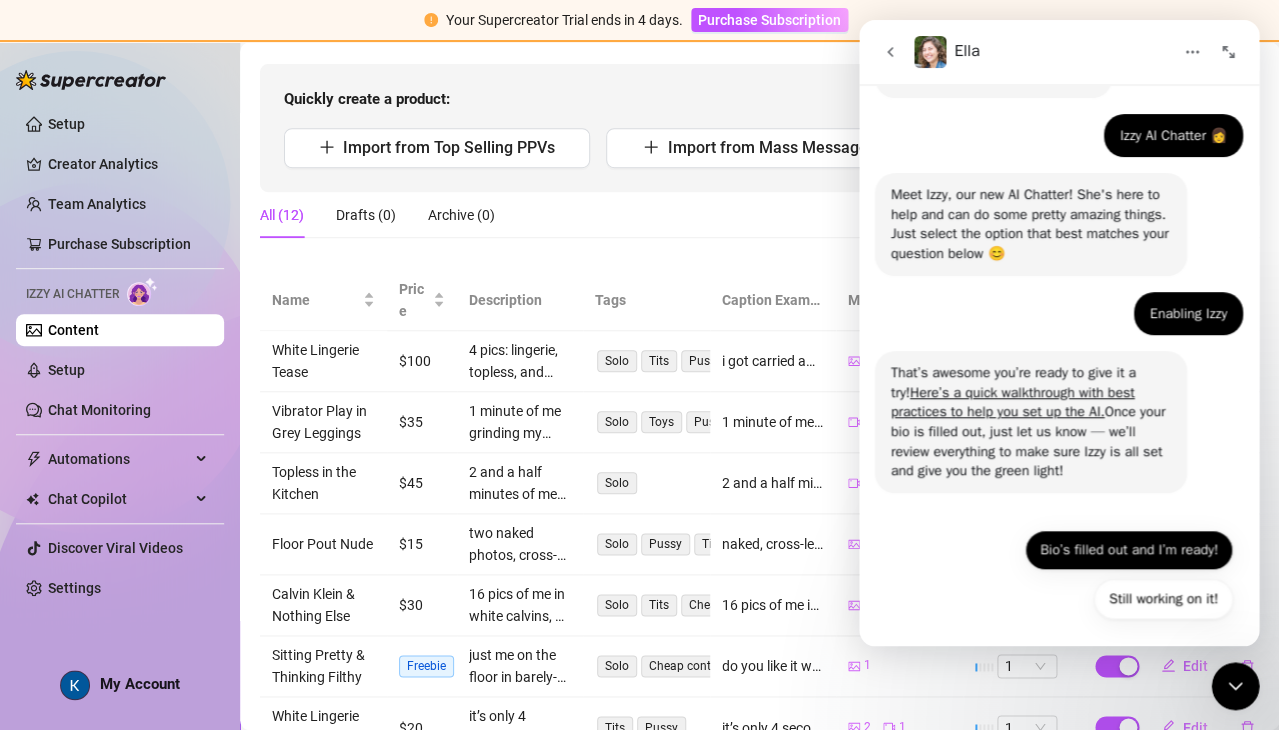click on "Bio’s filled out and I’m ready!" at bounding box center [1129, 550] 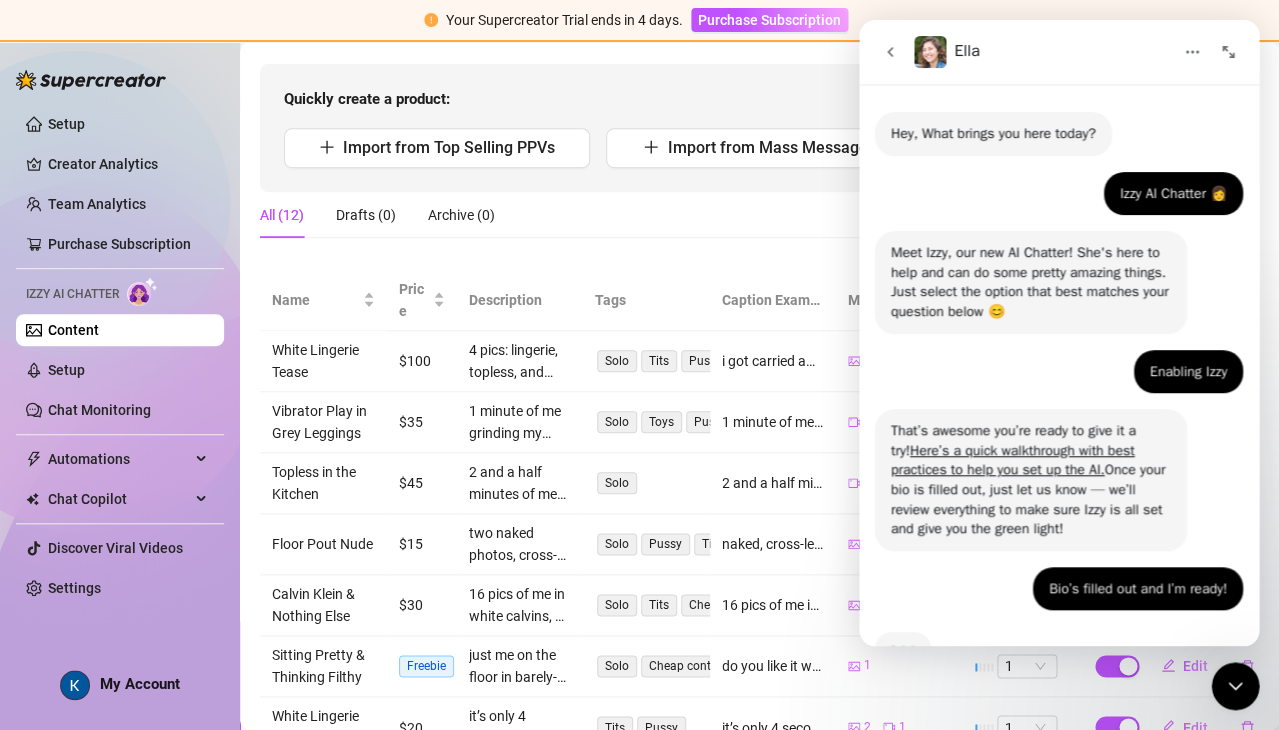 scroll, scrollTop: 99, scrollLeft: 0, axis: vertical 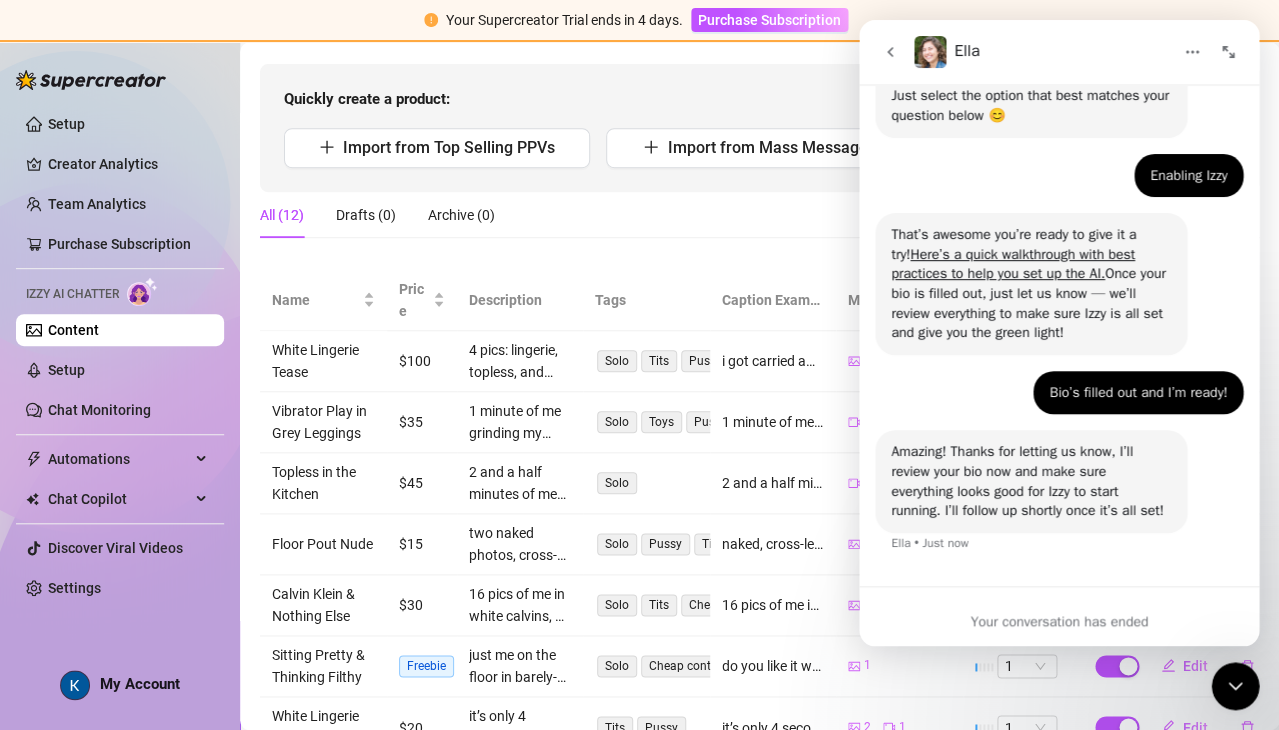 click 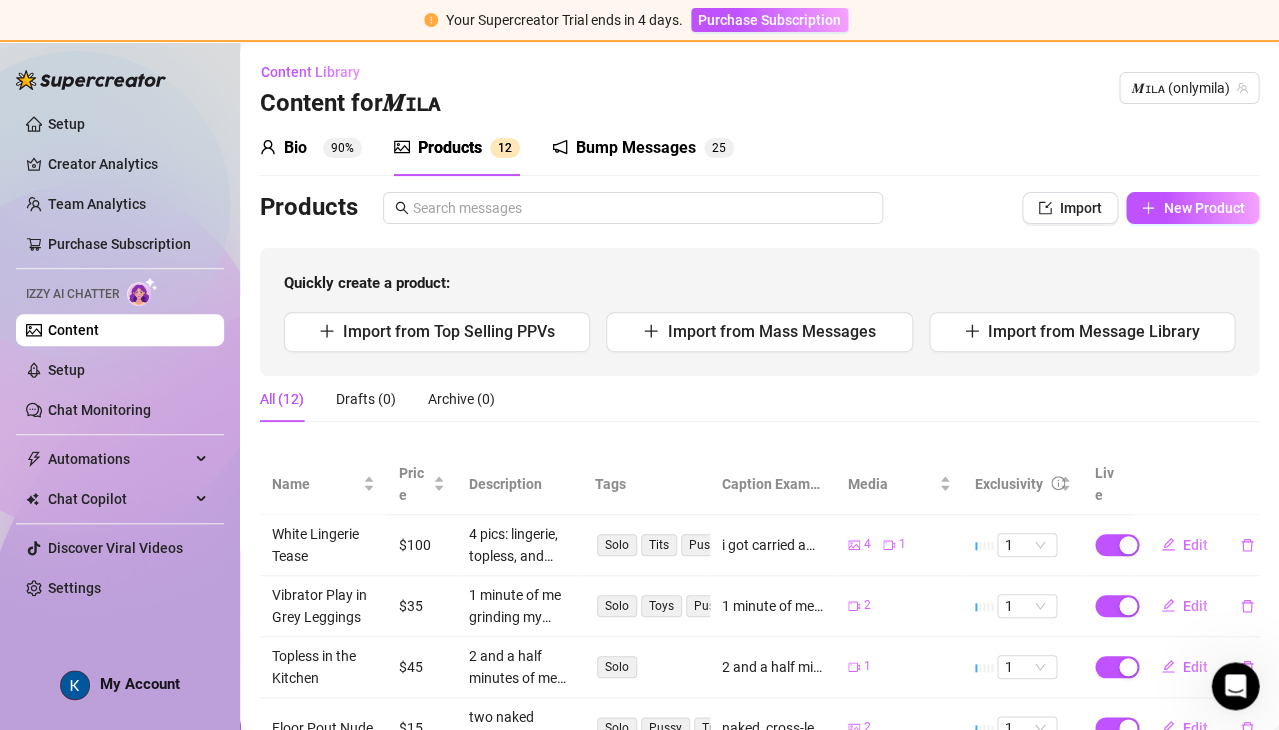 scroll, scrollTop: 0, scrollLeft: 0, axis: both 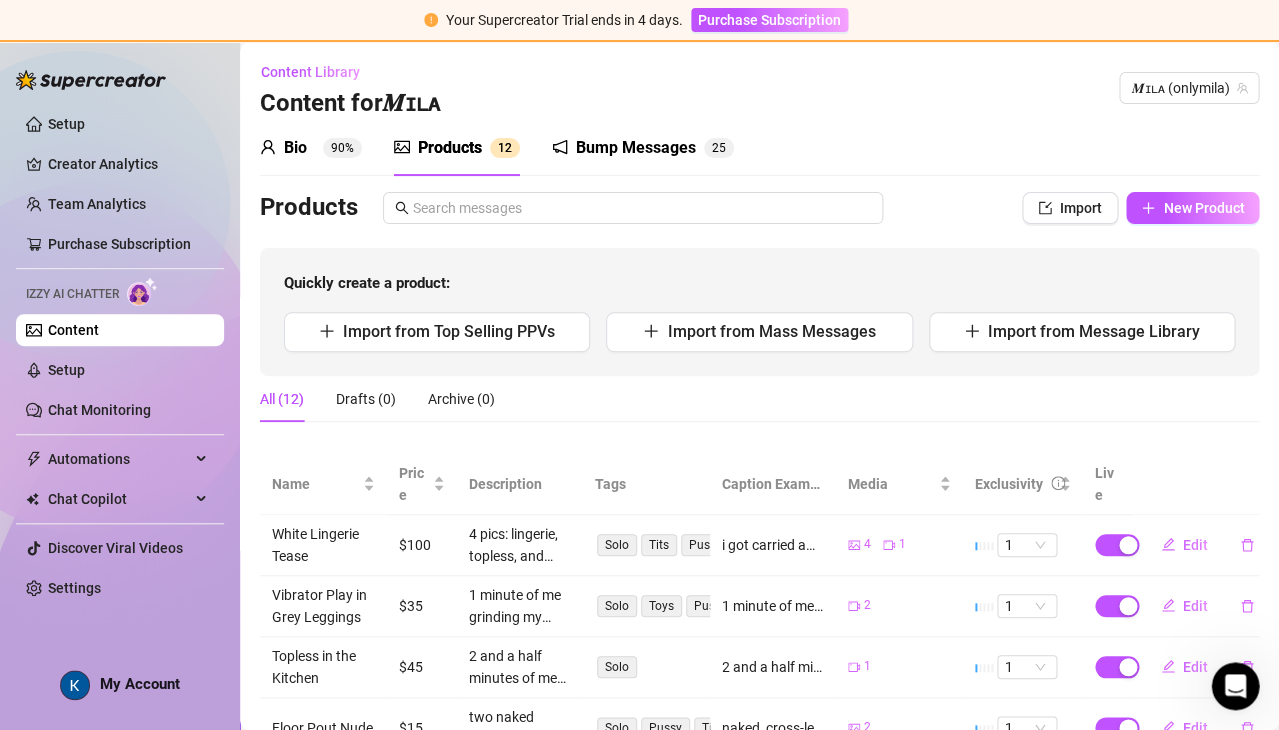 click on "Bump Messages" at bounding box center [636, 148] 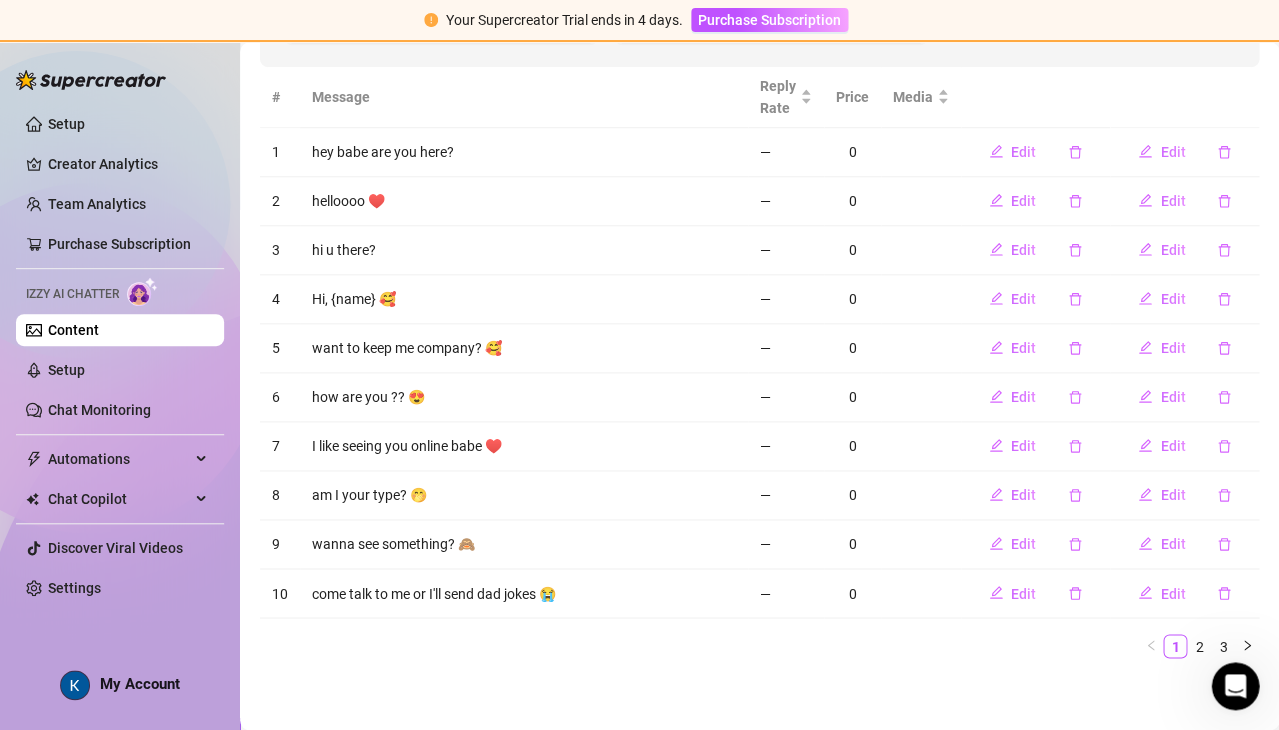 scroll, scrollTop: 340, scrollLeft: 0, axis: vertical 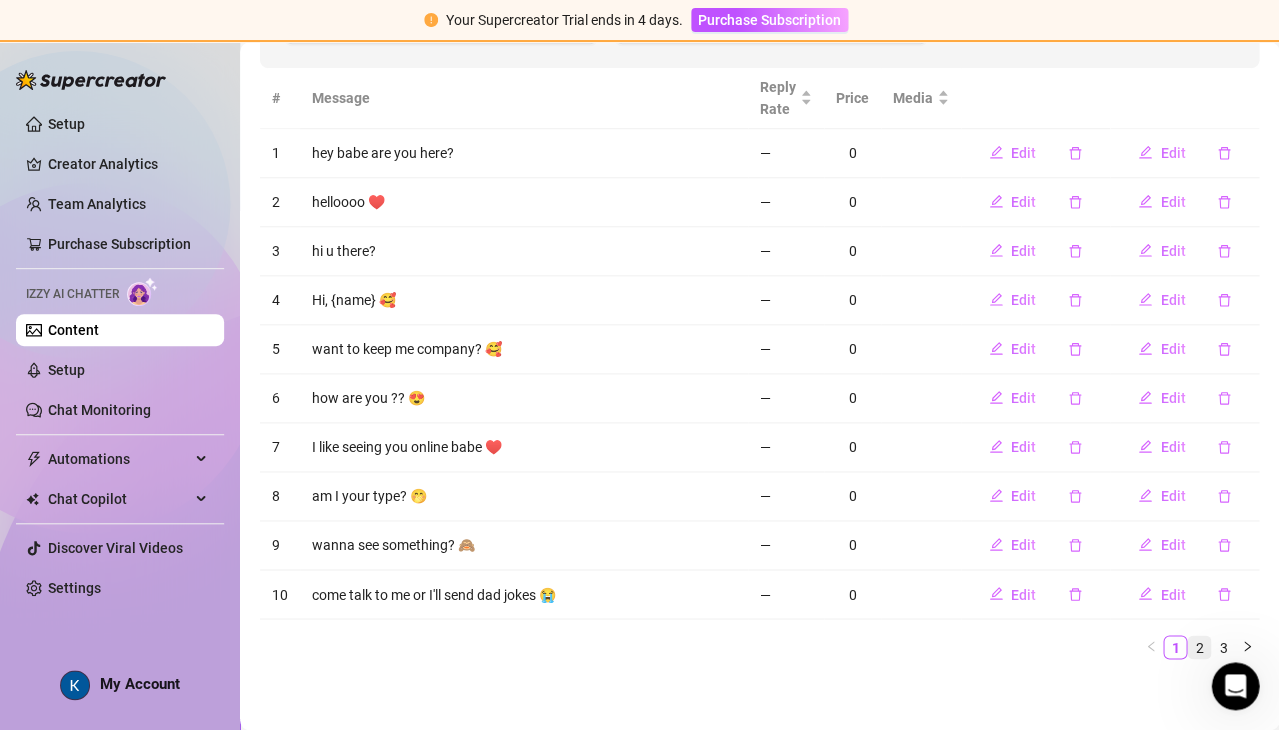 click on "2" at bounding box center [1199, 647] 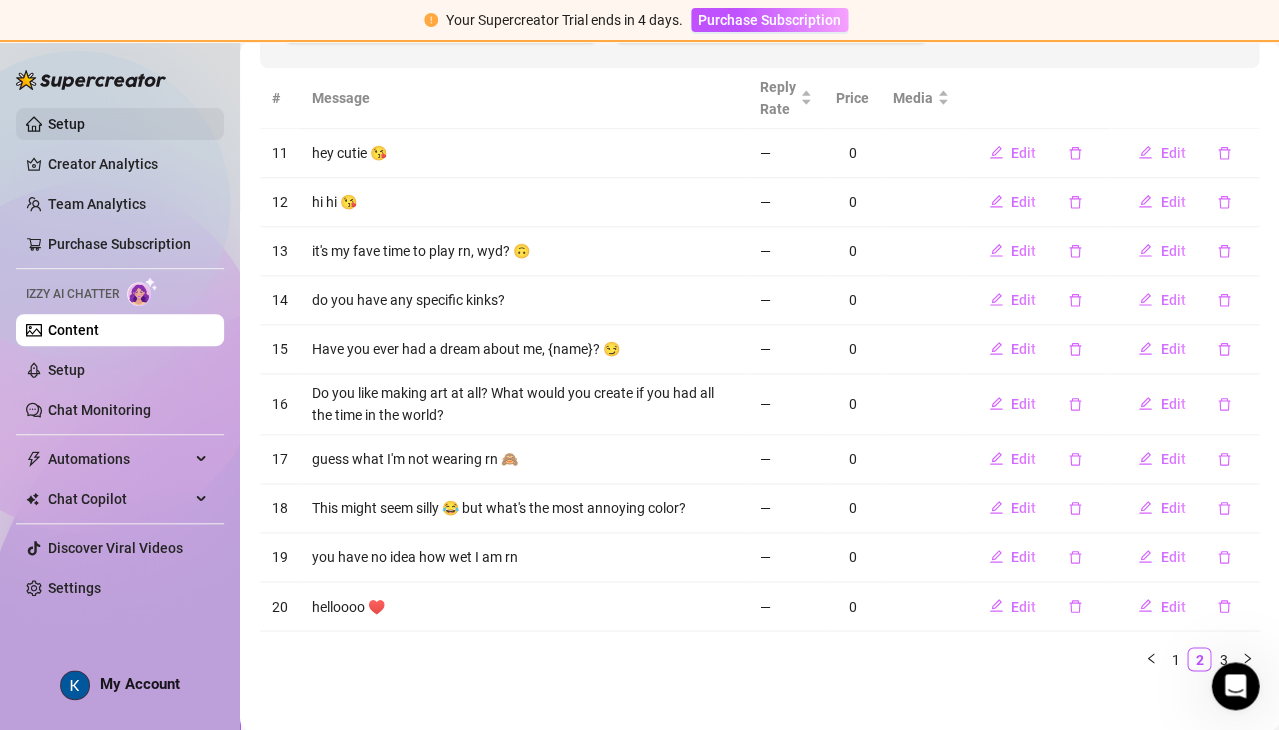 click on "Setup" at bounding box center (66, 124) 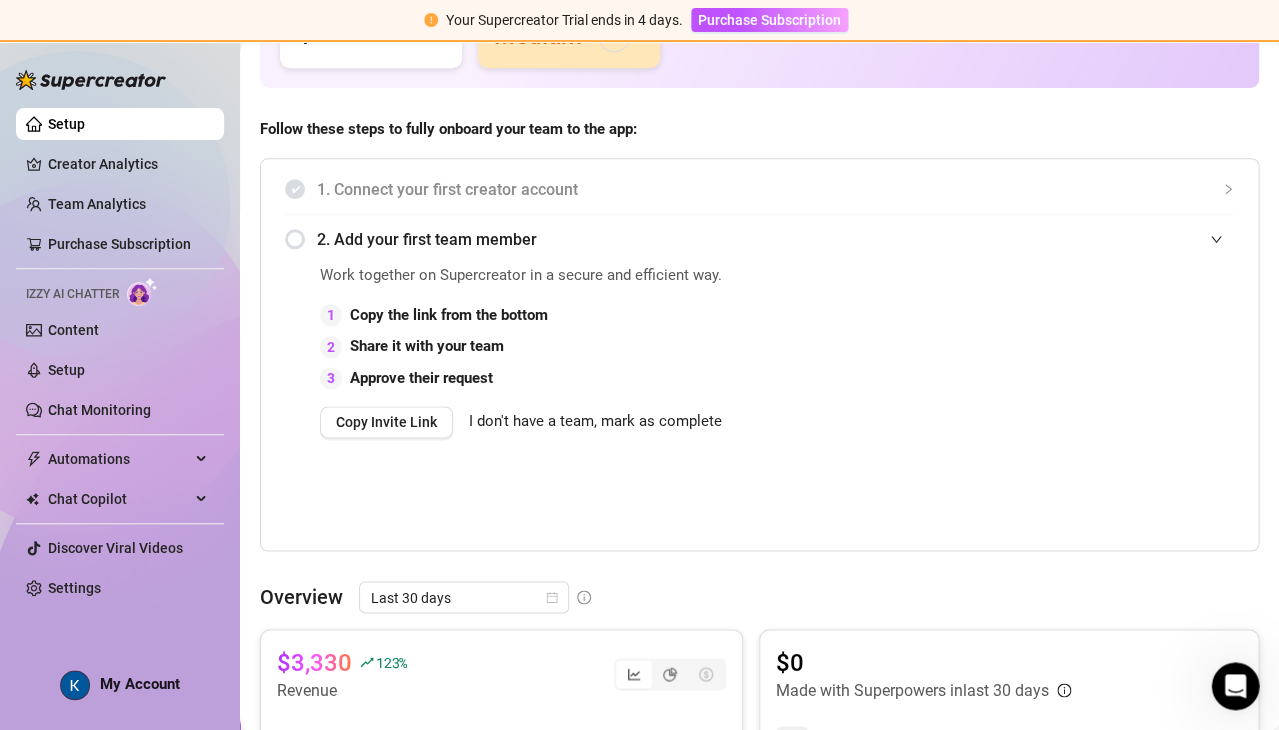scroll, scrollTop: 0, scrollLeft: 0, axis: both 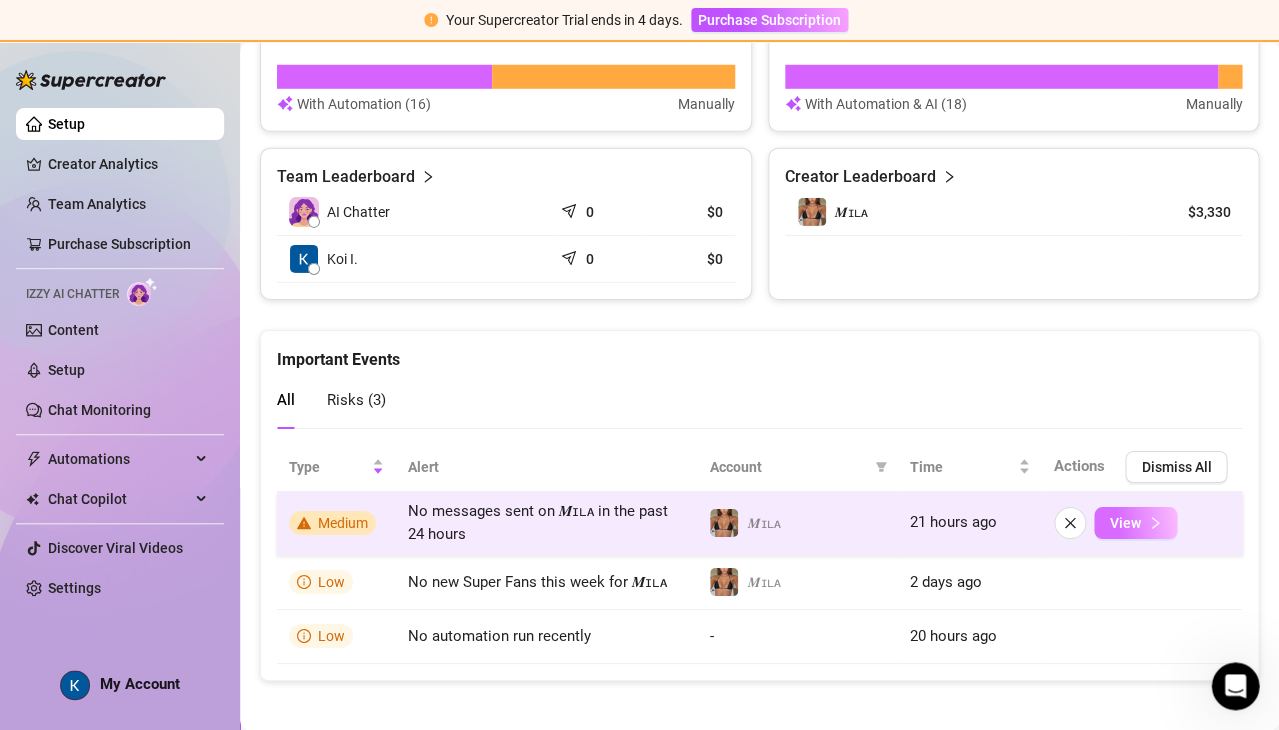 click on "View" at bounding box center (1124, 523) 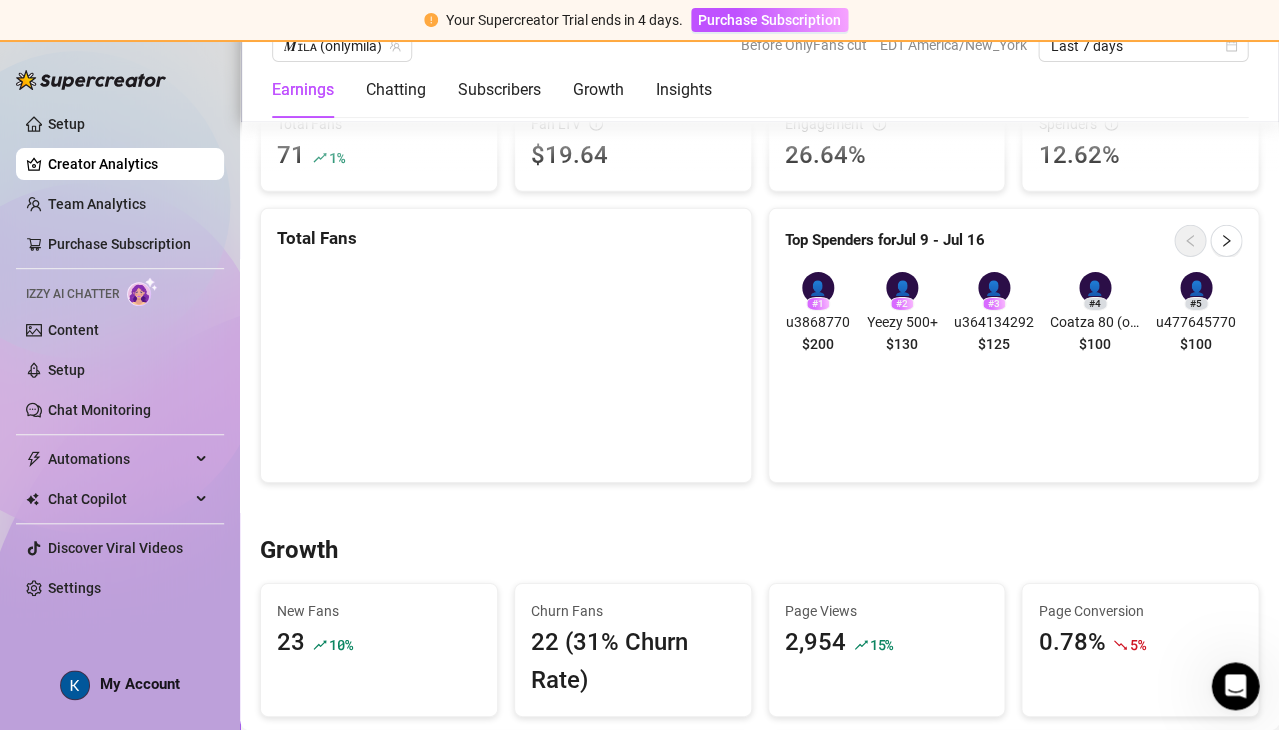 scroll, scrollTop: 1295, scrollLeft: 0, axis: vertical 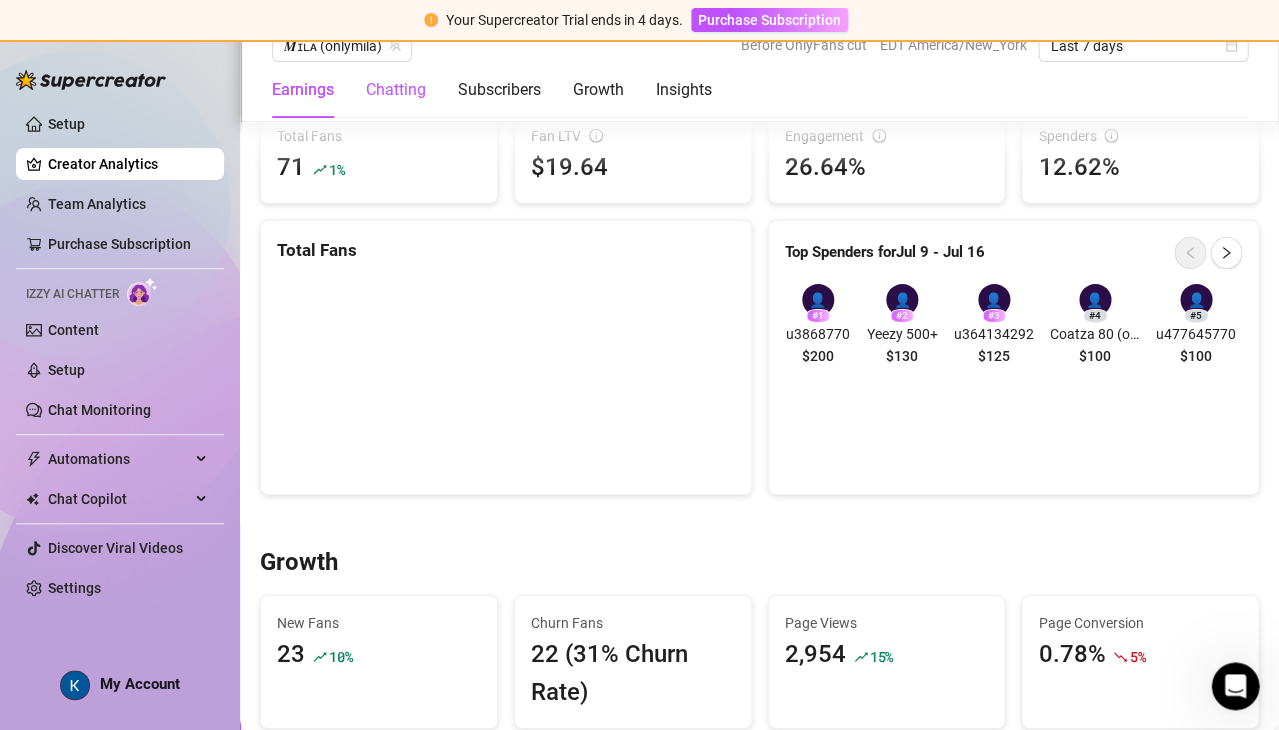 click on "Chatting" at bounding box center (396, 90) 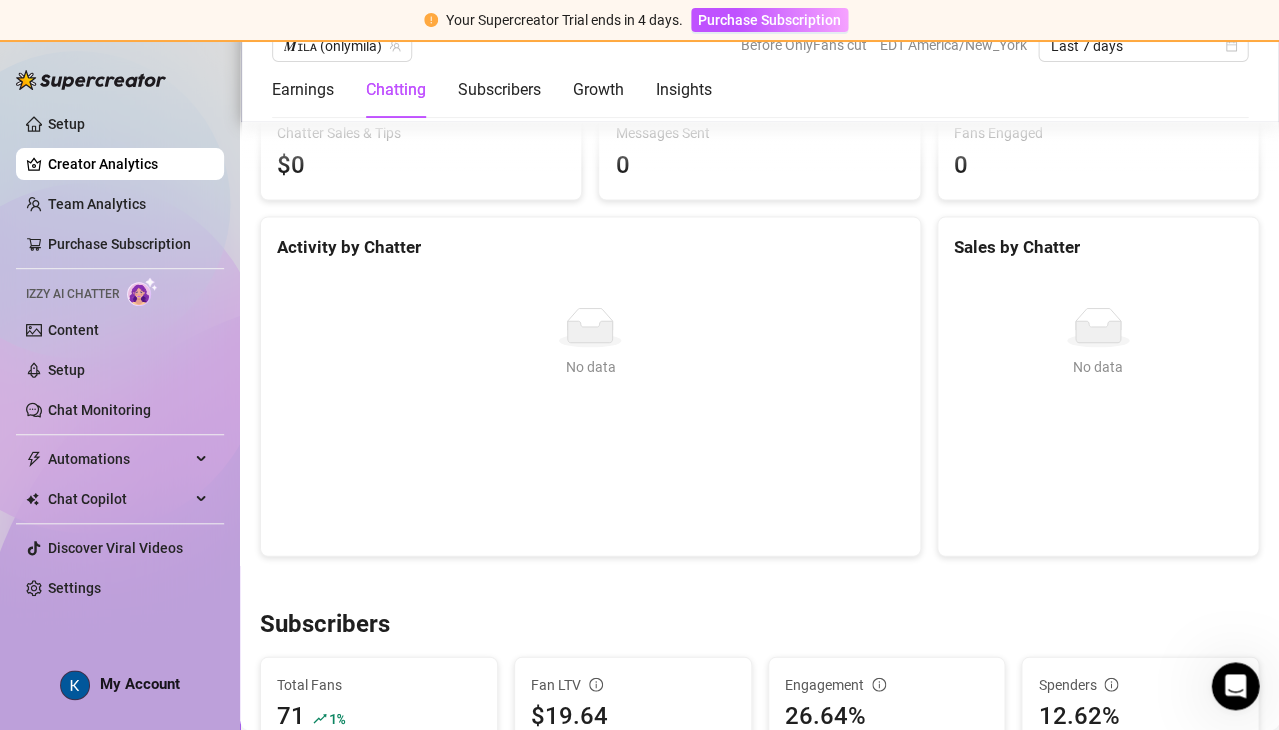 scroll, scrollTop: 649, scrollLeft: 0, axis: vertical 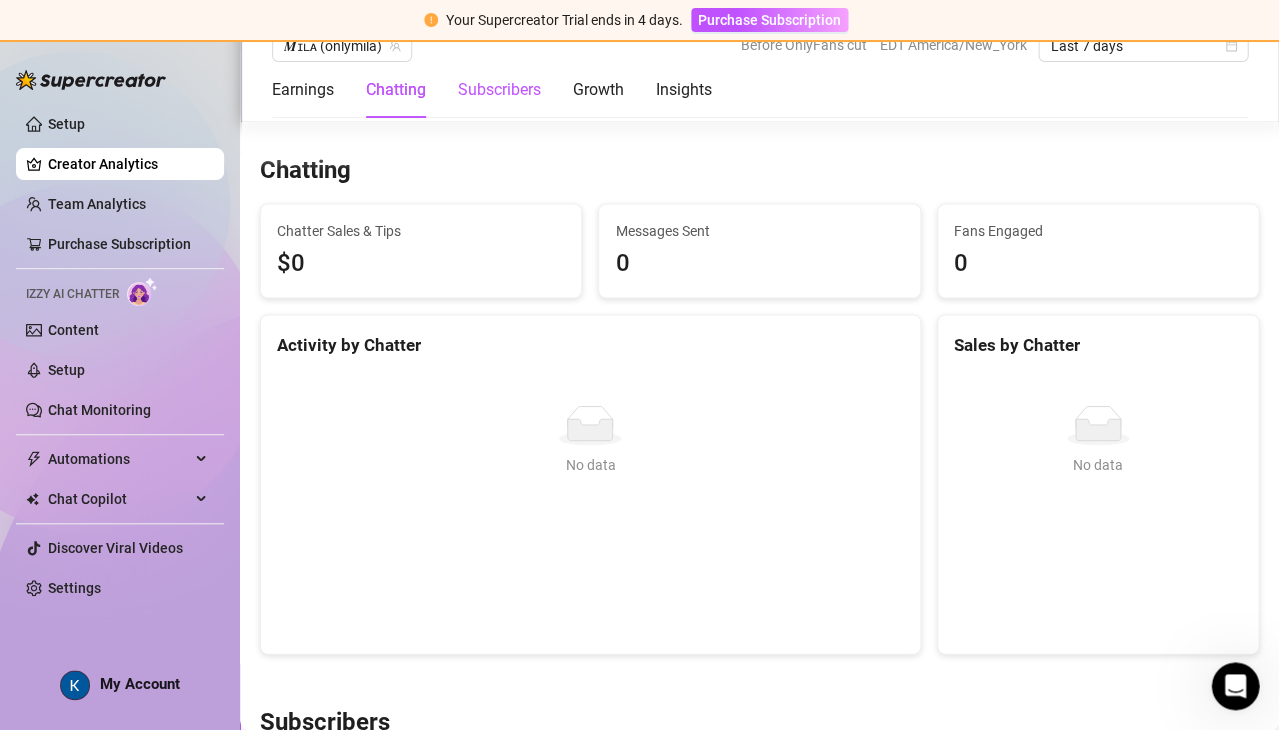 click on "Subscribers" at bounding box center [499, 90] 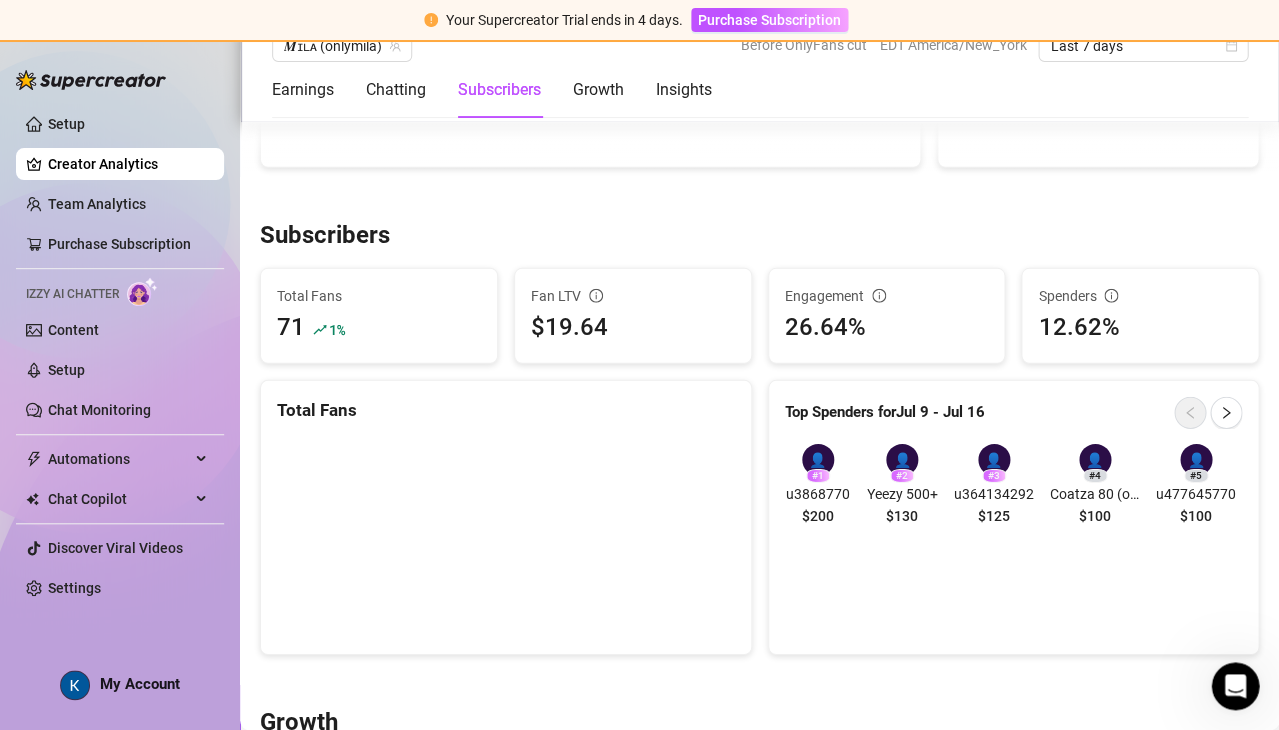 scroll, scrollTop: 1188, scrollLeft: 0, axis: vertical 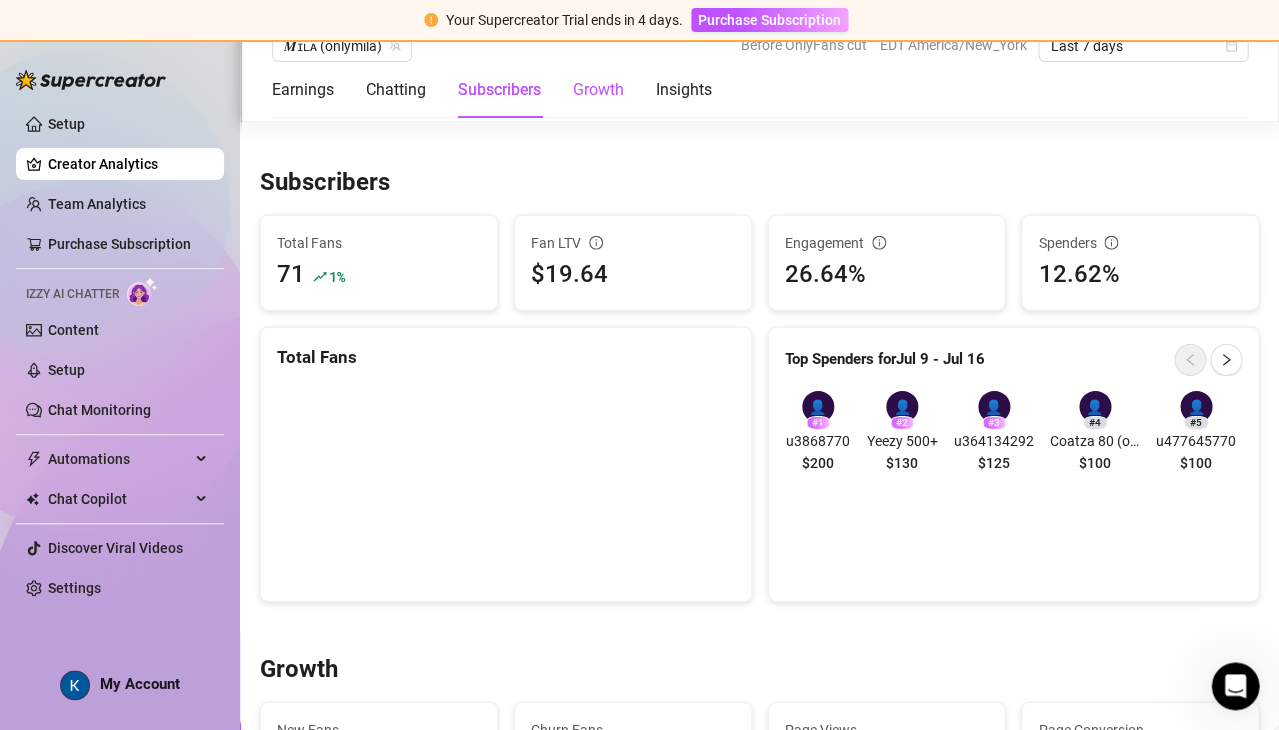 click on "Growth" at bounding box center [598, 90] 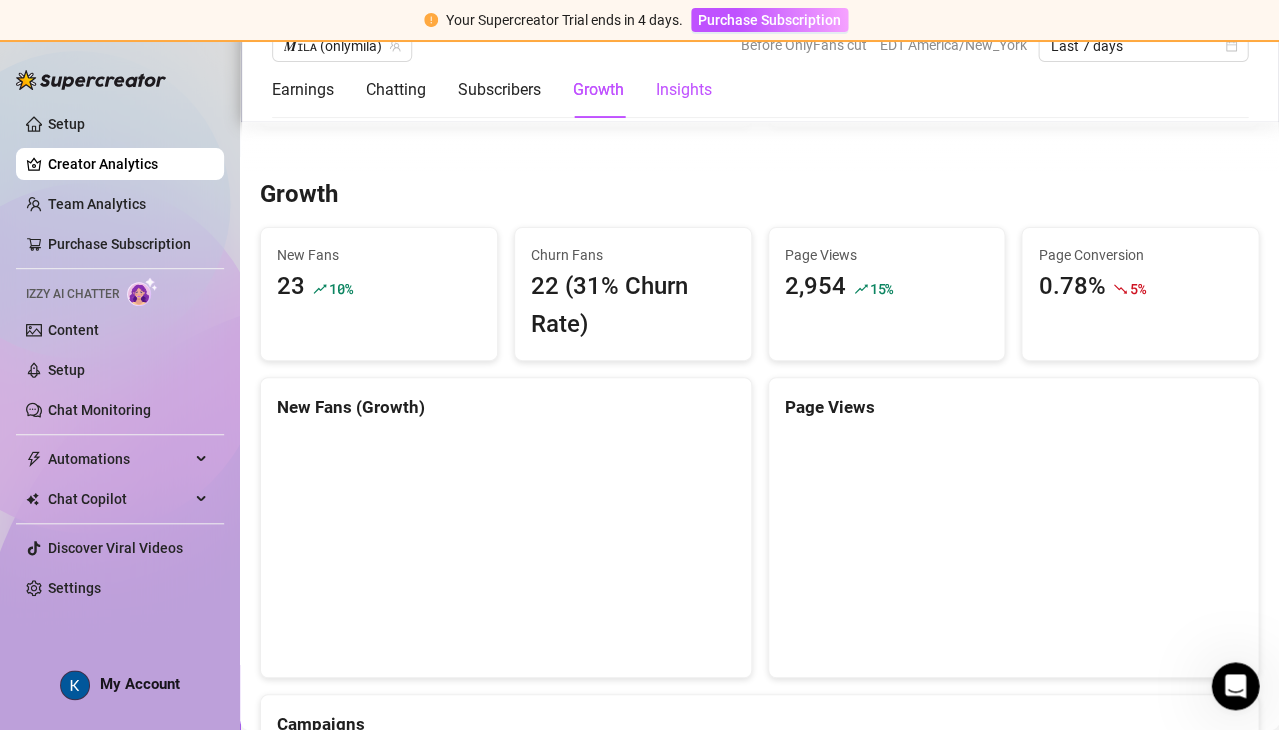 click on "Insights" at bounding box center (684, 90) 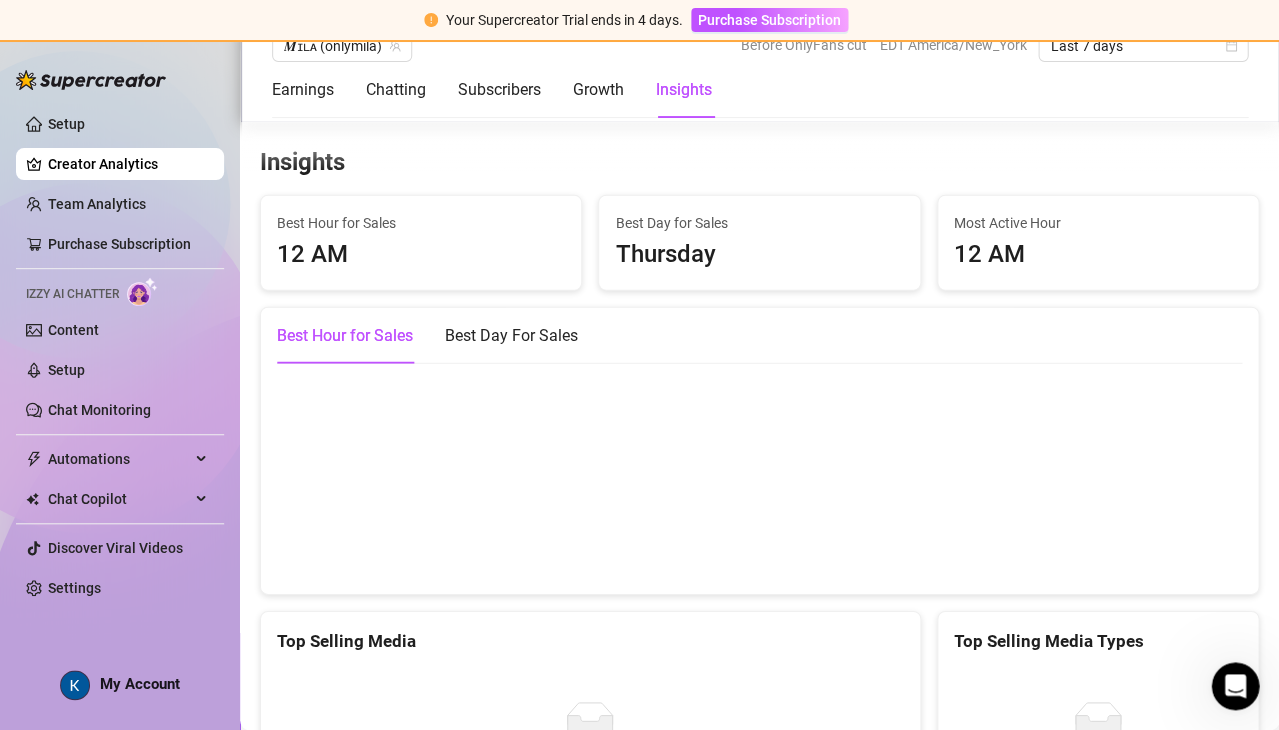 scroll, scrollTop: 2715, scrollLeft: 0, axis: vertical 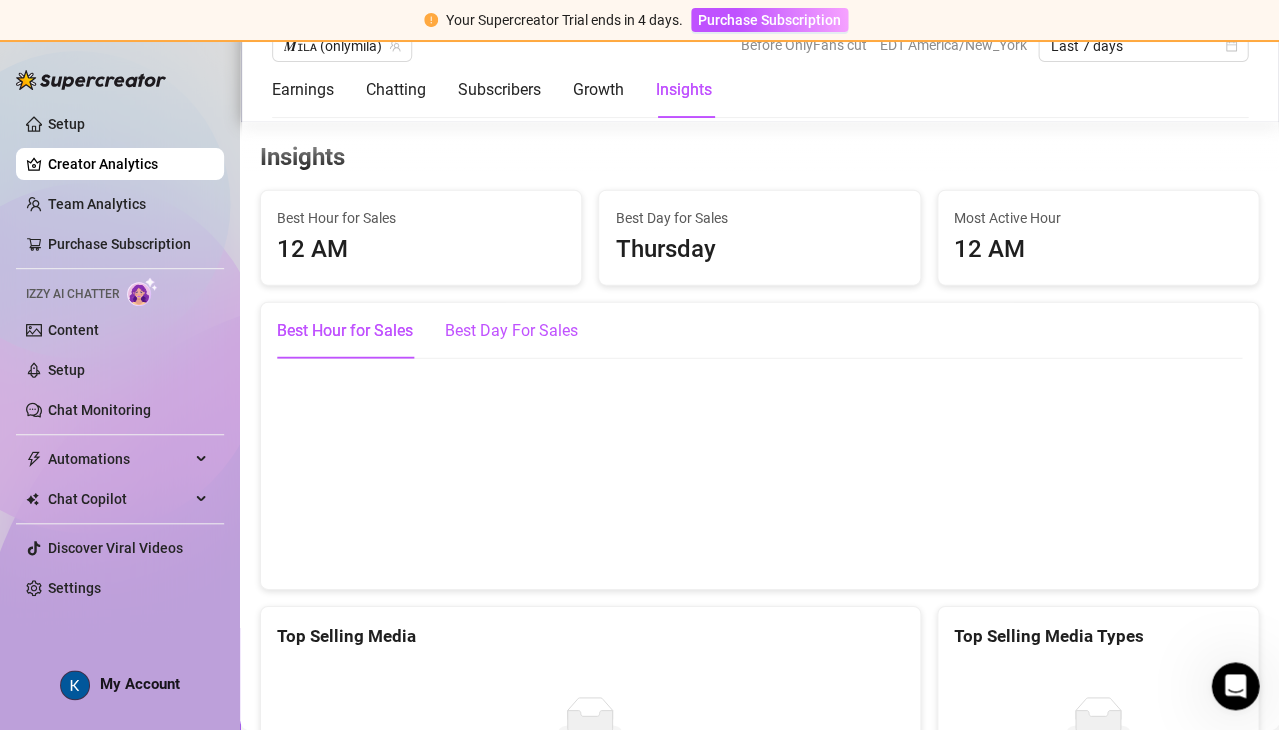 click on "Best Day For Sales" at bounding box center (511, 331) 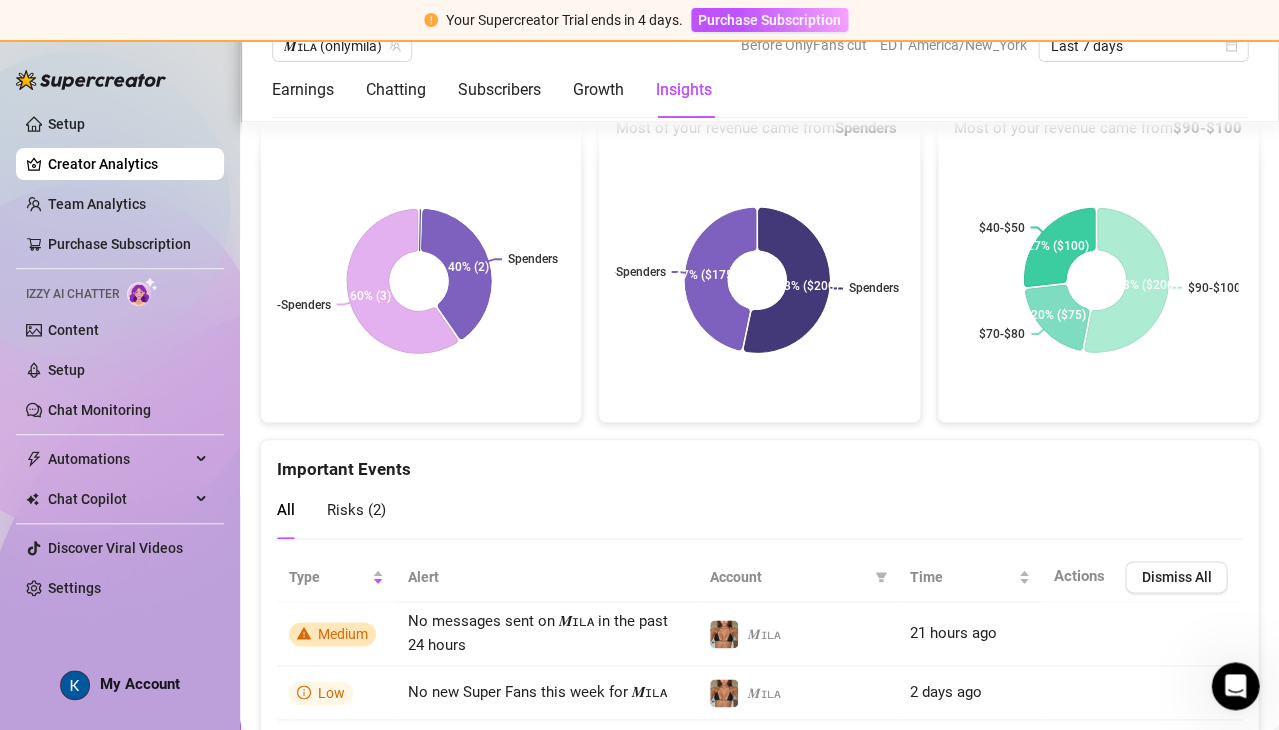 scroll, scrollTop: 3608, scrollLeft: 0, axis: vertical 